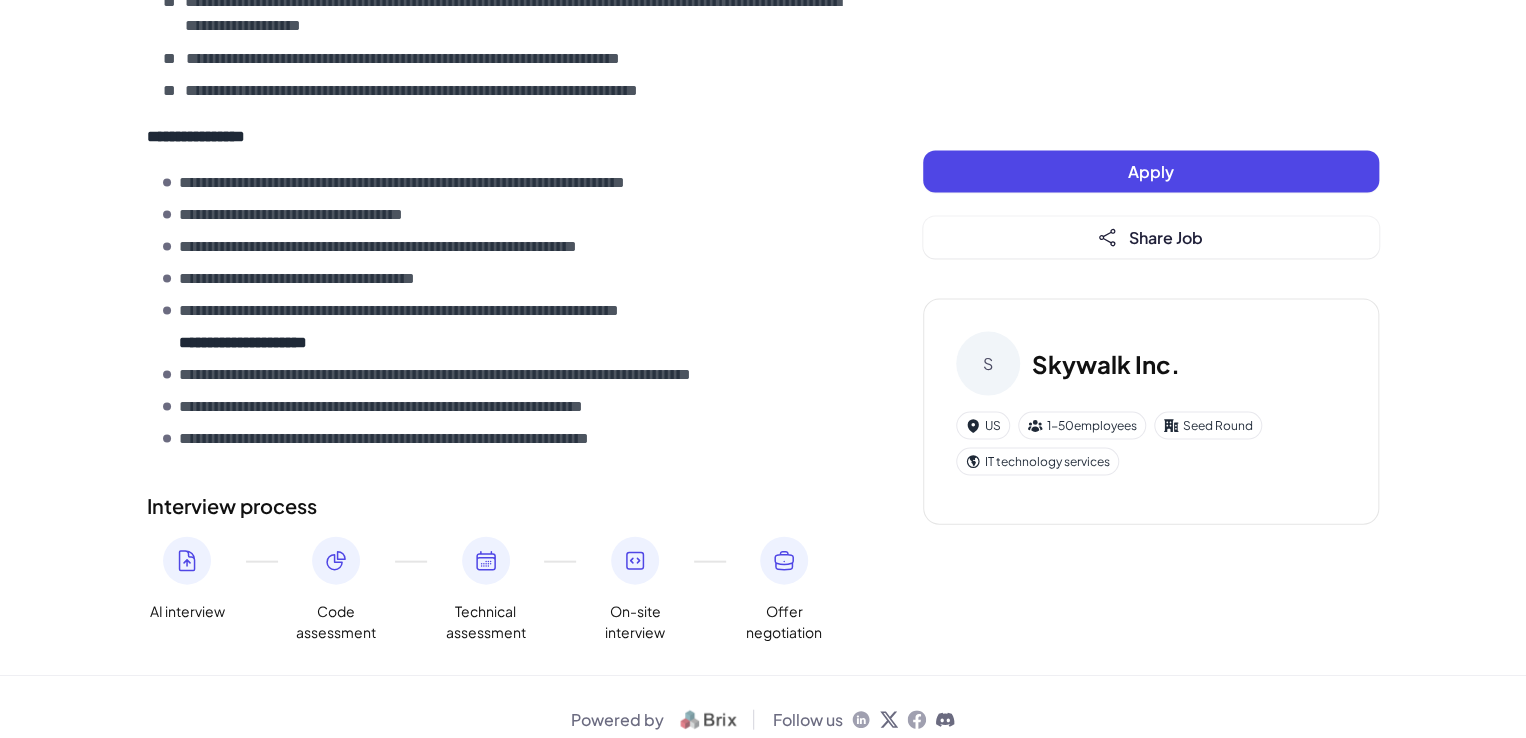 scroll, scrollTop: 1937, scrollLeft: 0, axis: vertical 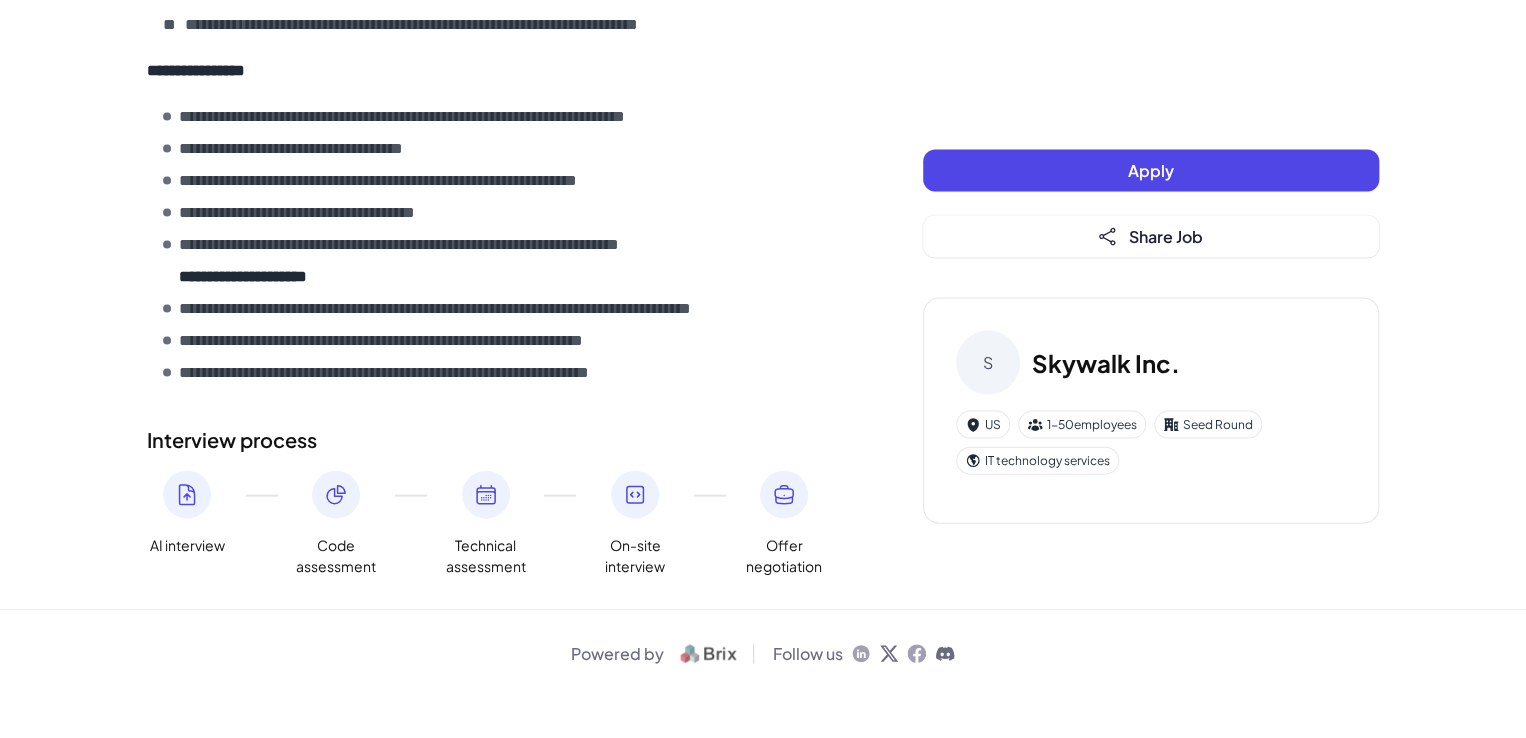 click on "Code assessment" at bounding box center [336, 556] 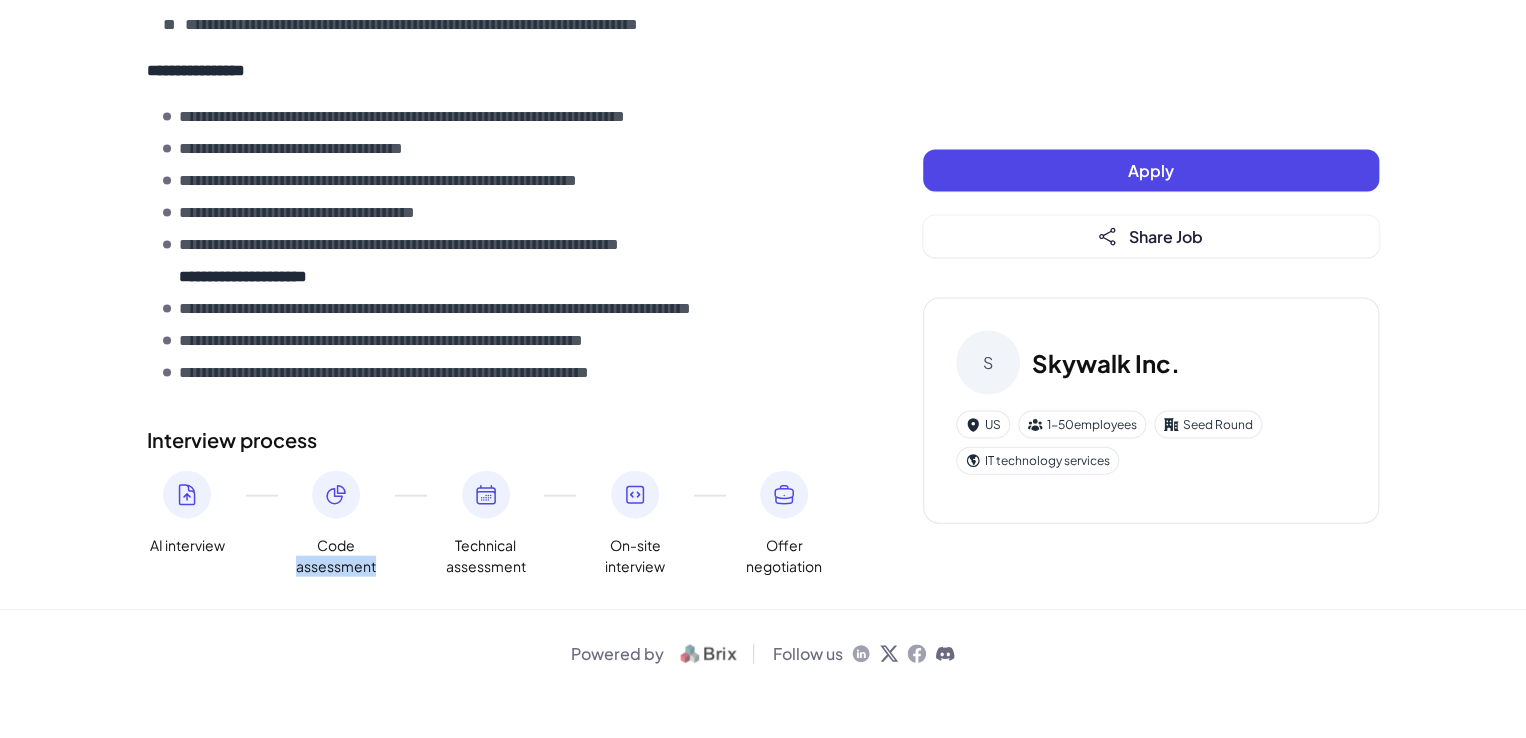 click on "Code assessment" at bounding box center (336, 556) 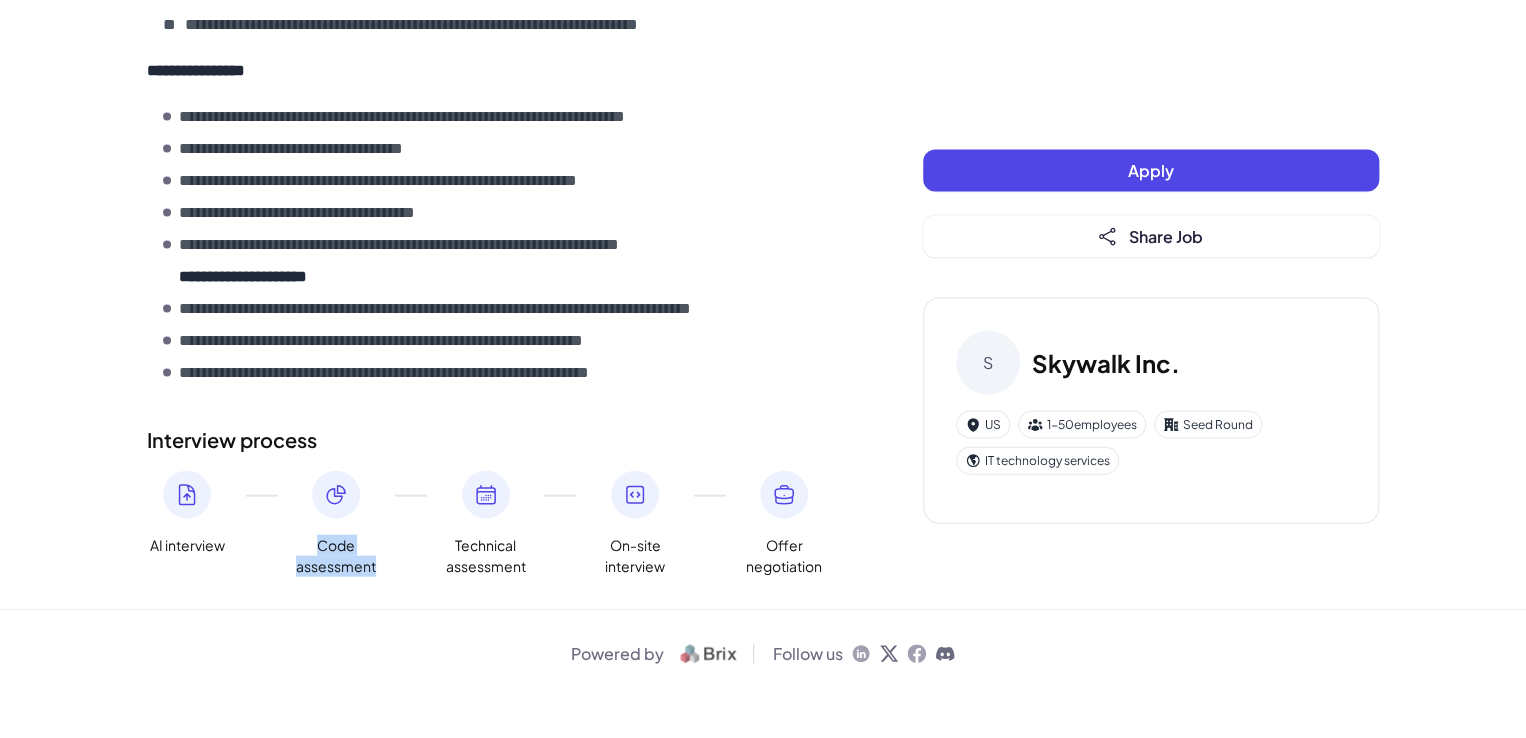 click on "Code assessment" at bounding box center (336, 556) 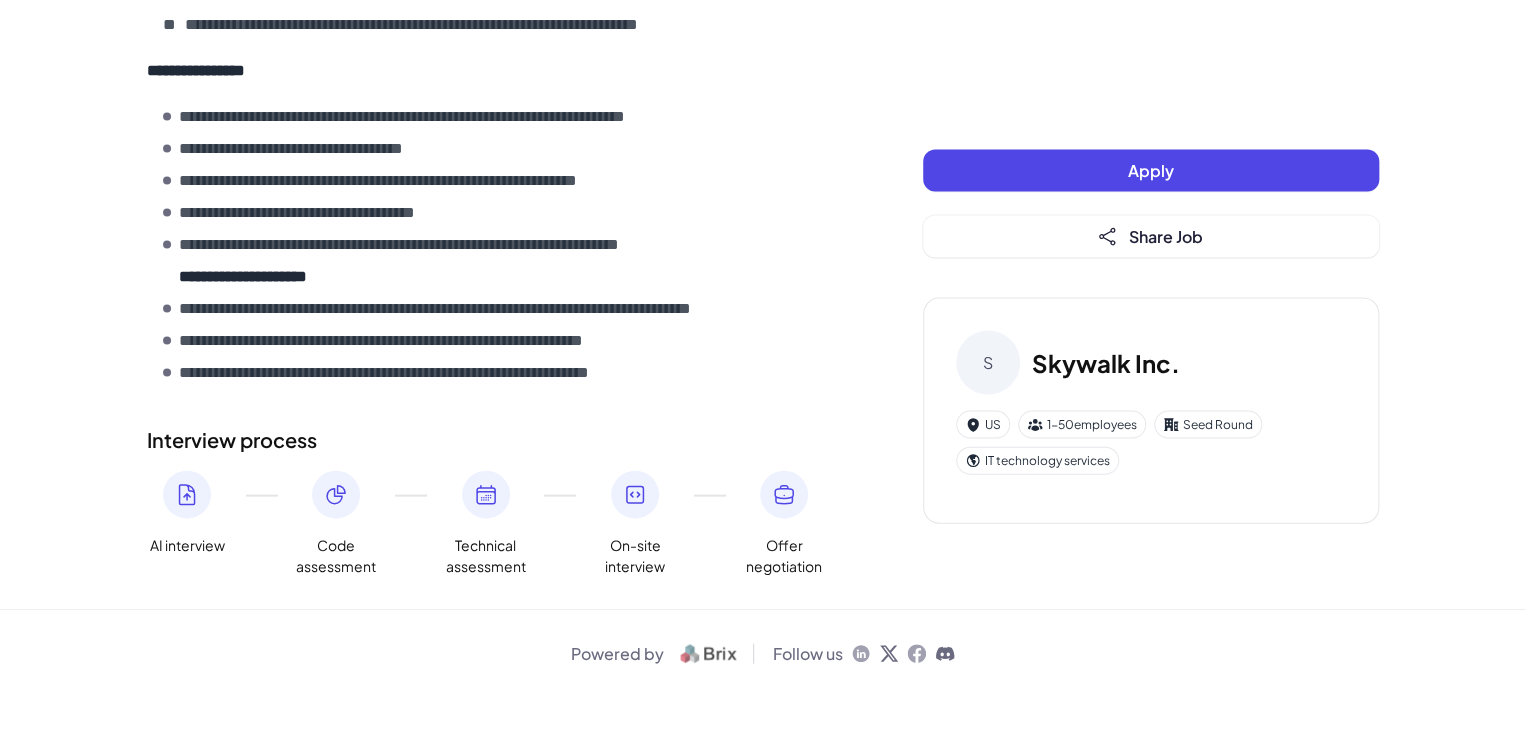 click on "Technical assessment" at bounding box center (486, 556) 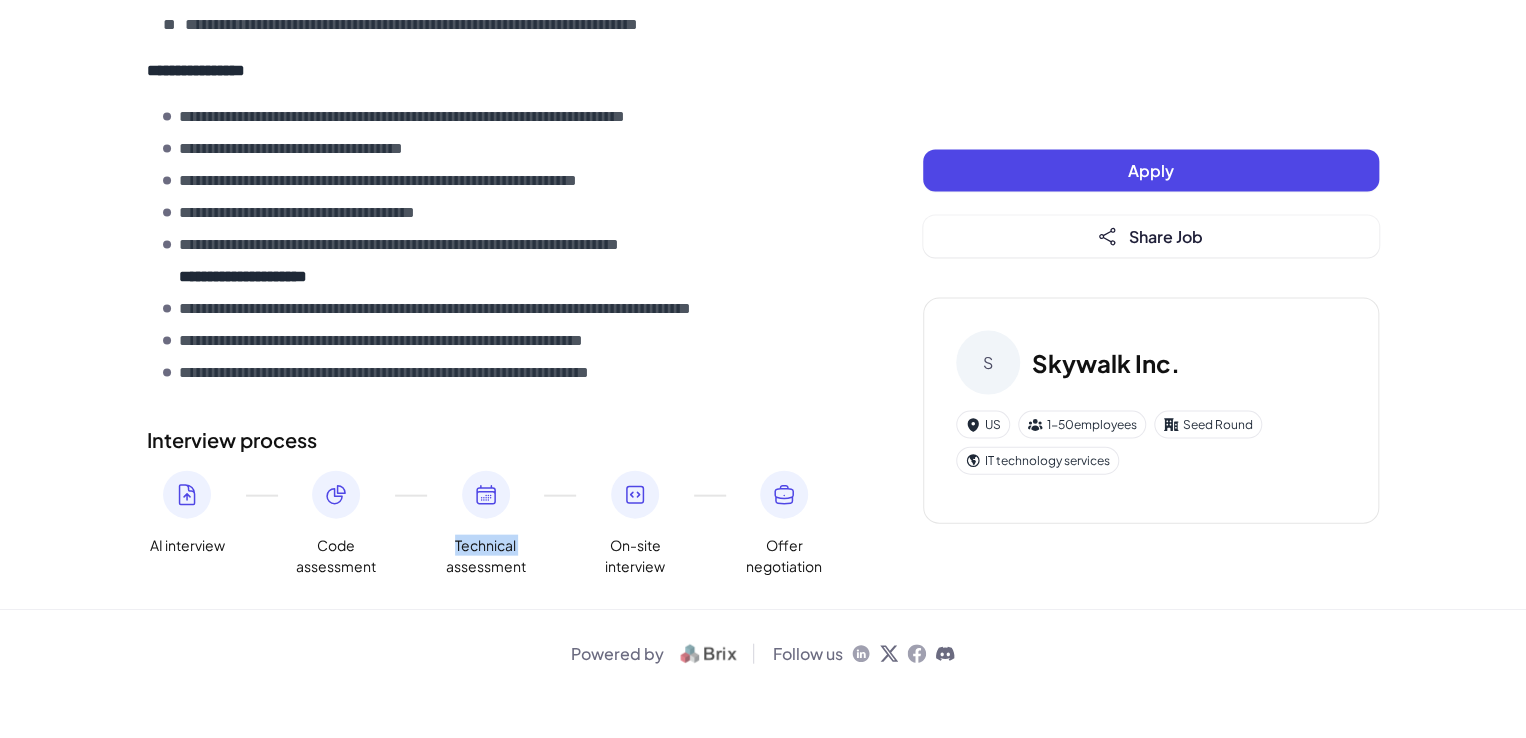 click on "Technical assessment" at bounding box center [486, 556] 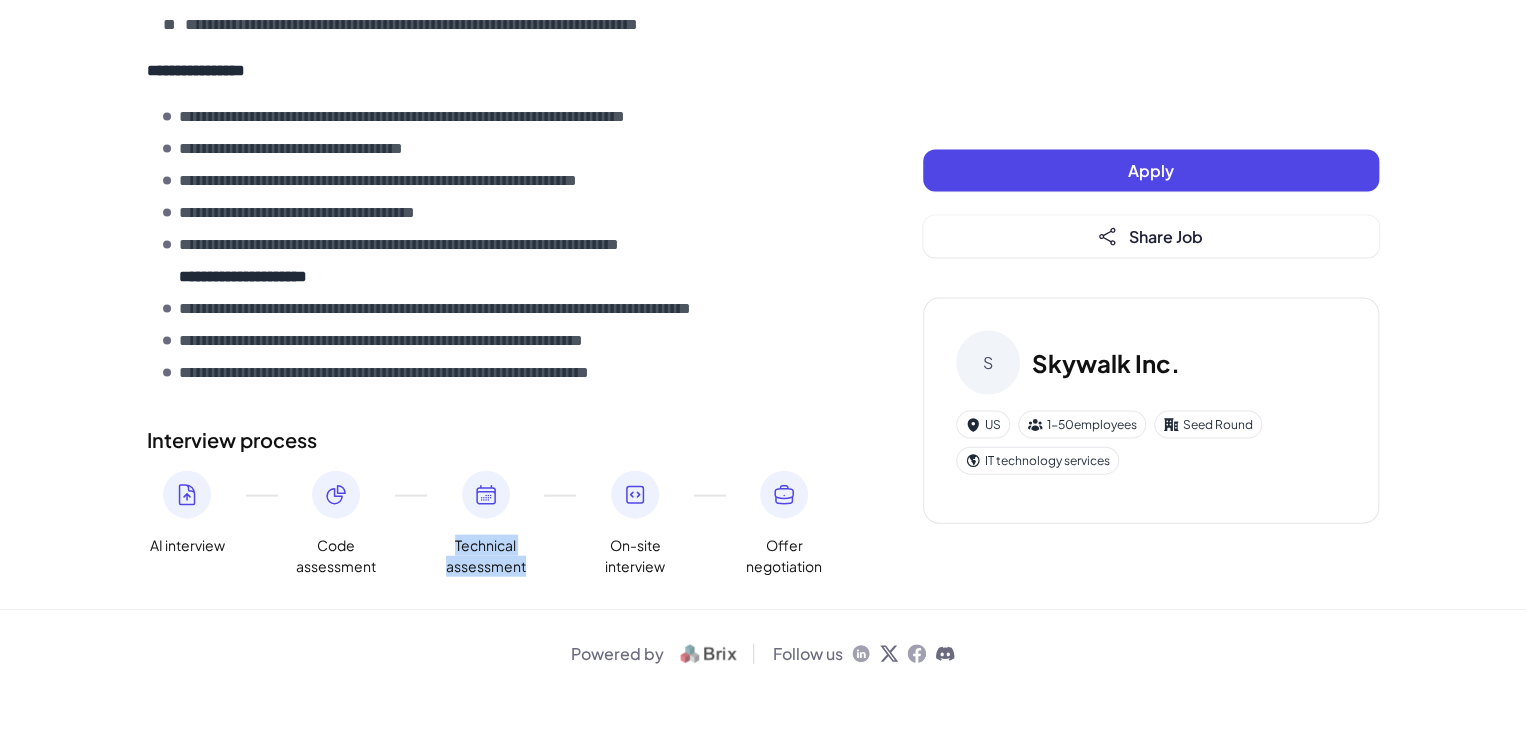 click on "Technical assessment" at bounding box center (486, 556) 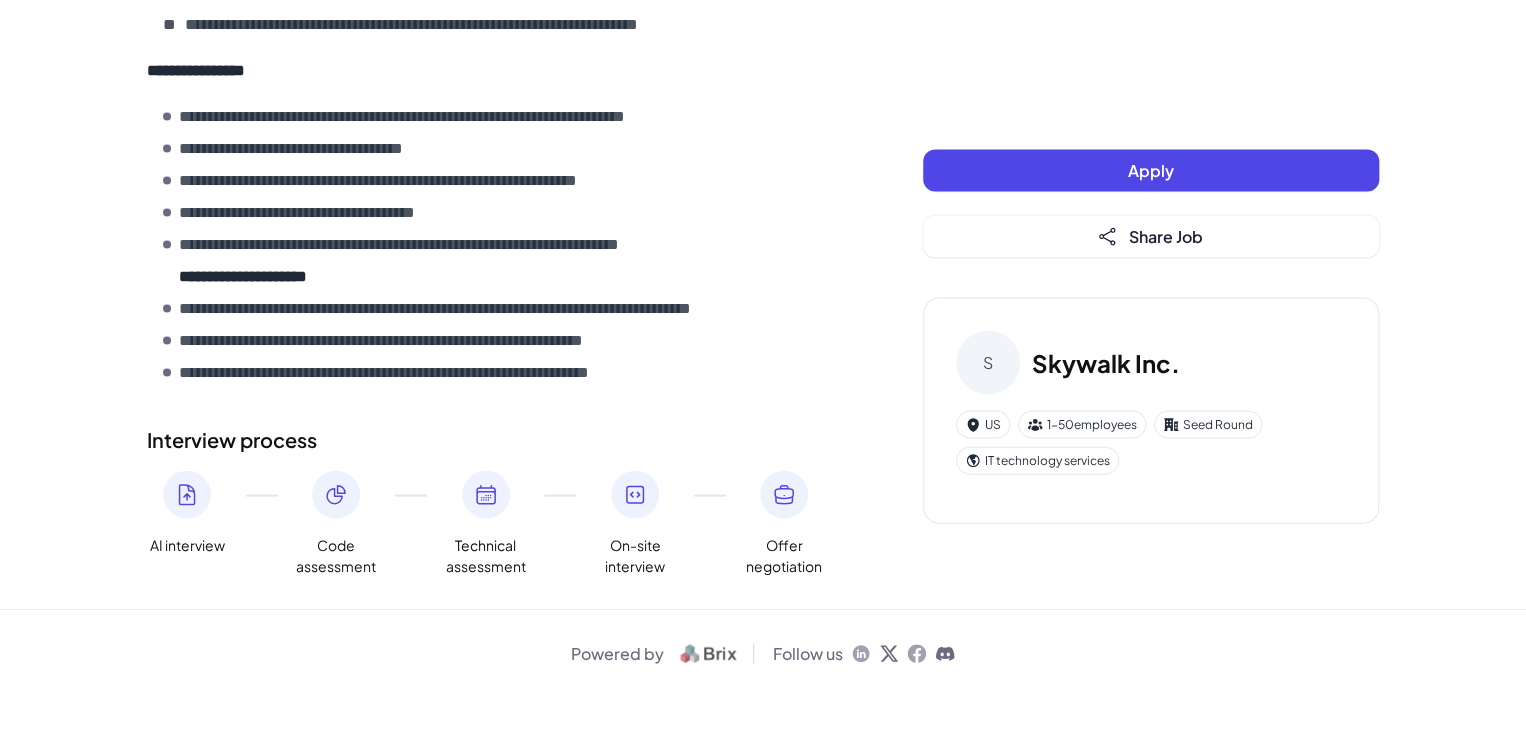 click on "On-site interview" at bounding box center [635, 556] 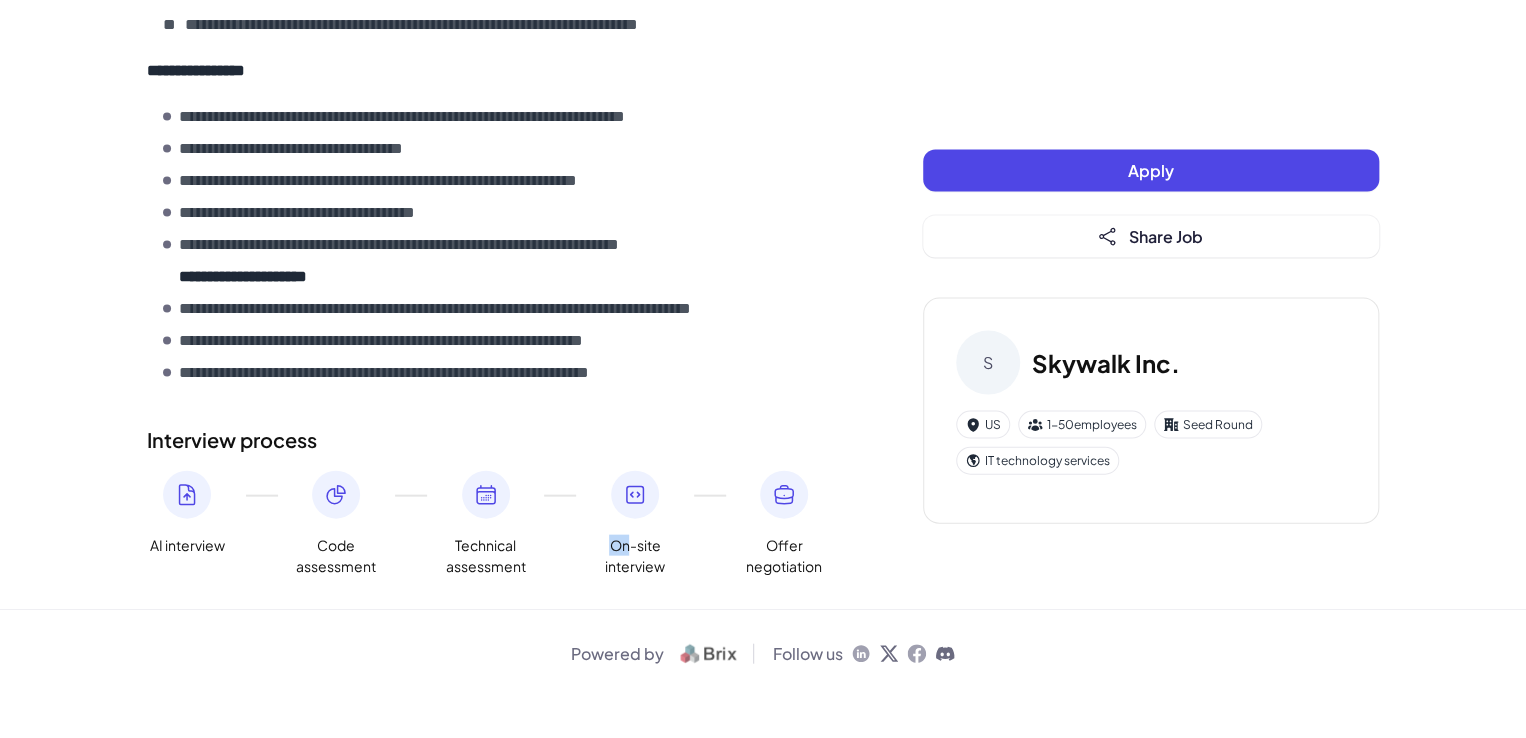click on "On-site interview" at bounding box center (635, 556) 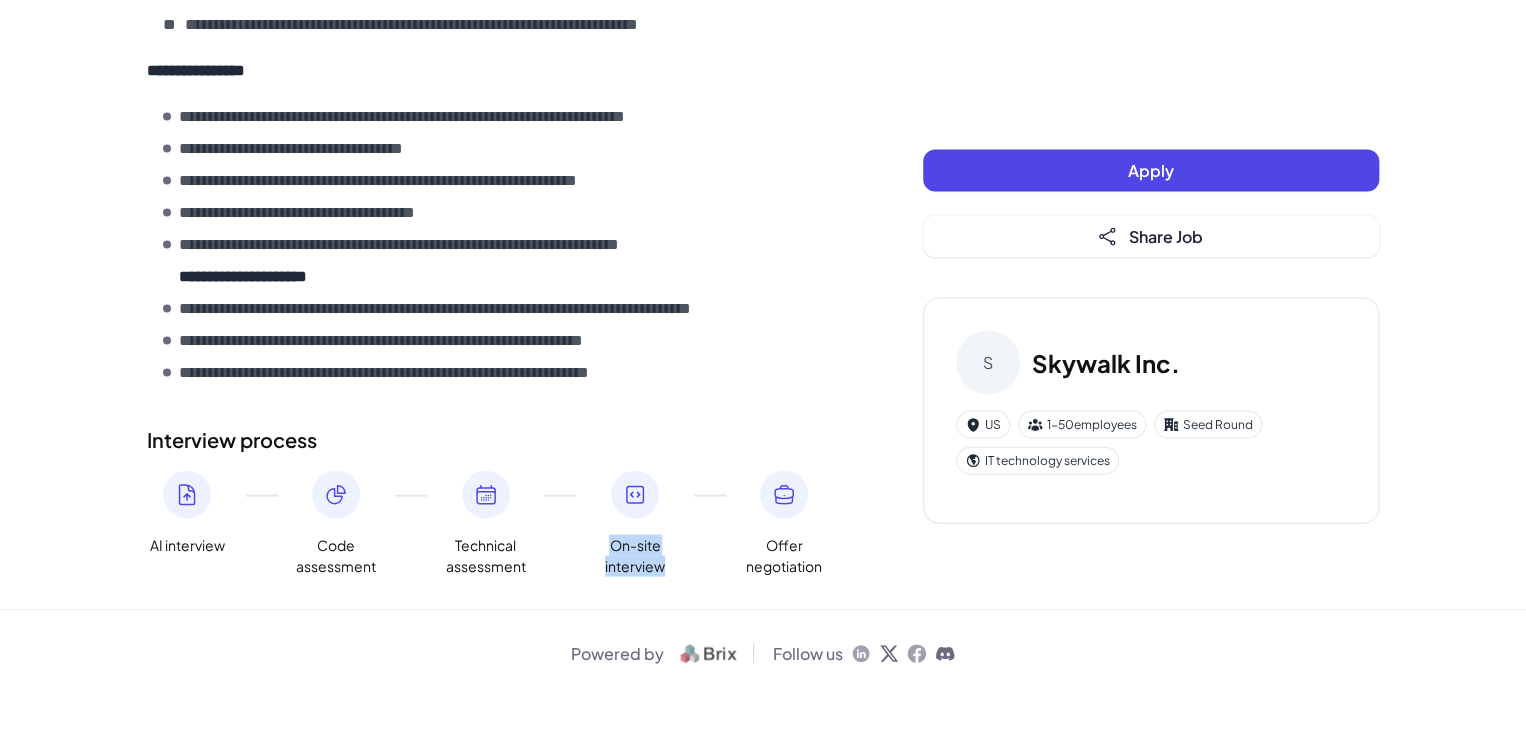 click on "On-site interview" at bounding box center (635, 556) 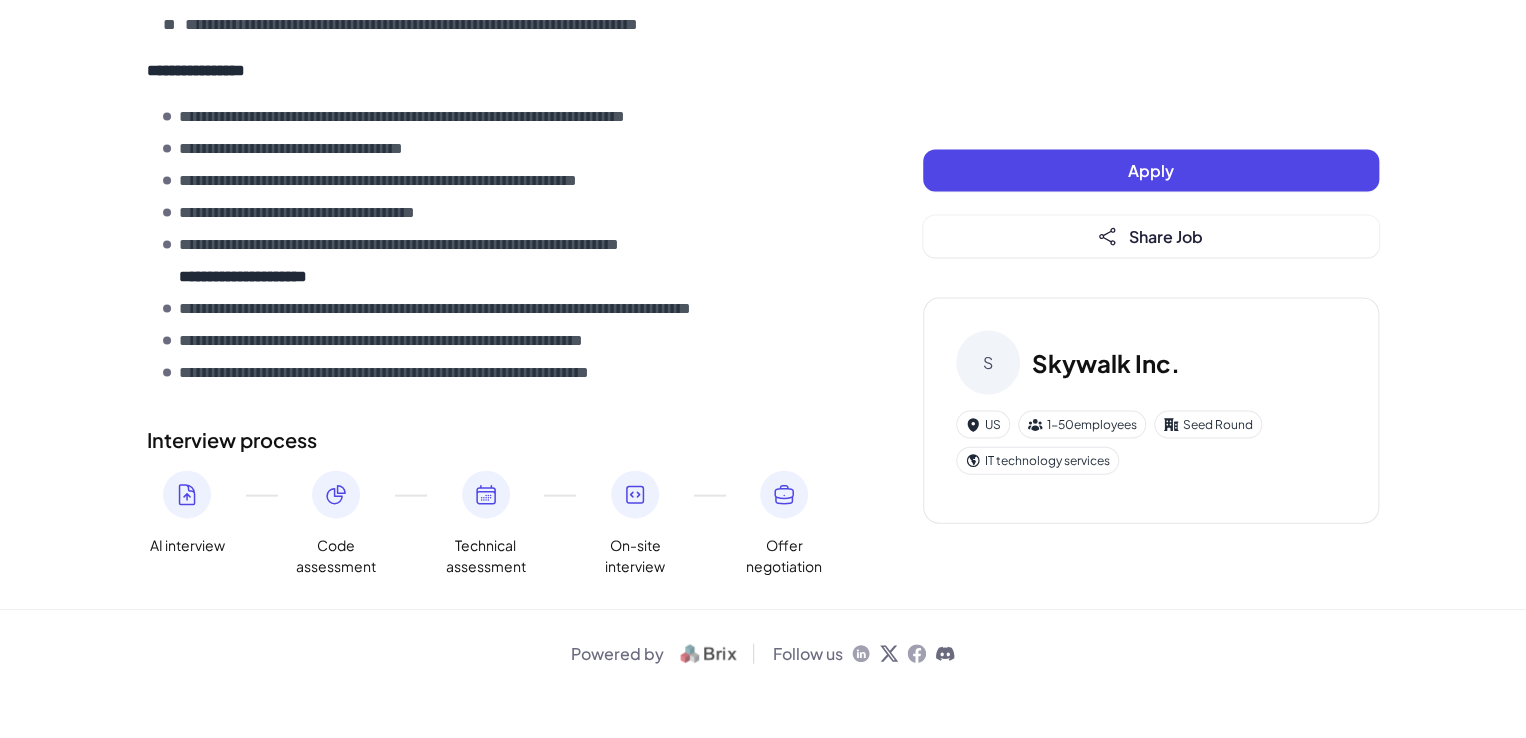 click on "Offer negotiation" at bounding box center (784, 556) 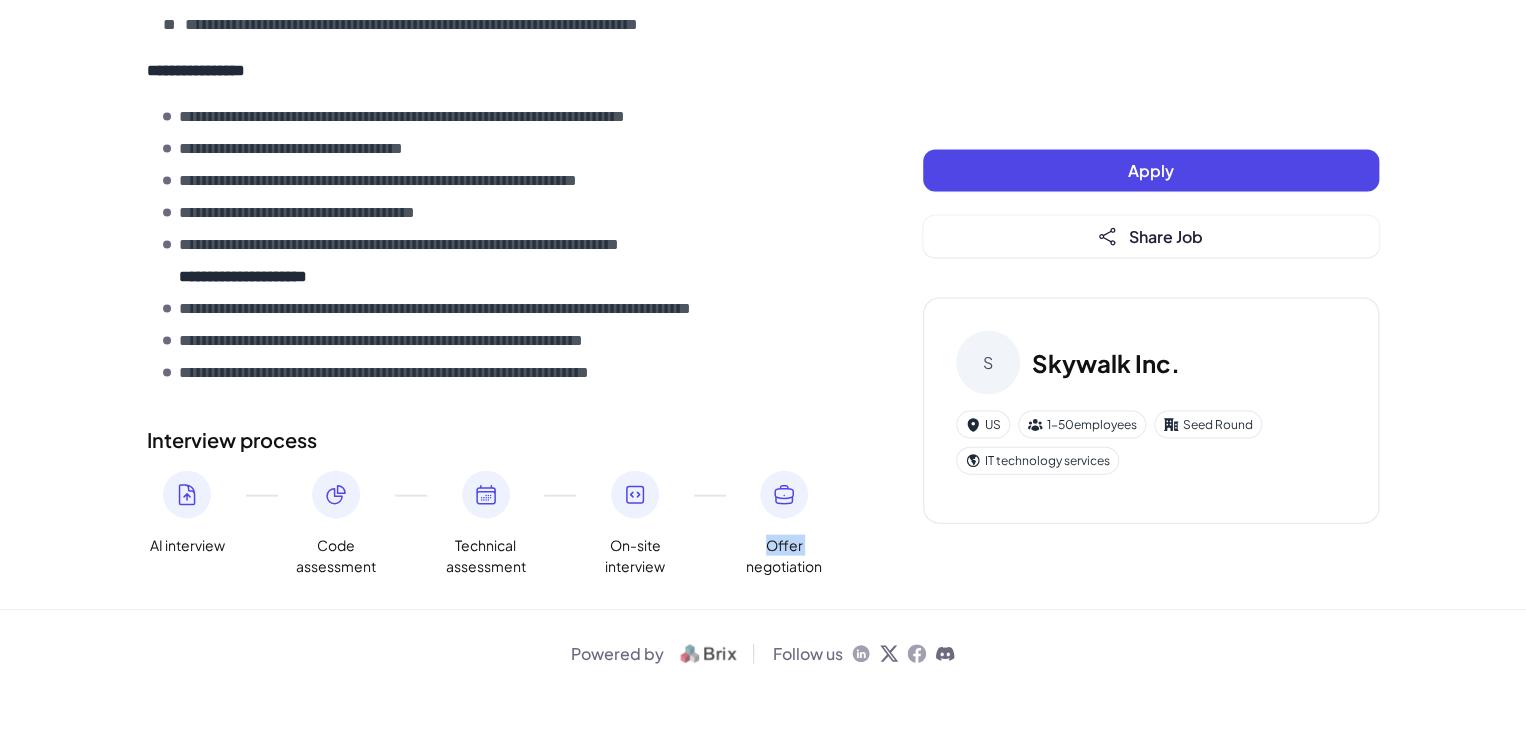 click on "Offer negotiation" at bounding box center [784, 556] 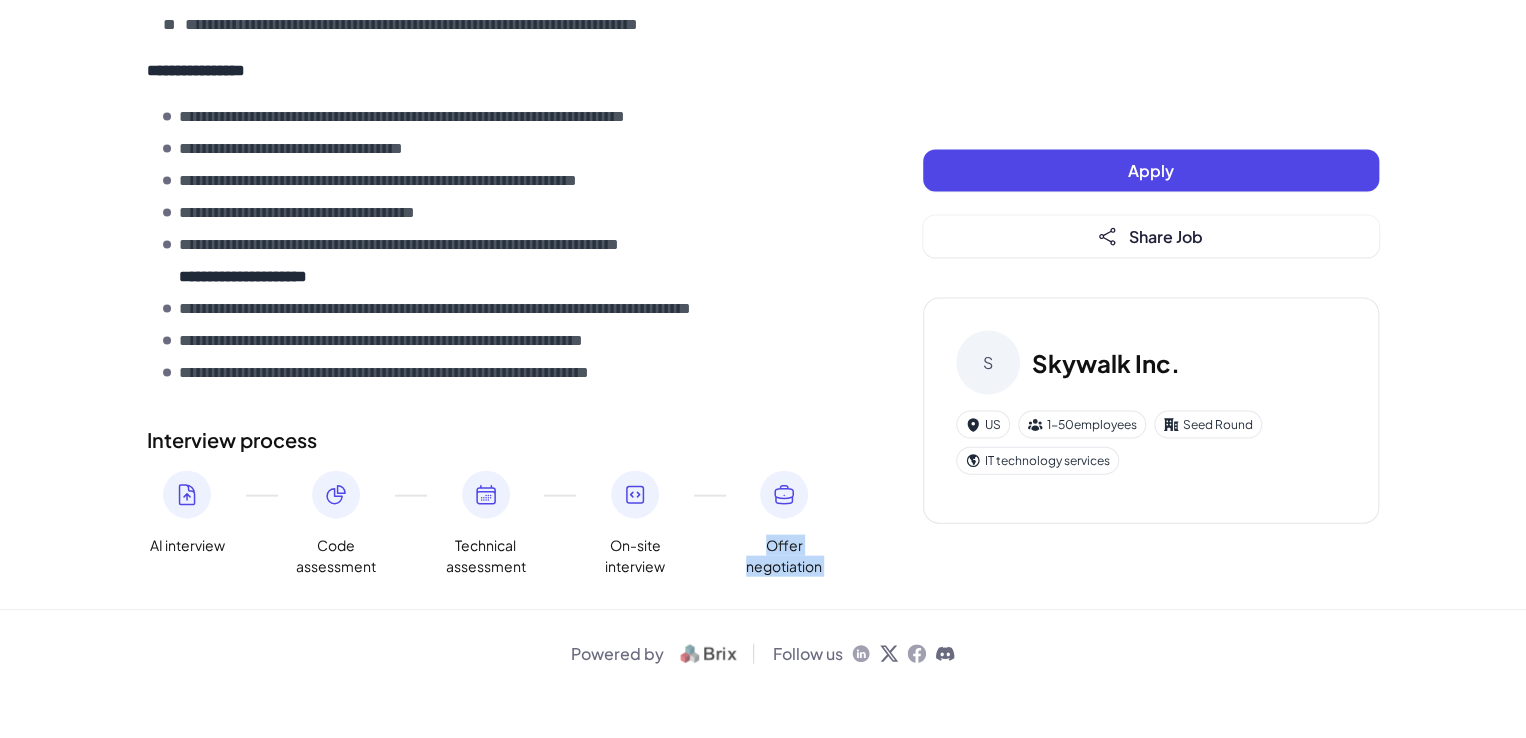 click on "Offer negotiation" at bounding box center [784, 556] 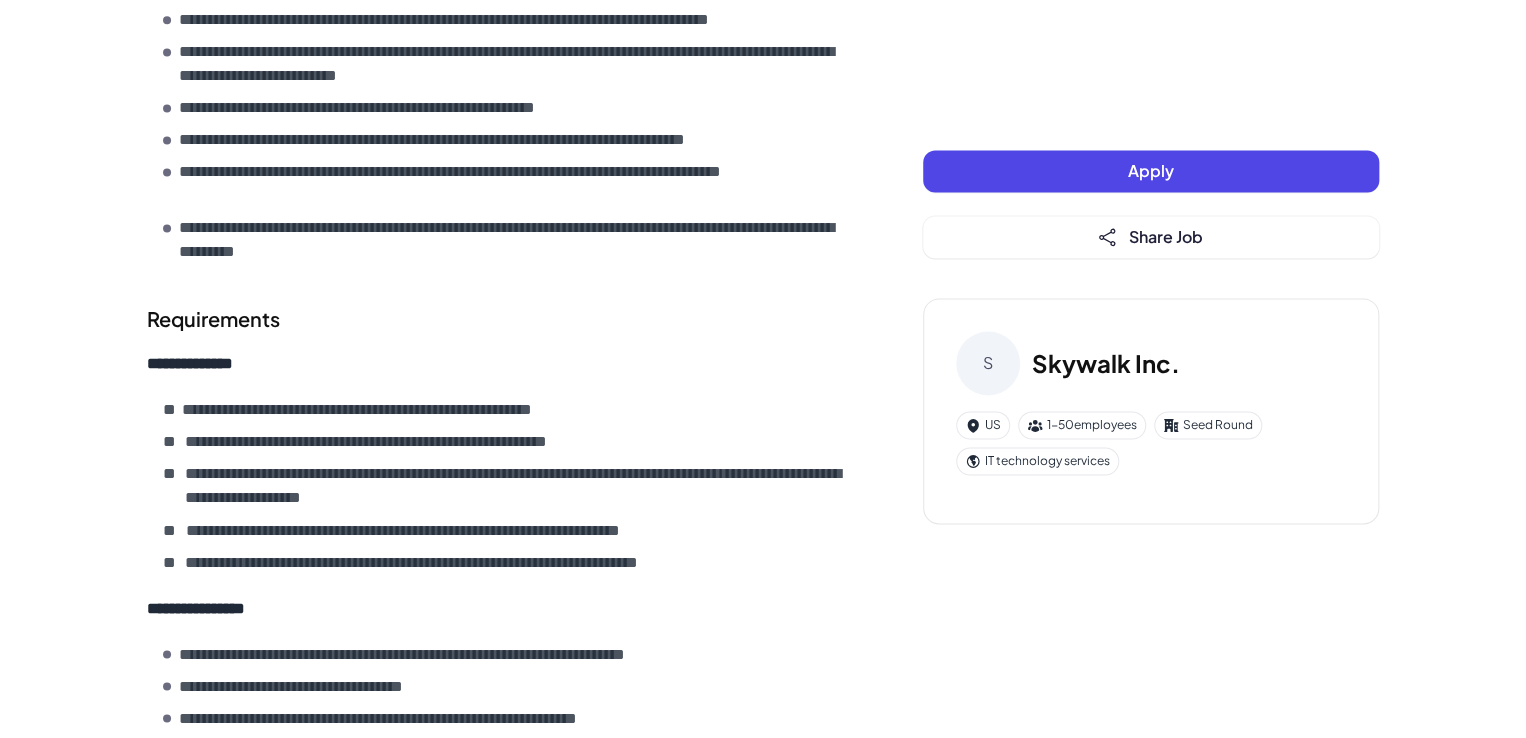 scroll, scrollTop: 1600, scrollLeft: 0, axis: vertical 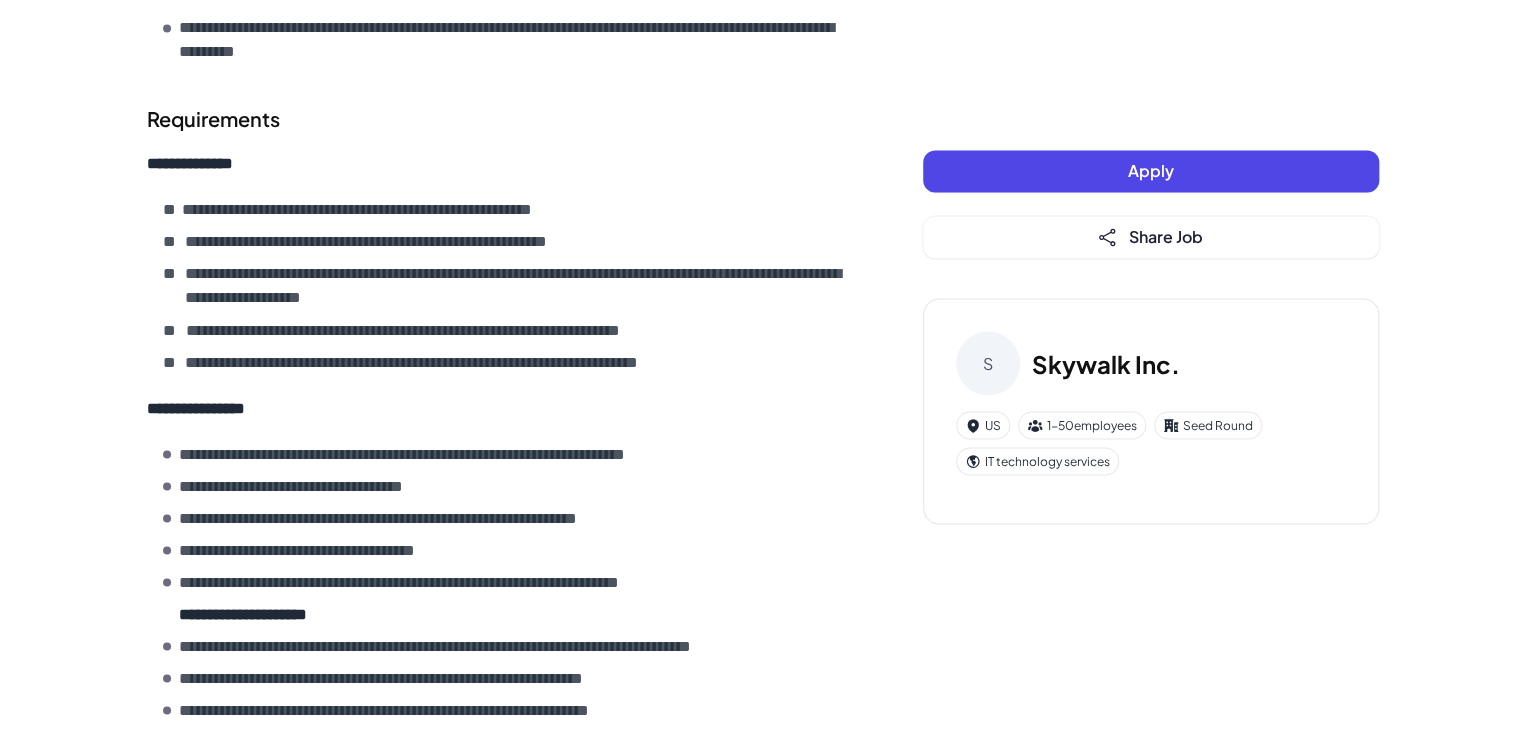 click on "**********" at bounding box center [336, 486] 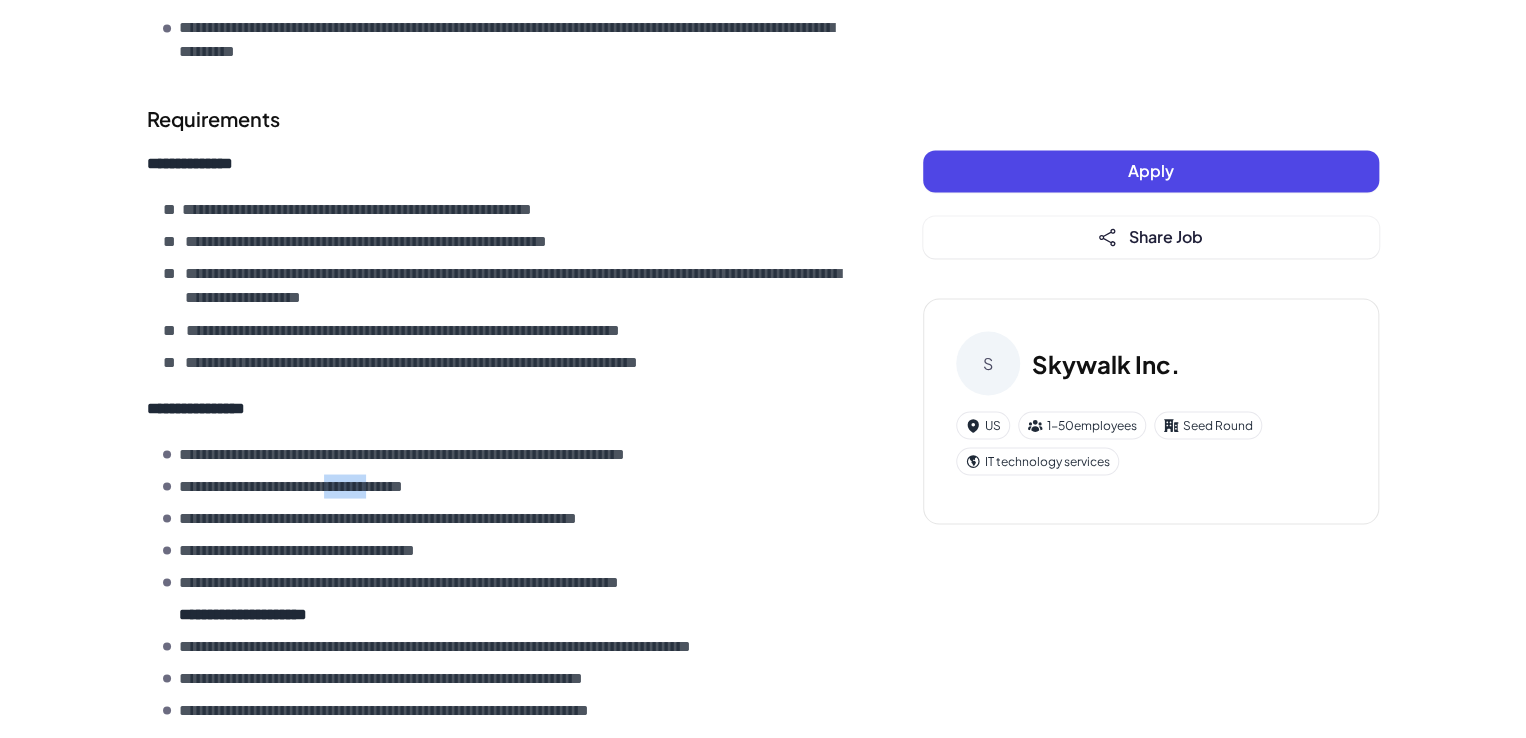 click on "**********" at bounding box center [336, 486] 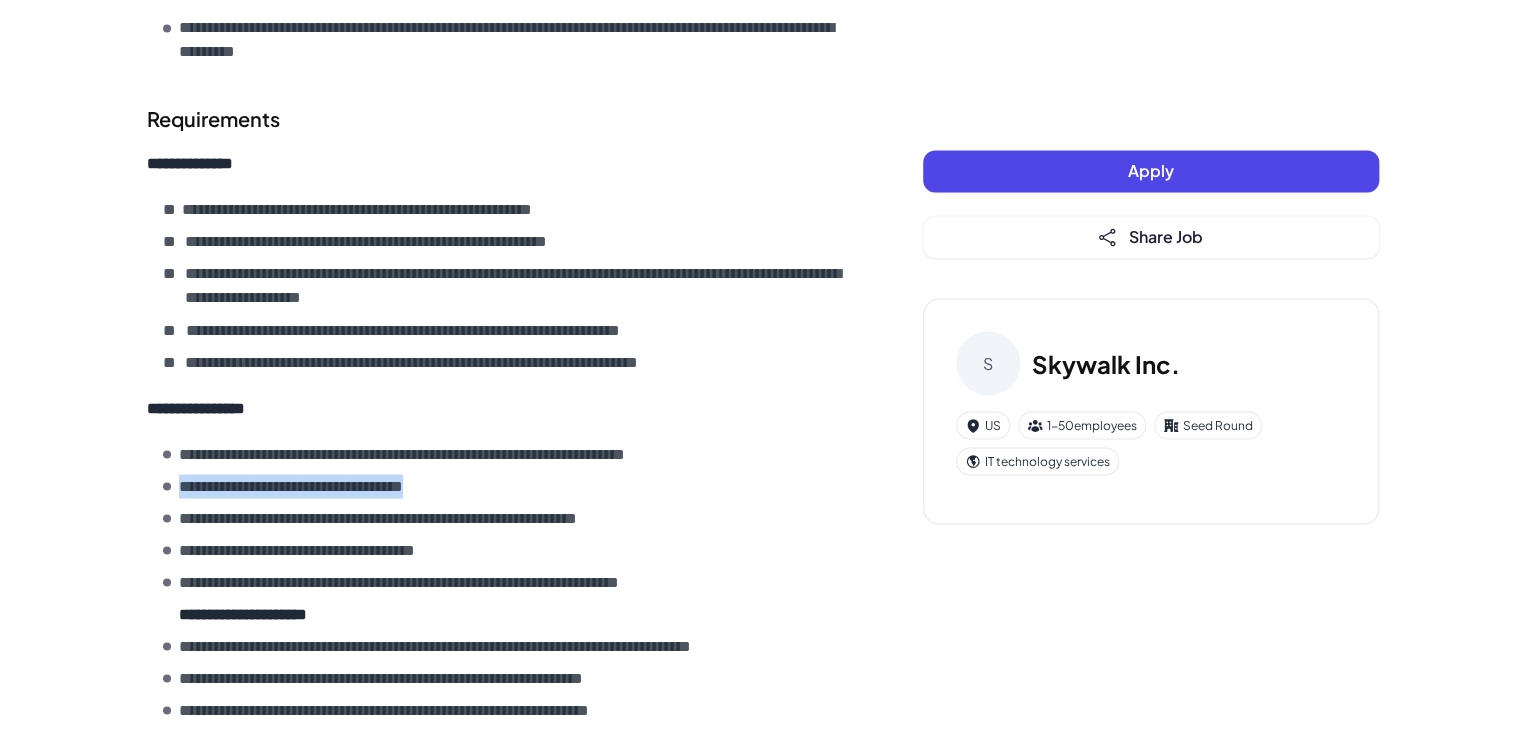 click on "**********" at bounding box center [336, 486] 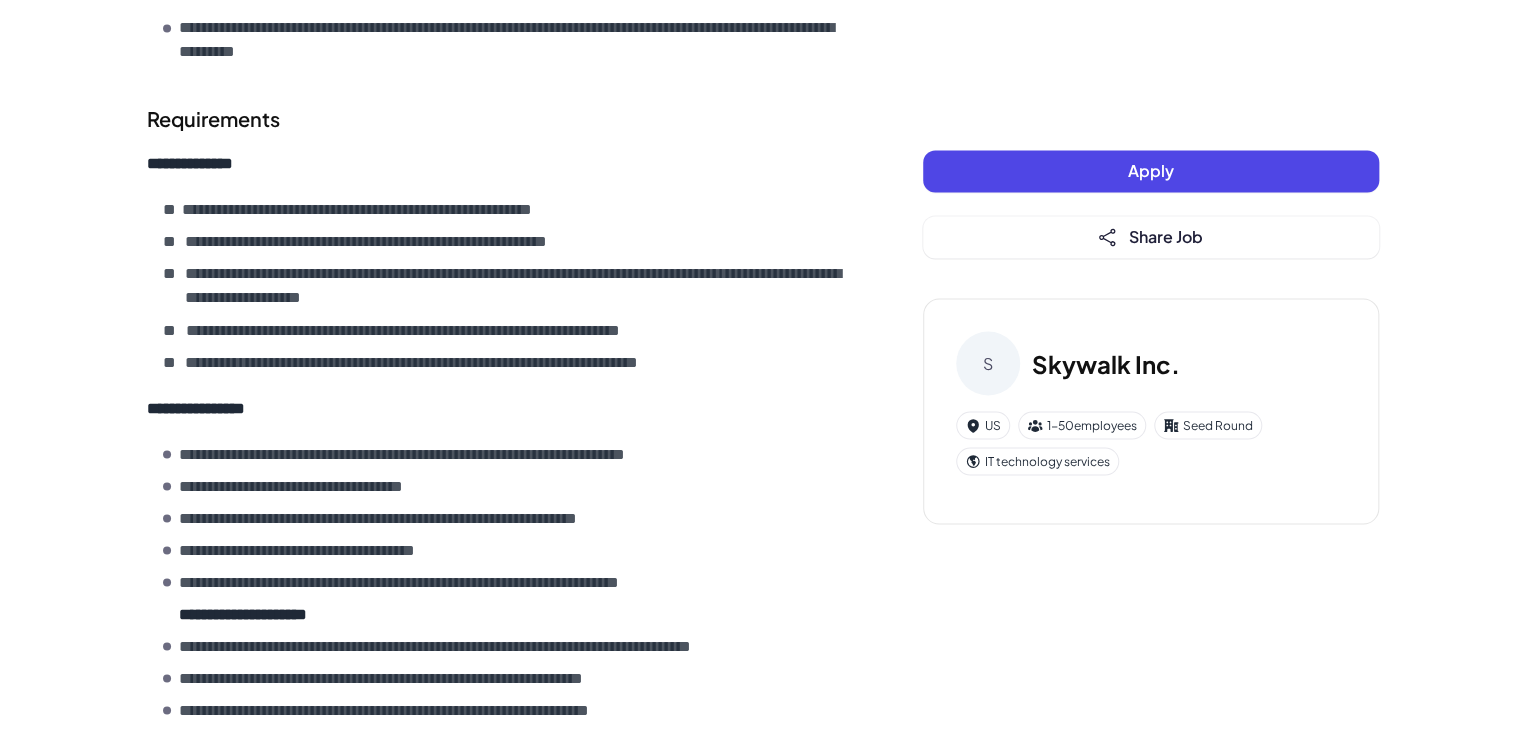 click on "**********" at bounding box center (472, 454) 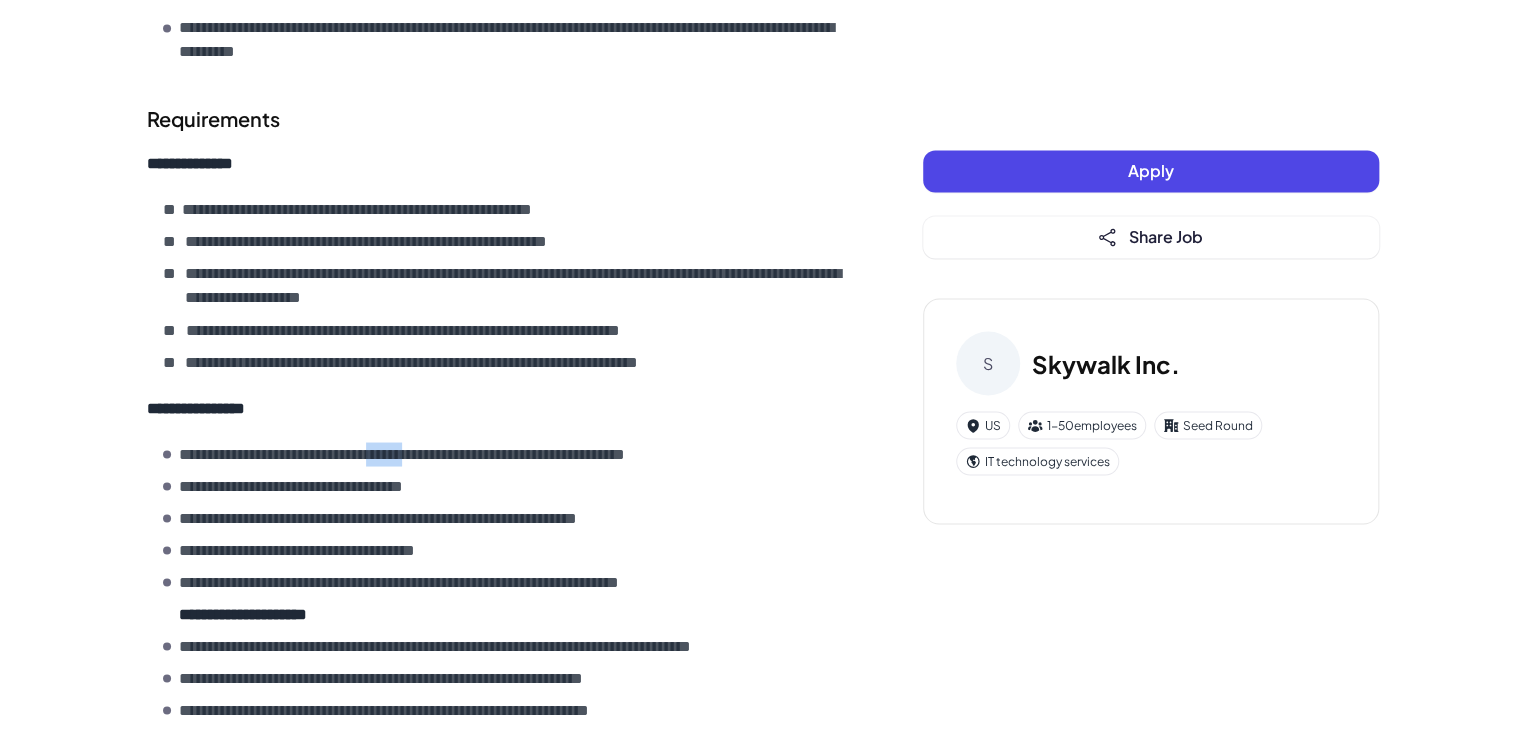 click on "**********" at bounding box center (472, 454) 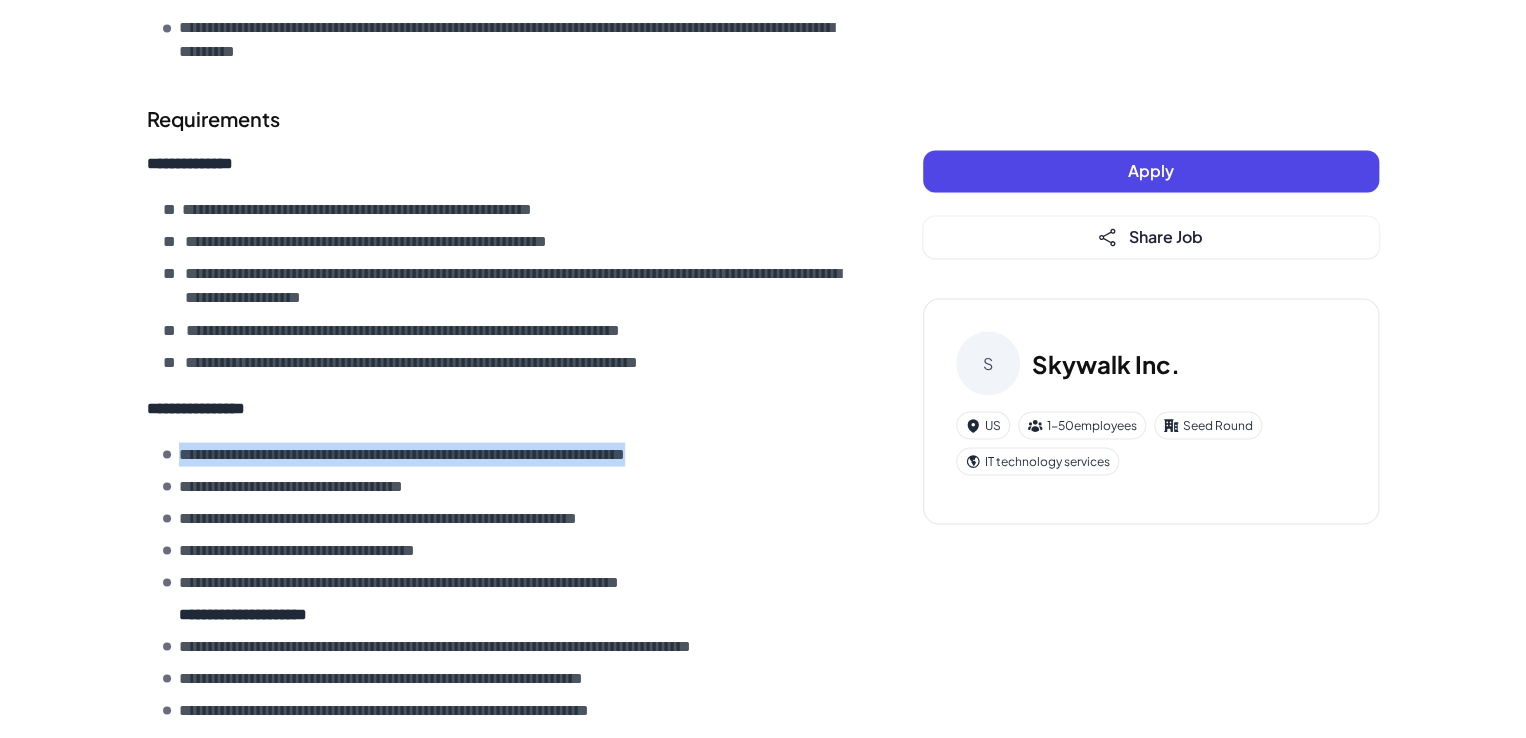 click on "**********" at bounding box center (472, 454) 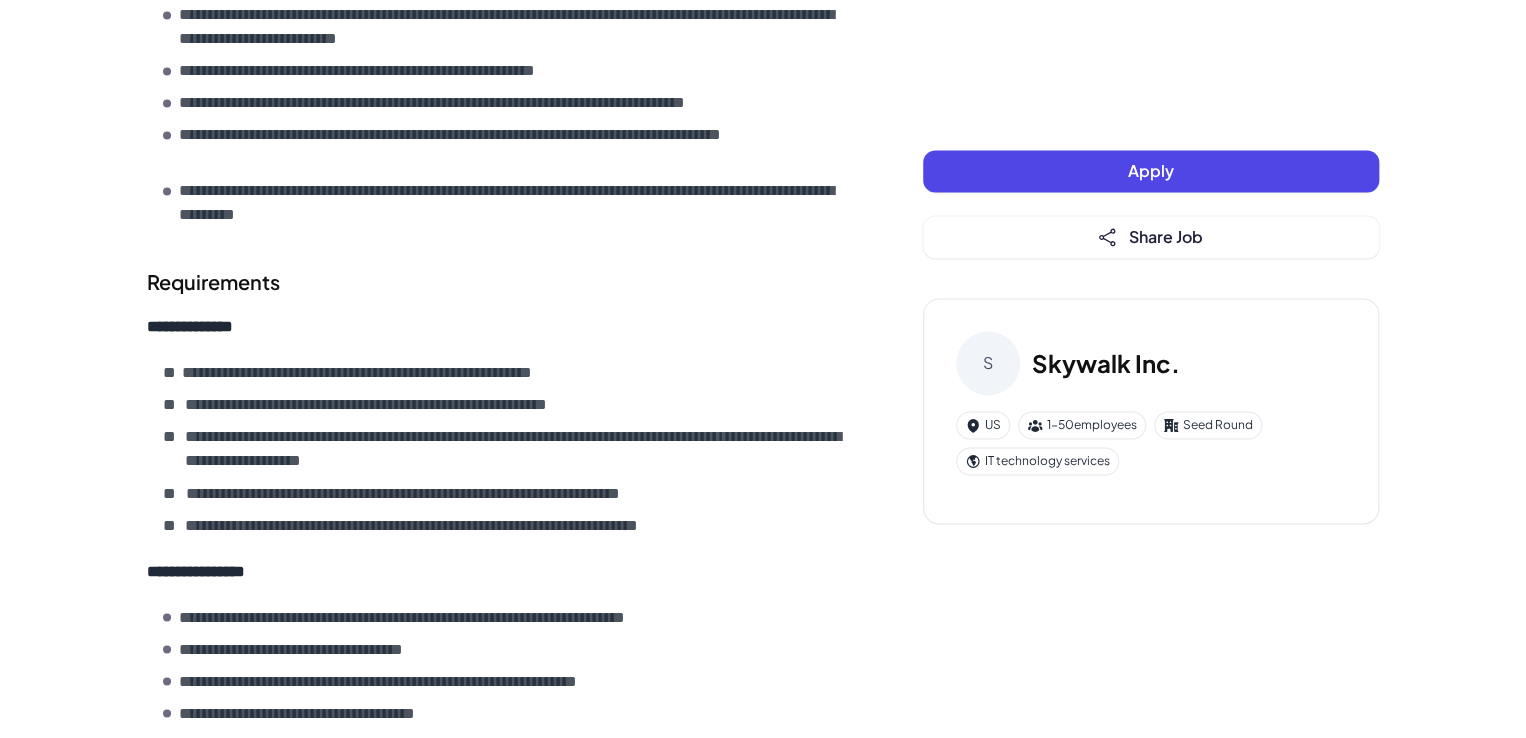 scroll, scrollTop: 1237, scrollLeft: 0, axis: vertical 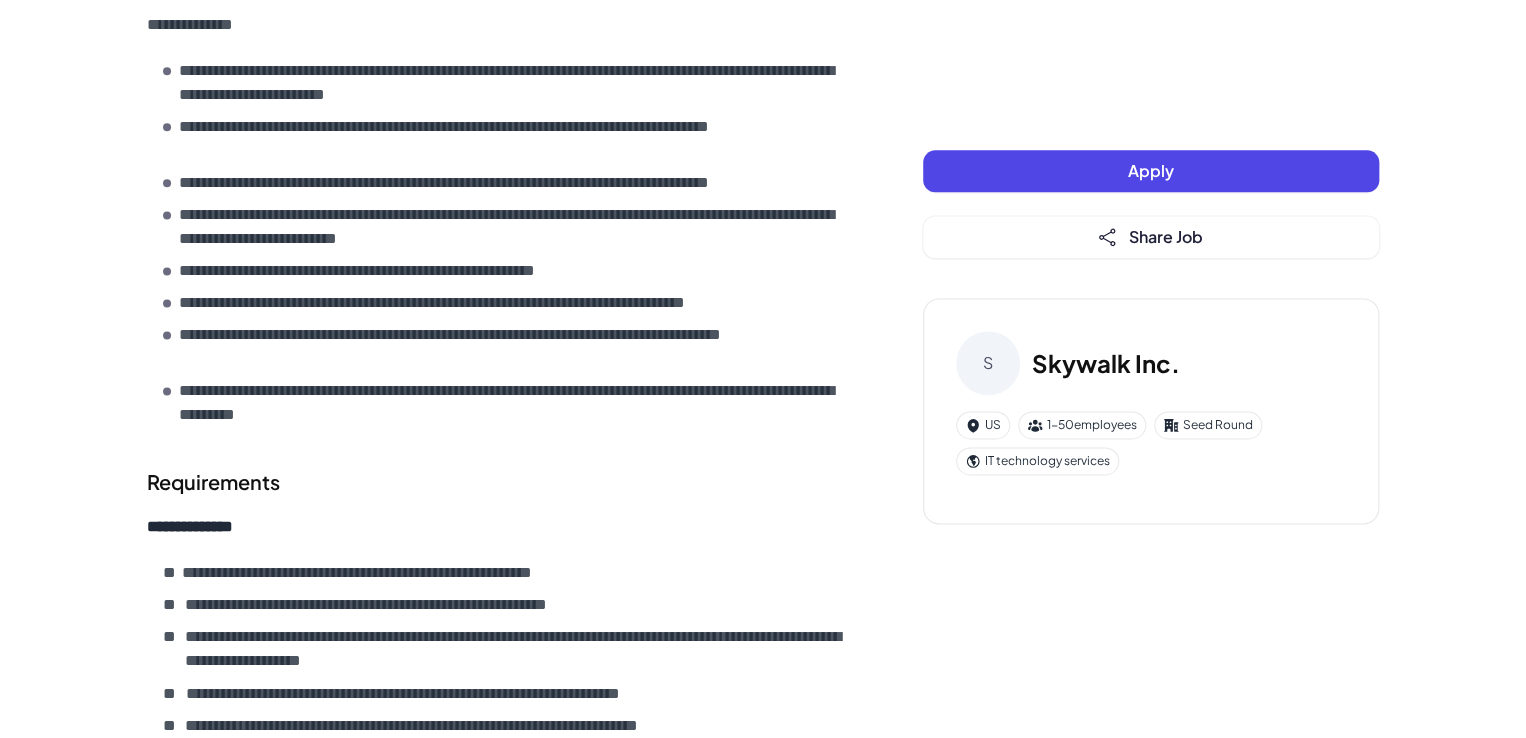 click on "**********" at bounding box center [511, 403] 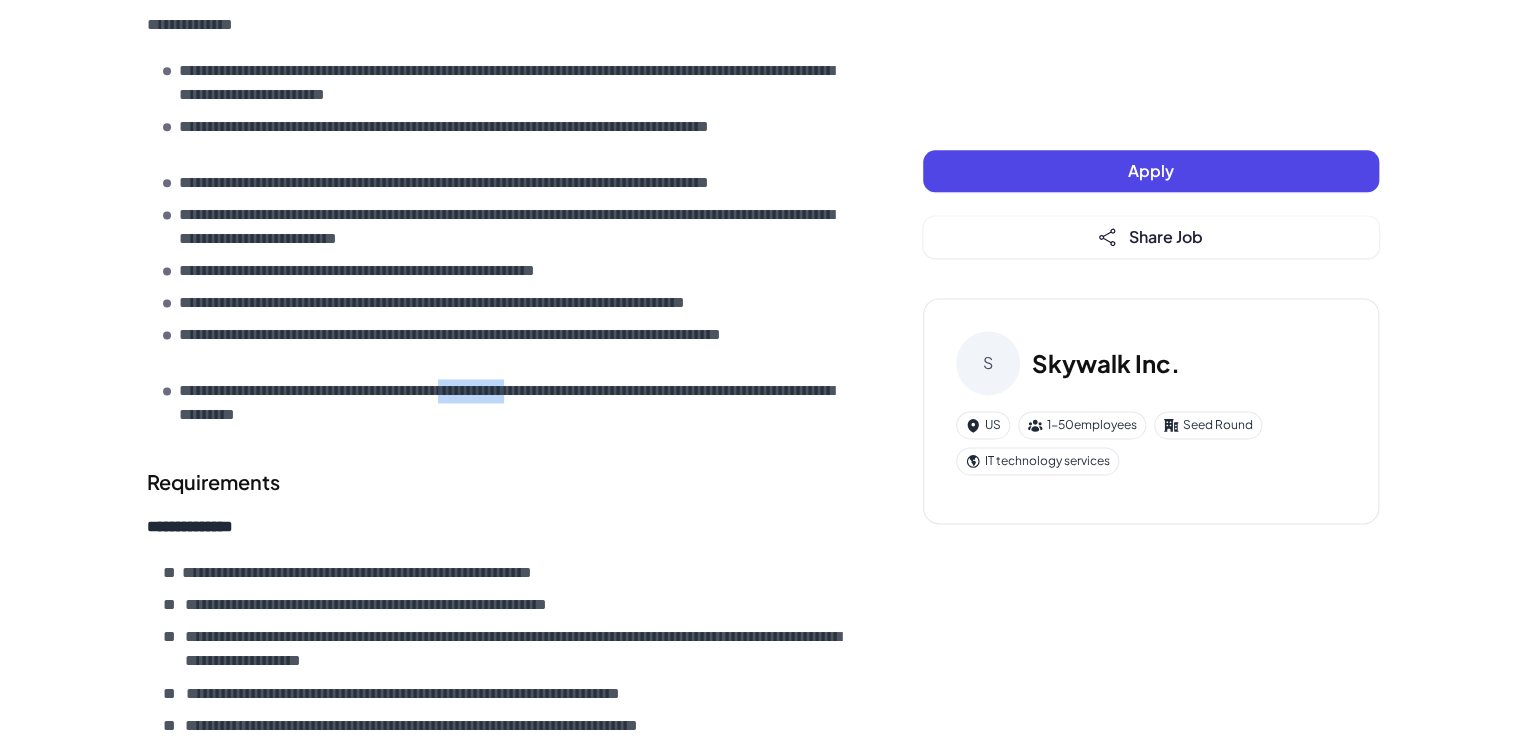 click on "**********" at bounding box center (511, 403) 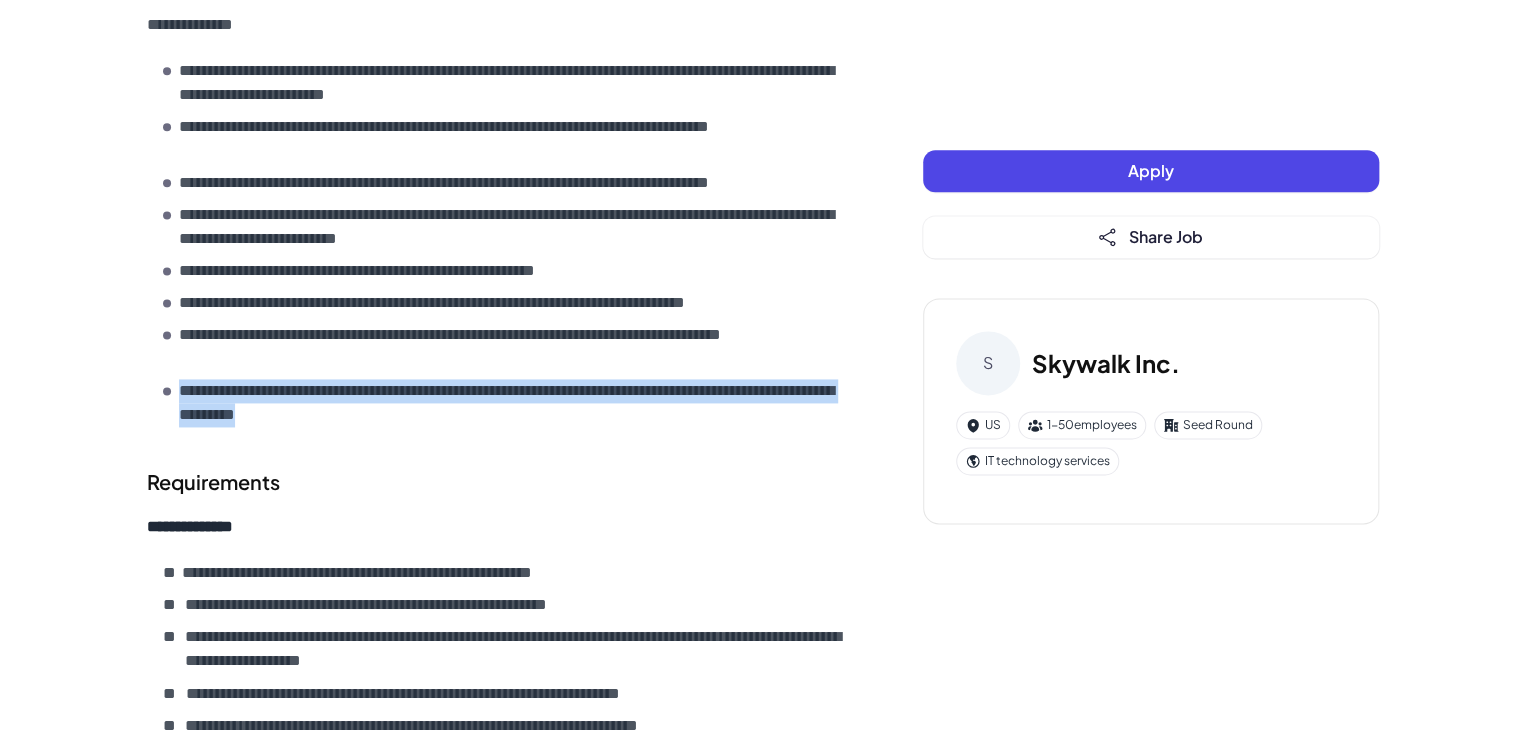 click on "**********" at bounding box center [511, 403] 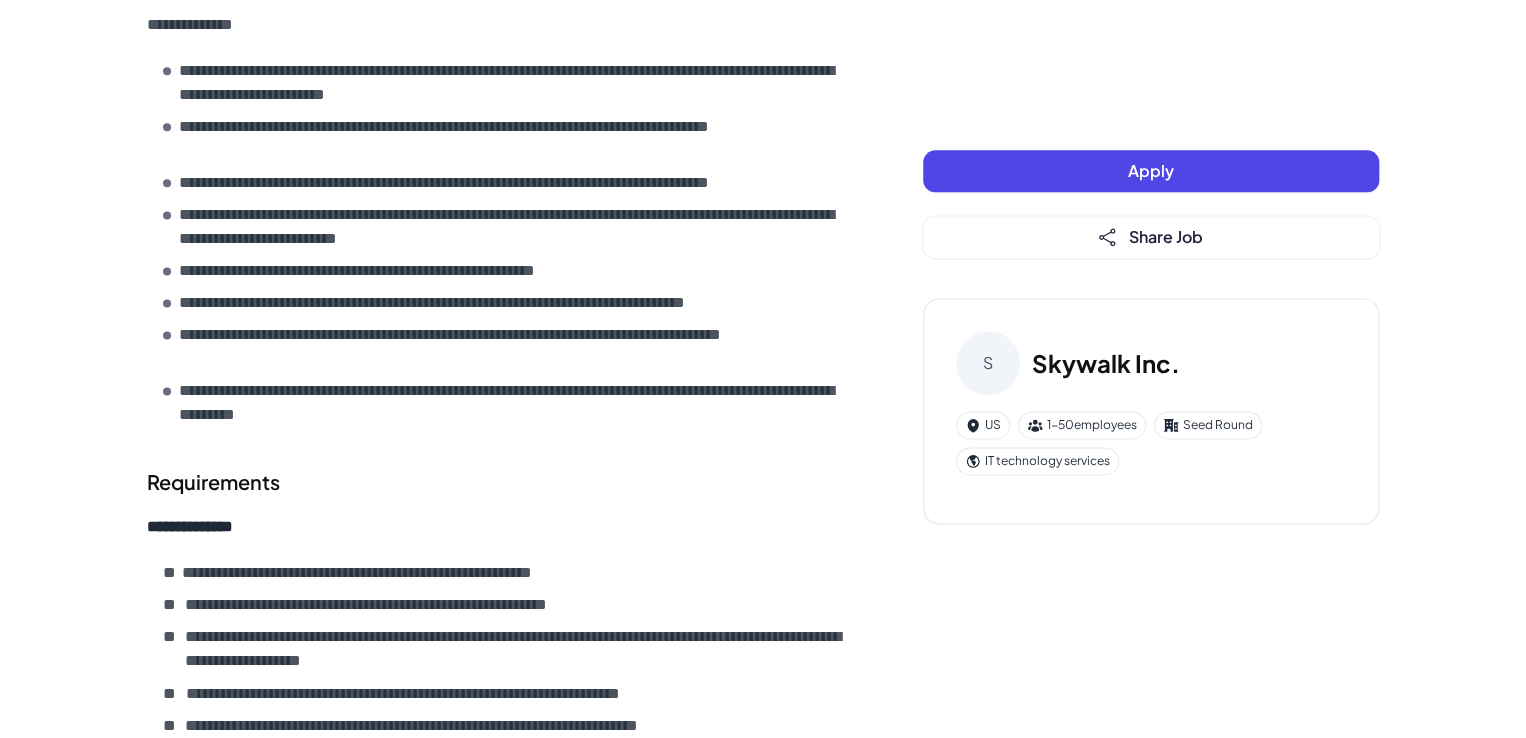 click on "**********" at bounding box center [497, 303] 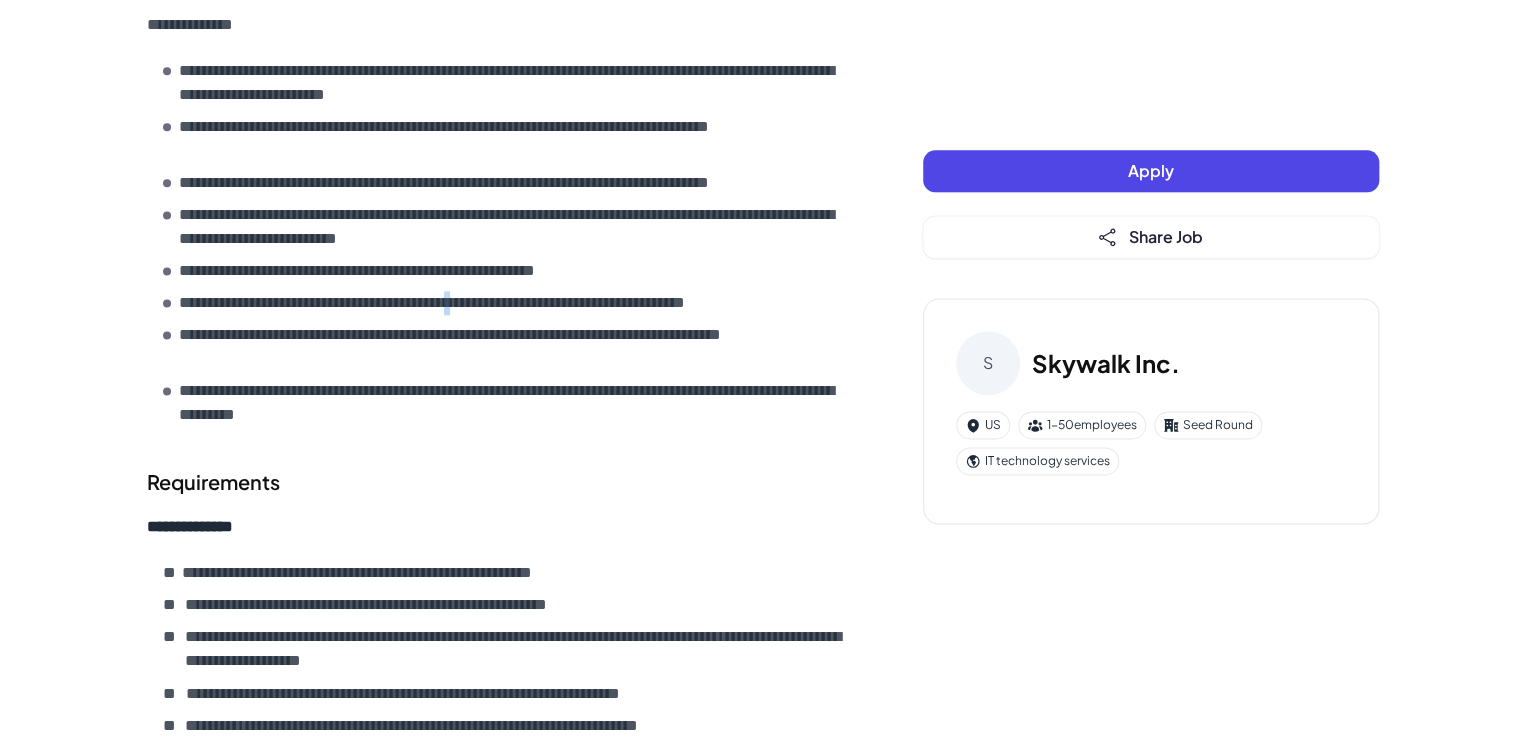 click on "**********" at bounding box center [497, 303] 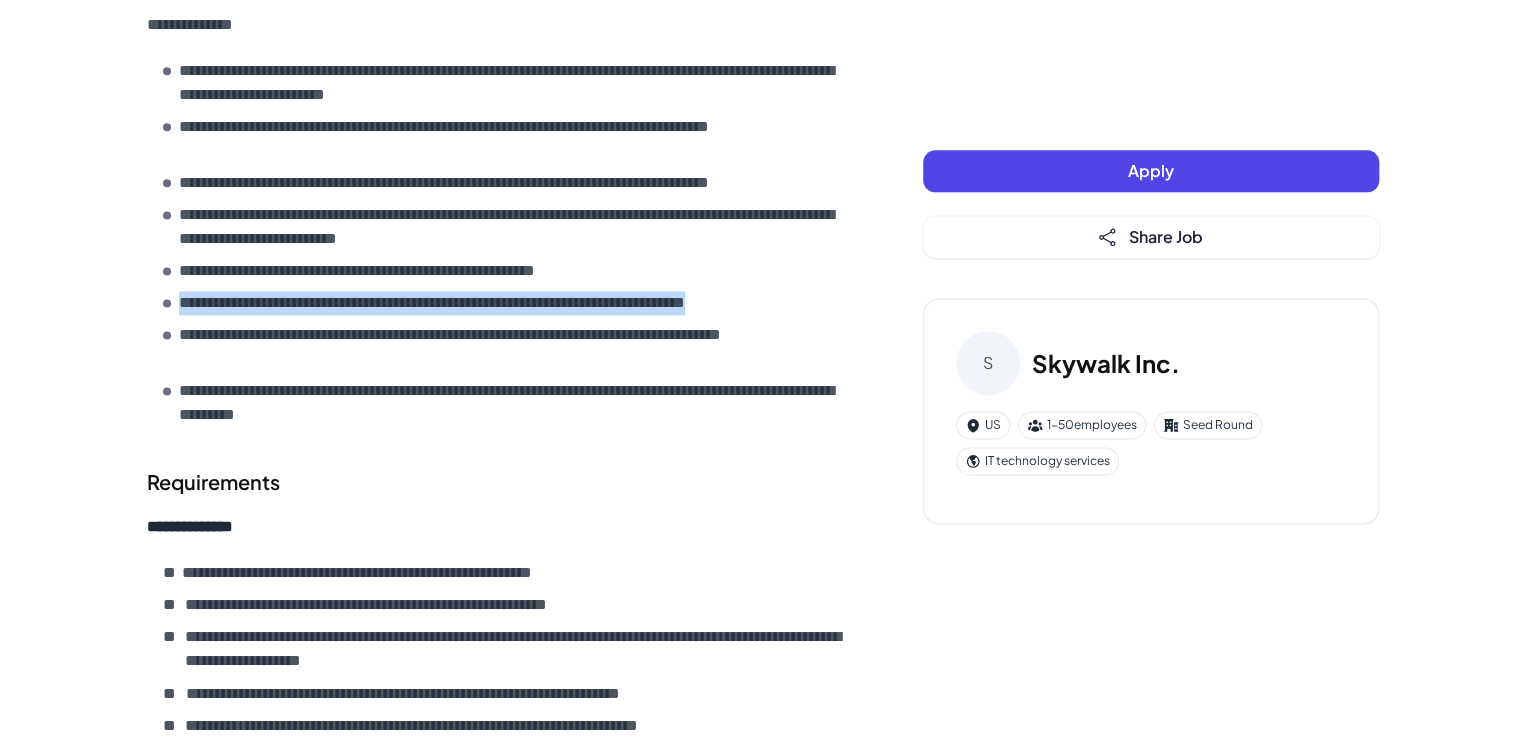 click on "**********" at bounding box center [497, 303] 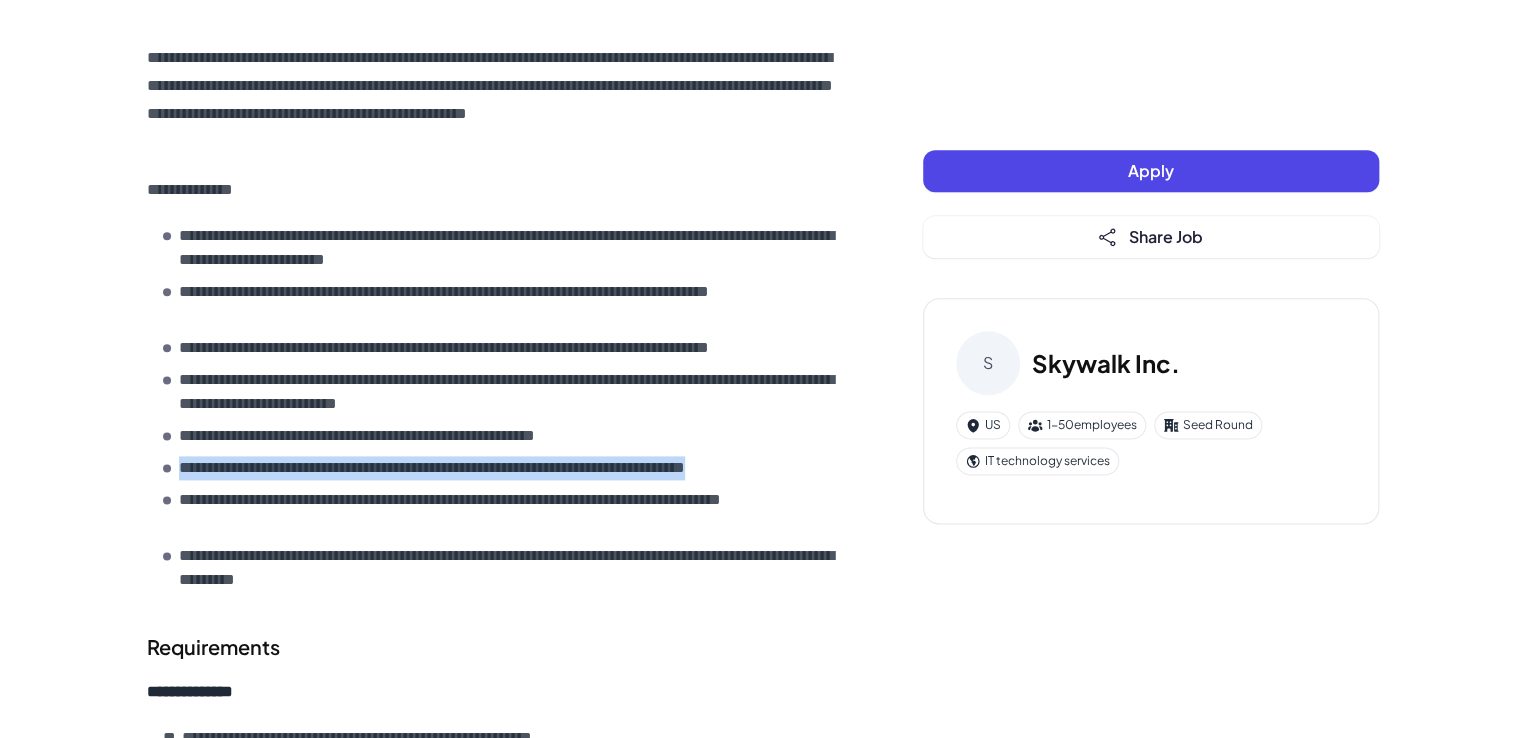 scroll, scrollTop: 1037, scrollLeft: 0, axis: vertical 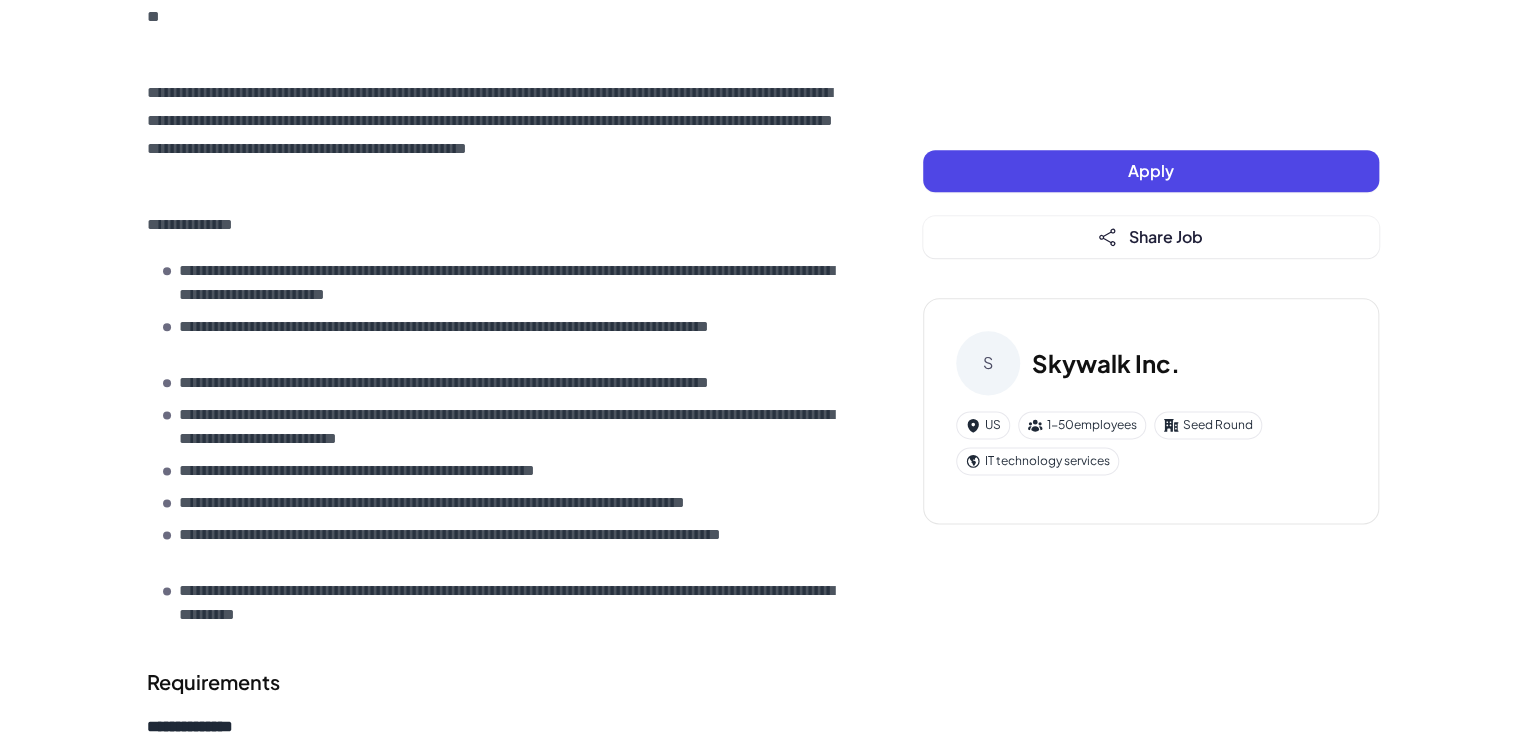 click on "**********" at bounding box center [511, 339] 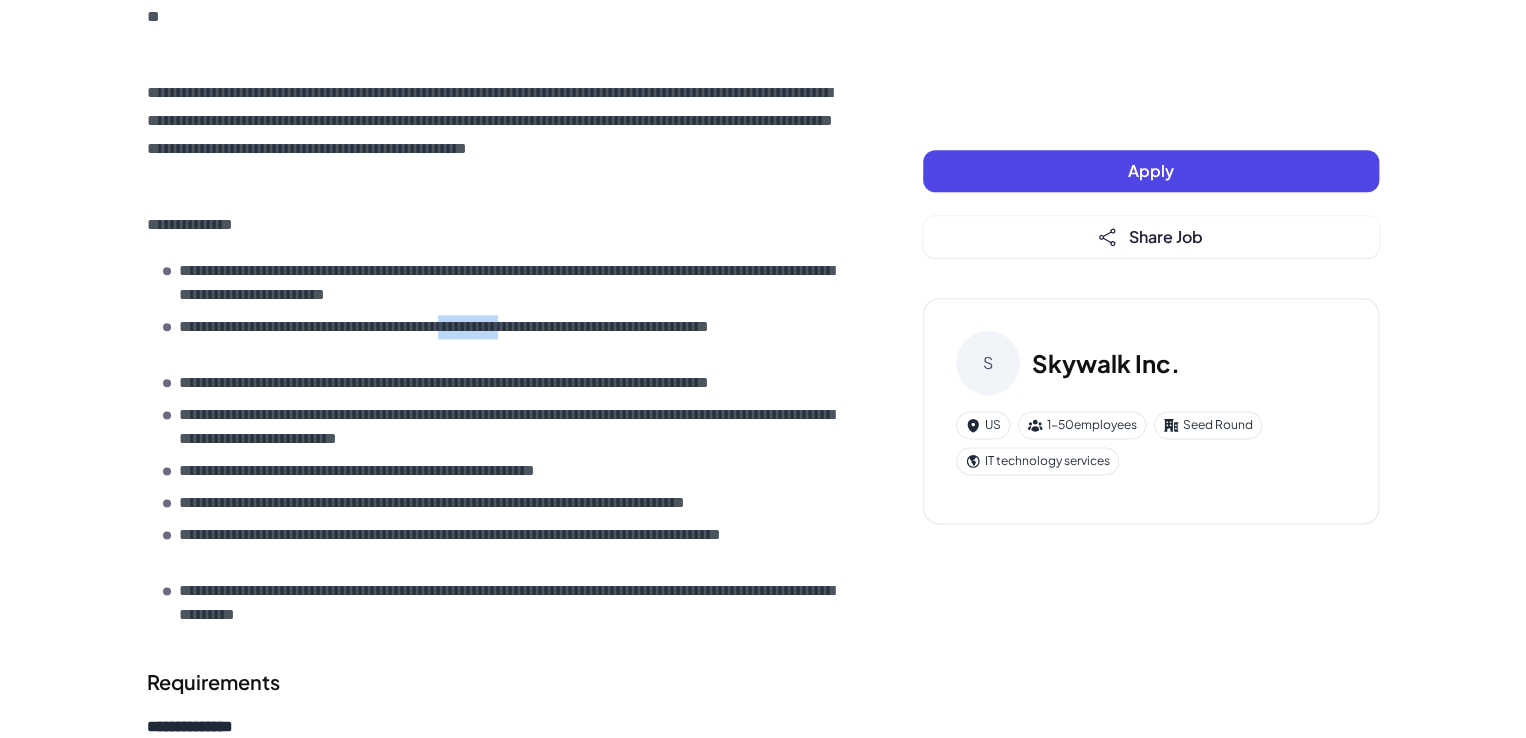 click on "**********" at bounding box center (511, 339) 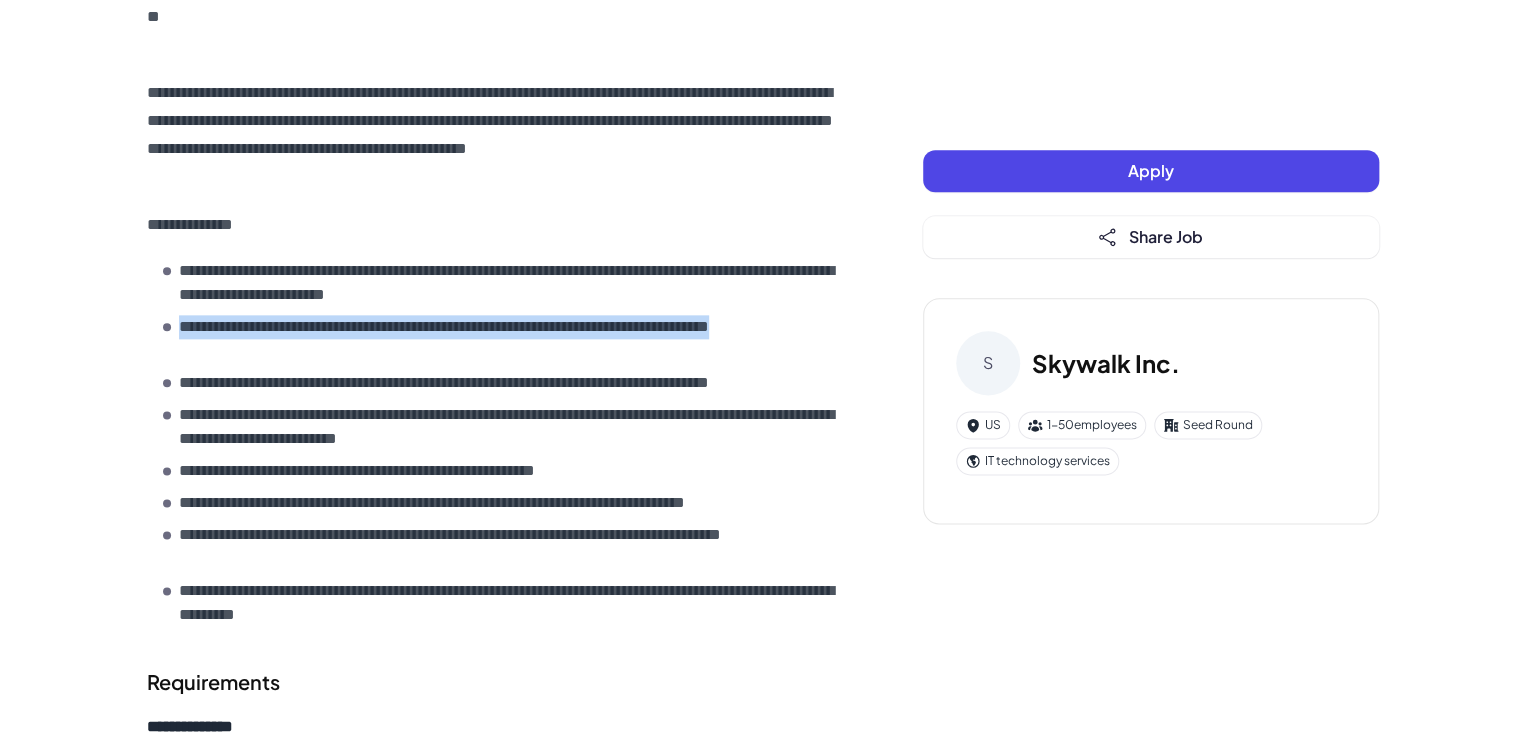 click on "**********" at bounding box center [511, 339] 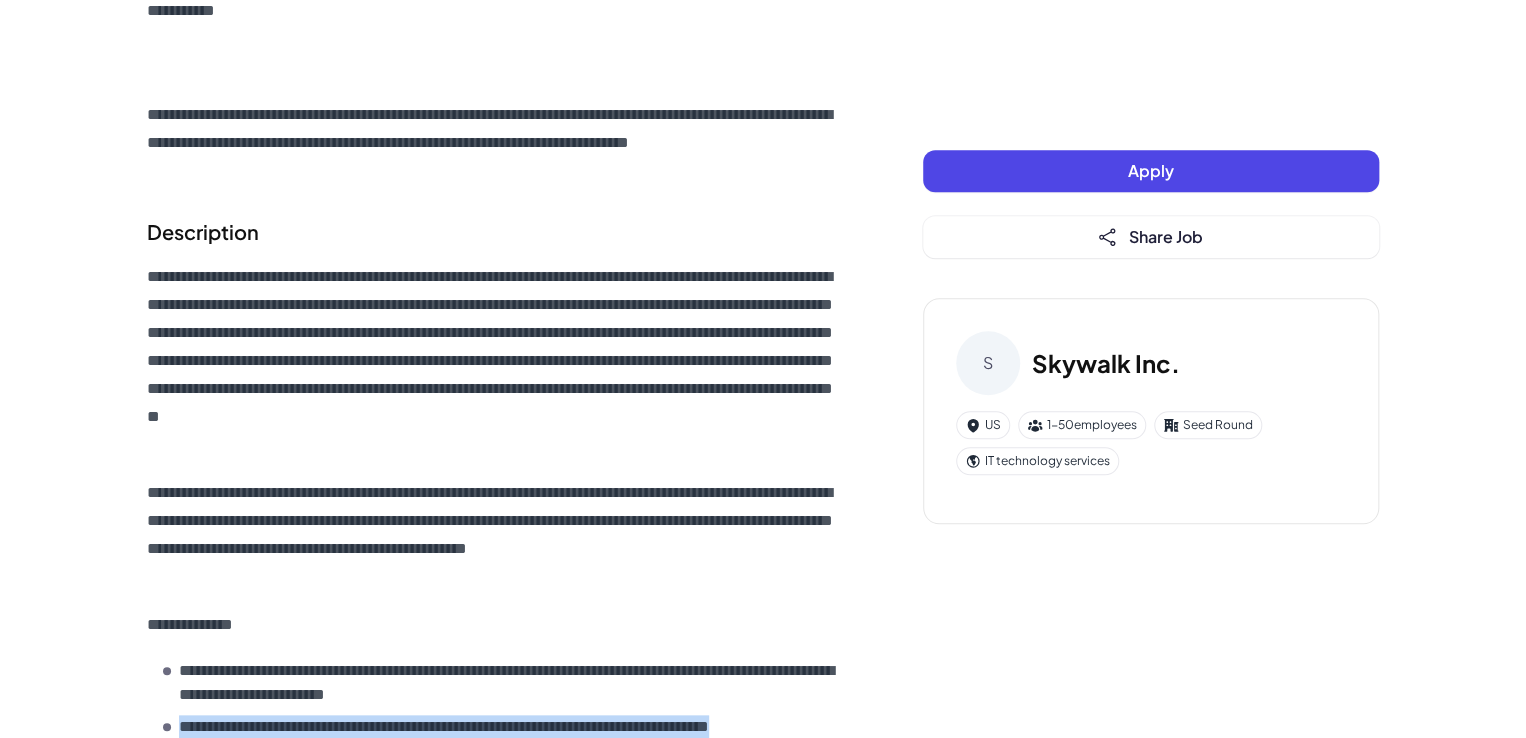scroll, scrollTop: 437, scrollLeft: 0, axis: vertical 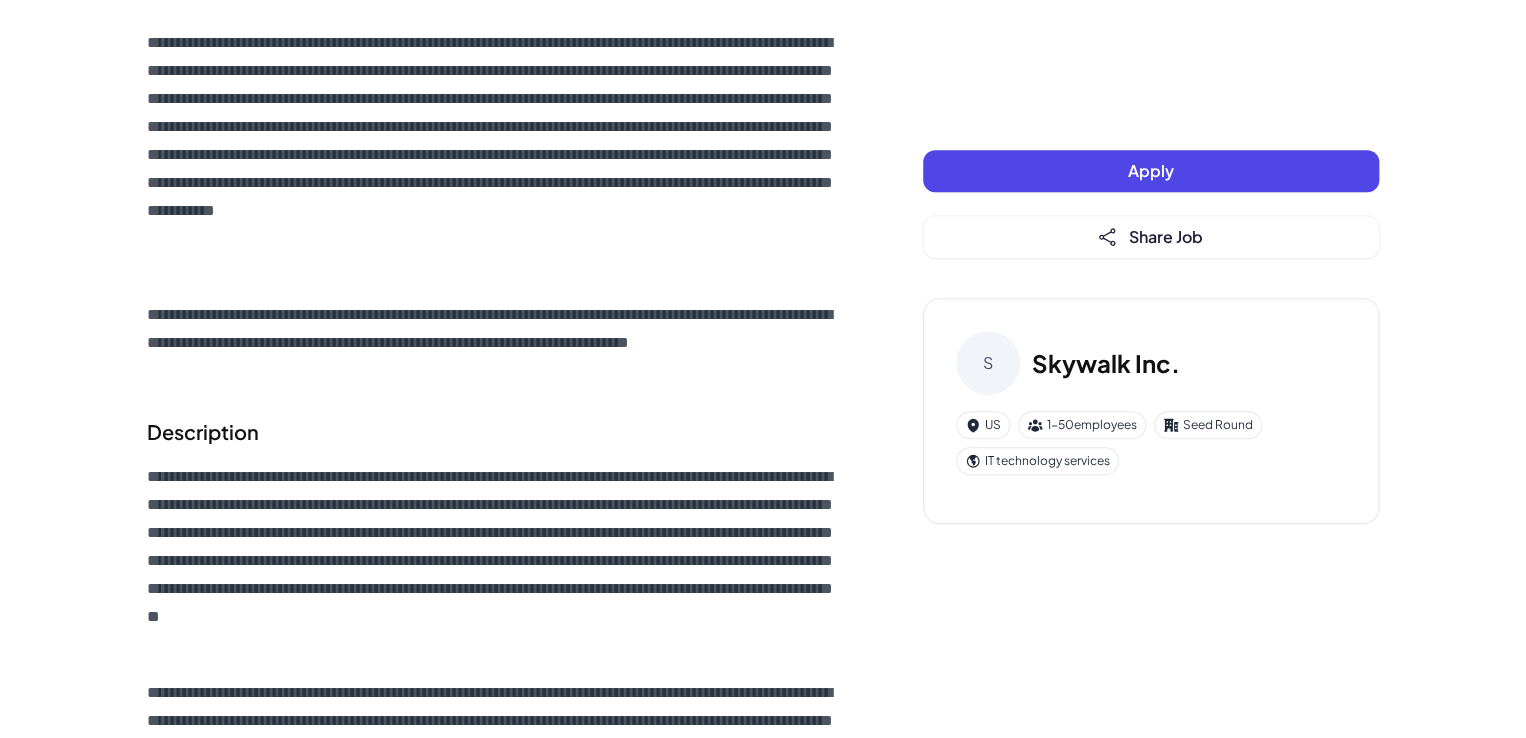 click on "**********" at bounding box center (495, 343) 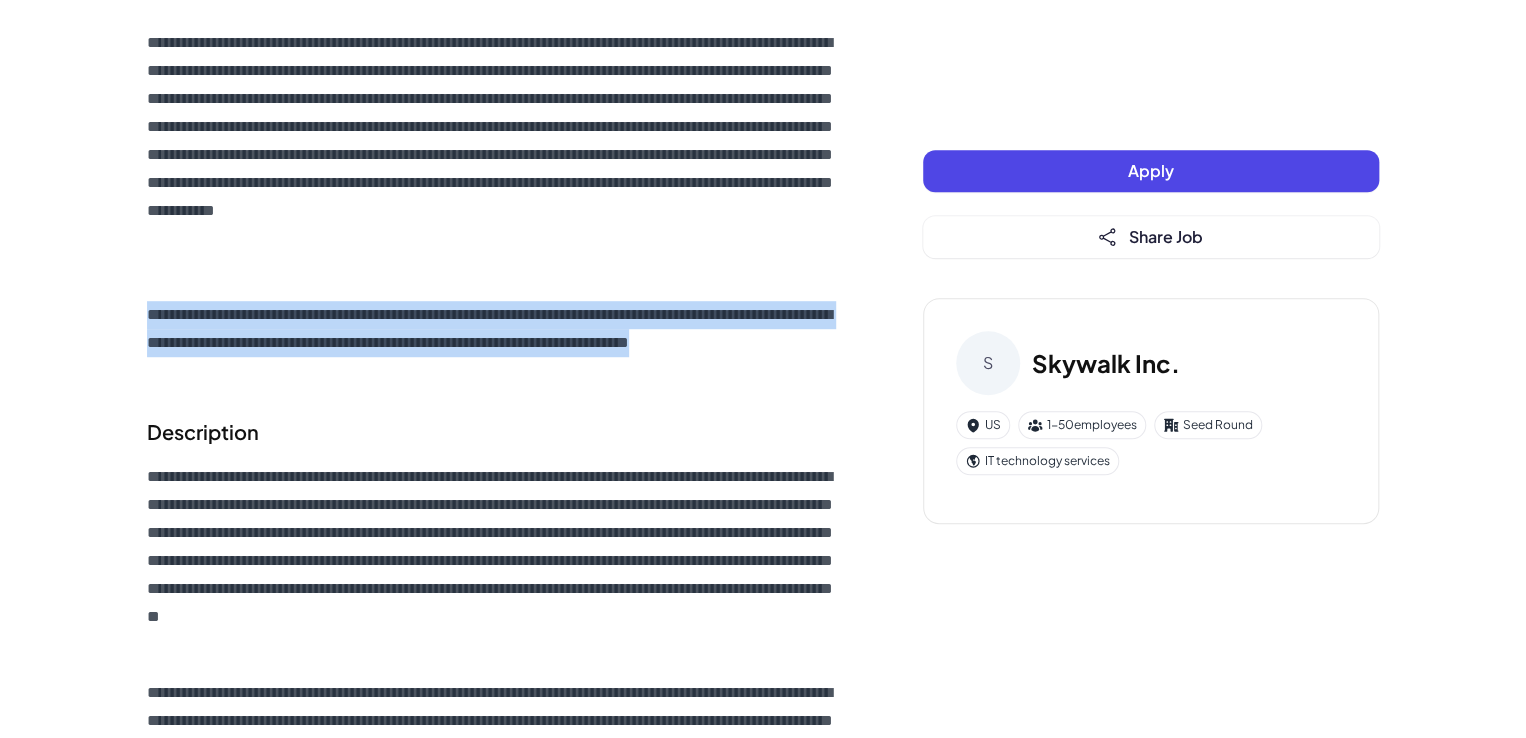 click on "**********" at bounding box center [495, 343] 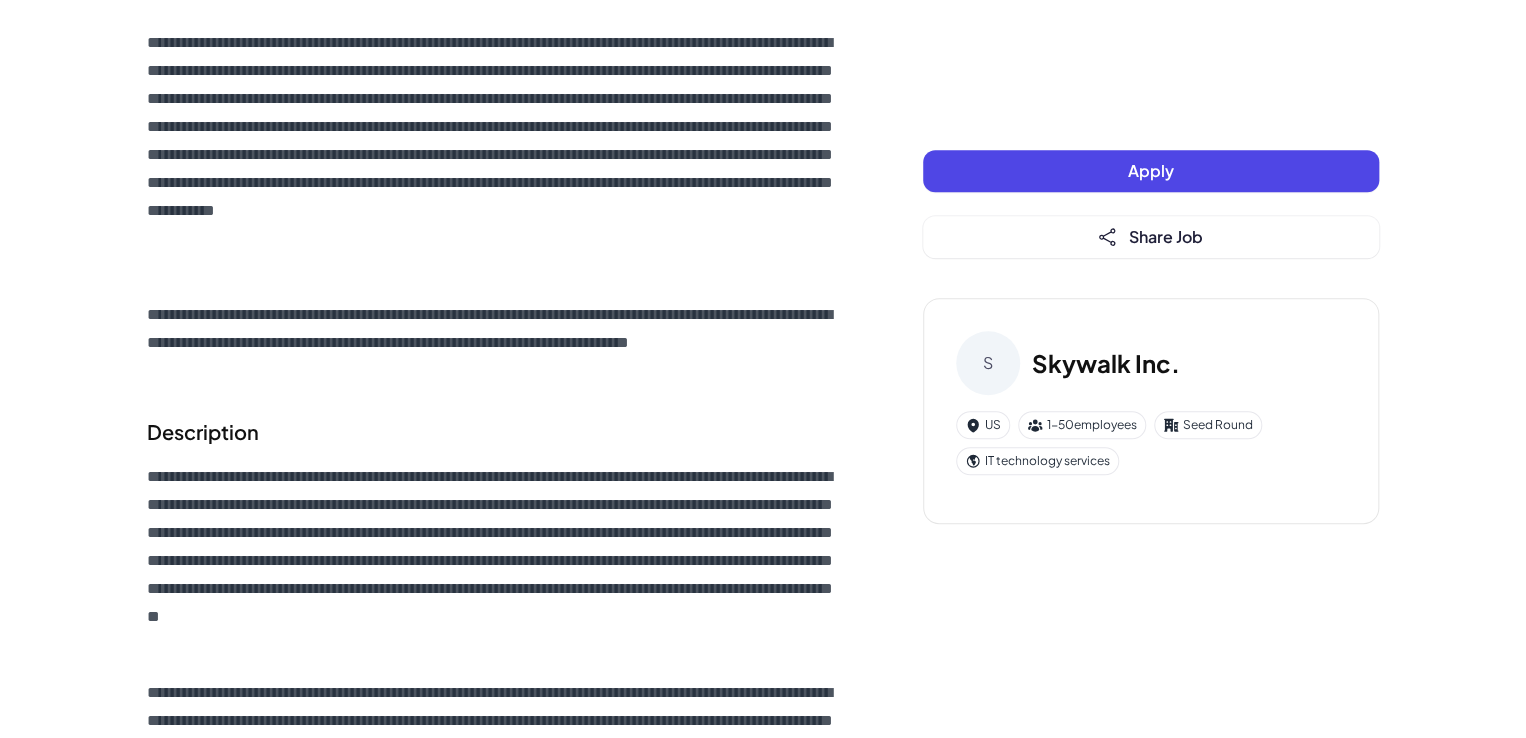 click on "**********" at bounding box center [495, 561] 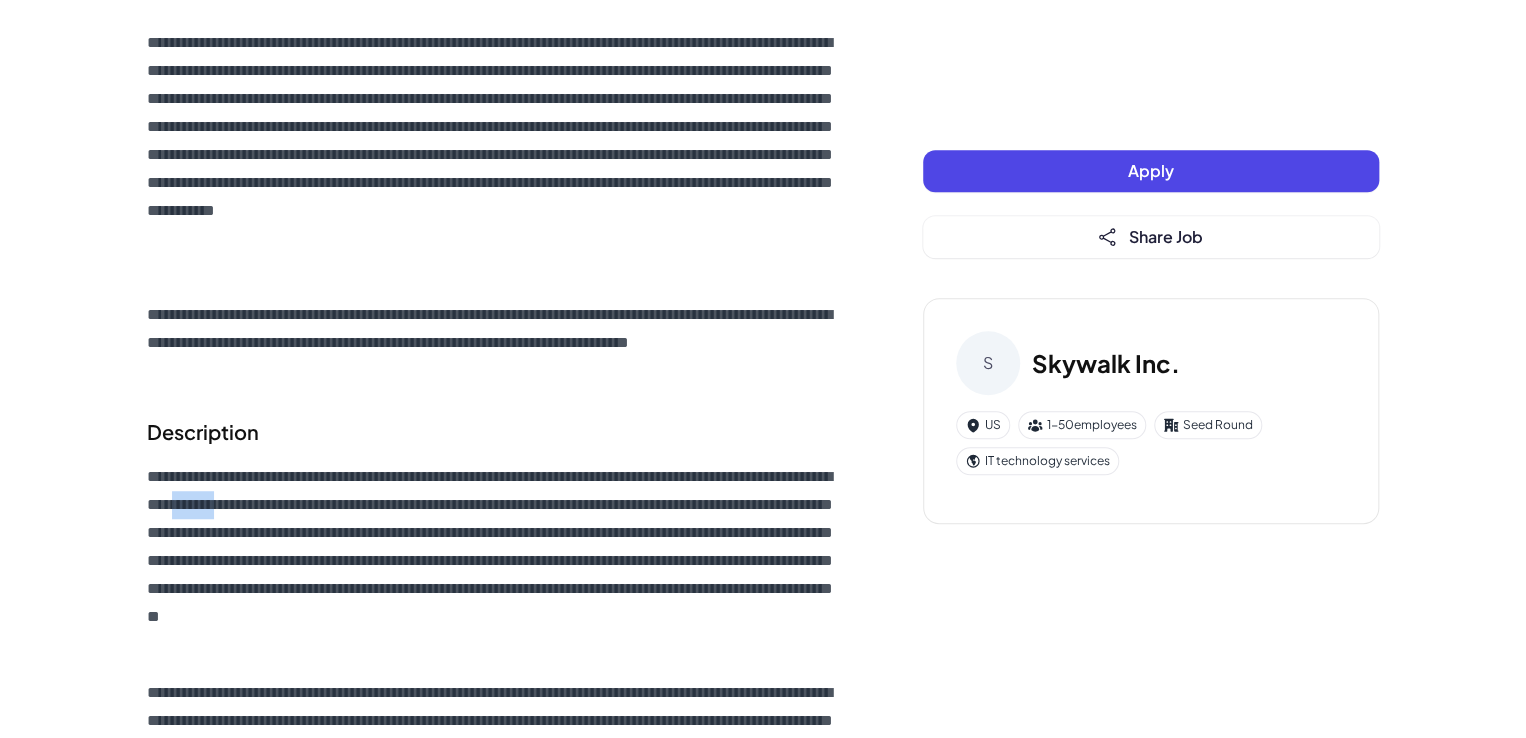 click on "**********" at bounding box center (495, 561) 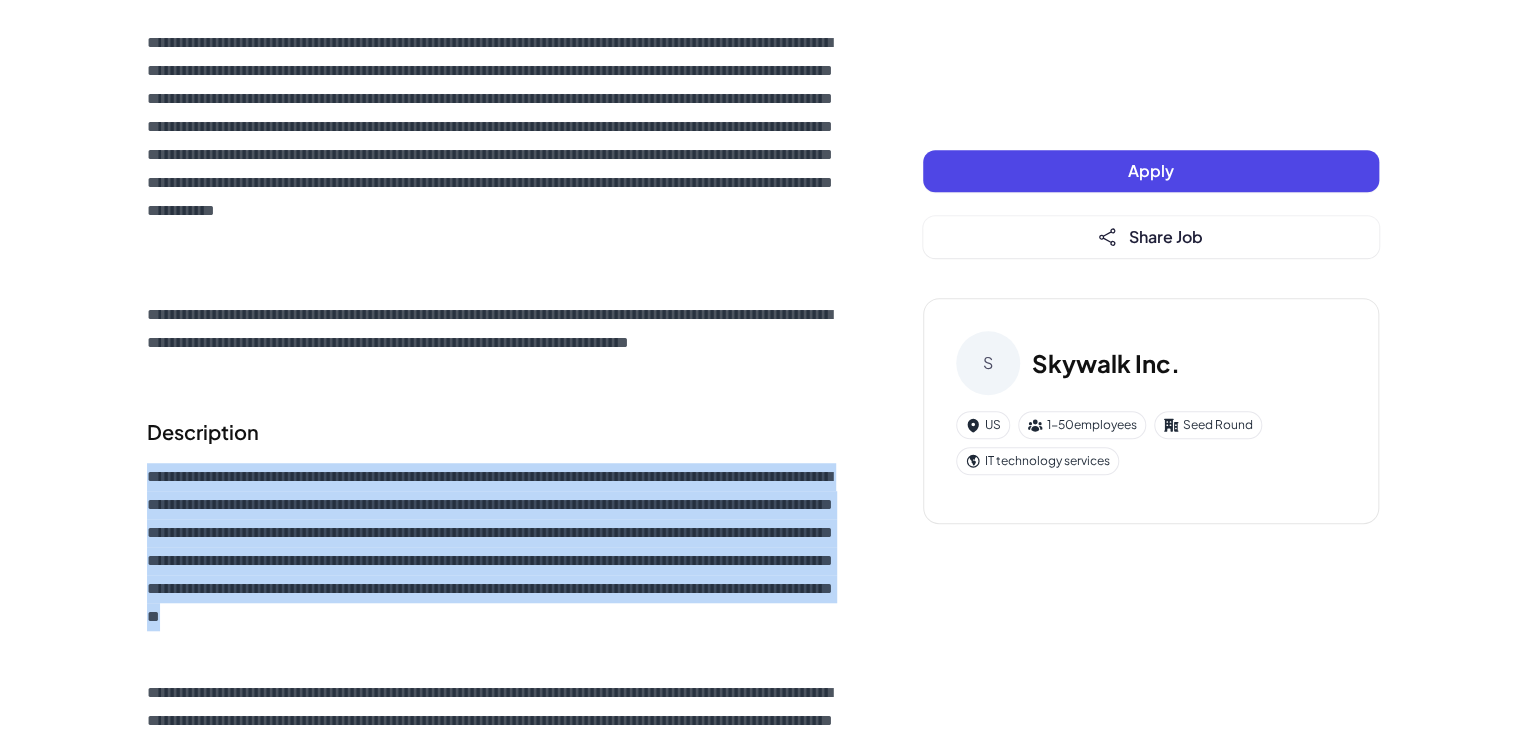 click on "**********" at bounding box center (495, 561) 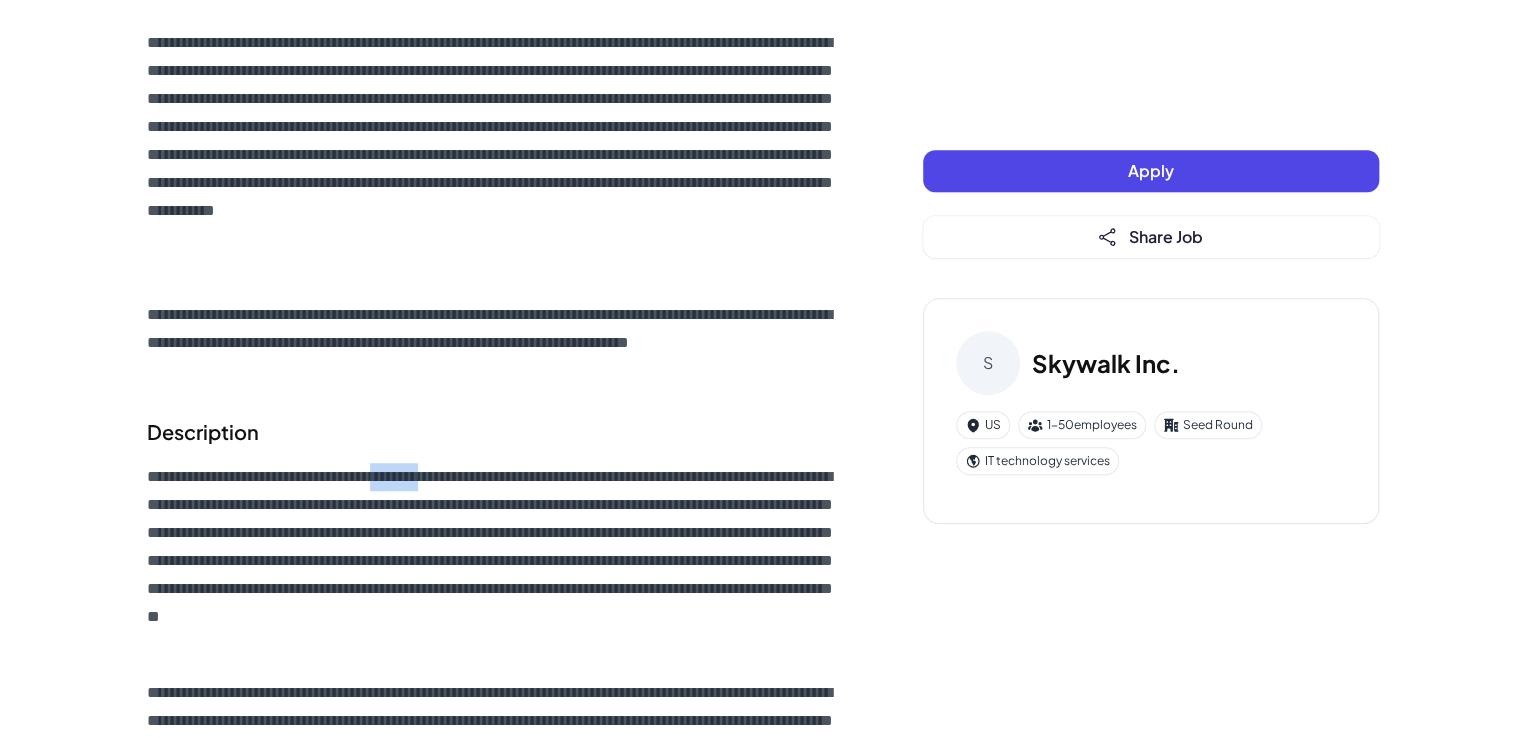 click on "**********" at bounding box center [495, 561] 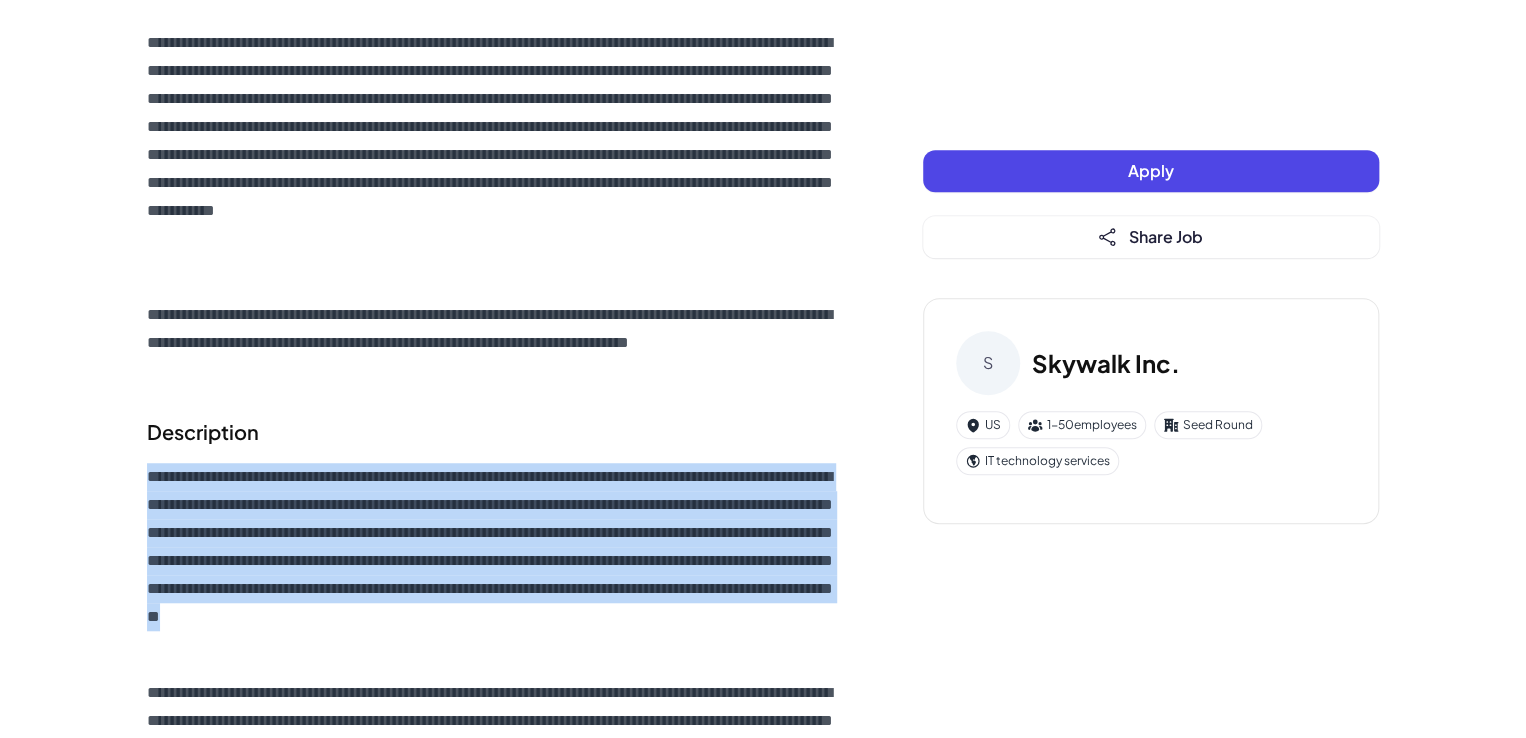 click on "**********" at bounding box center (495, 561) 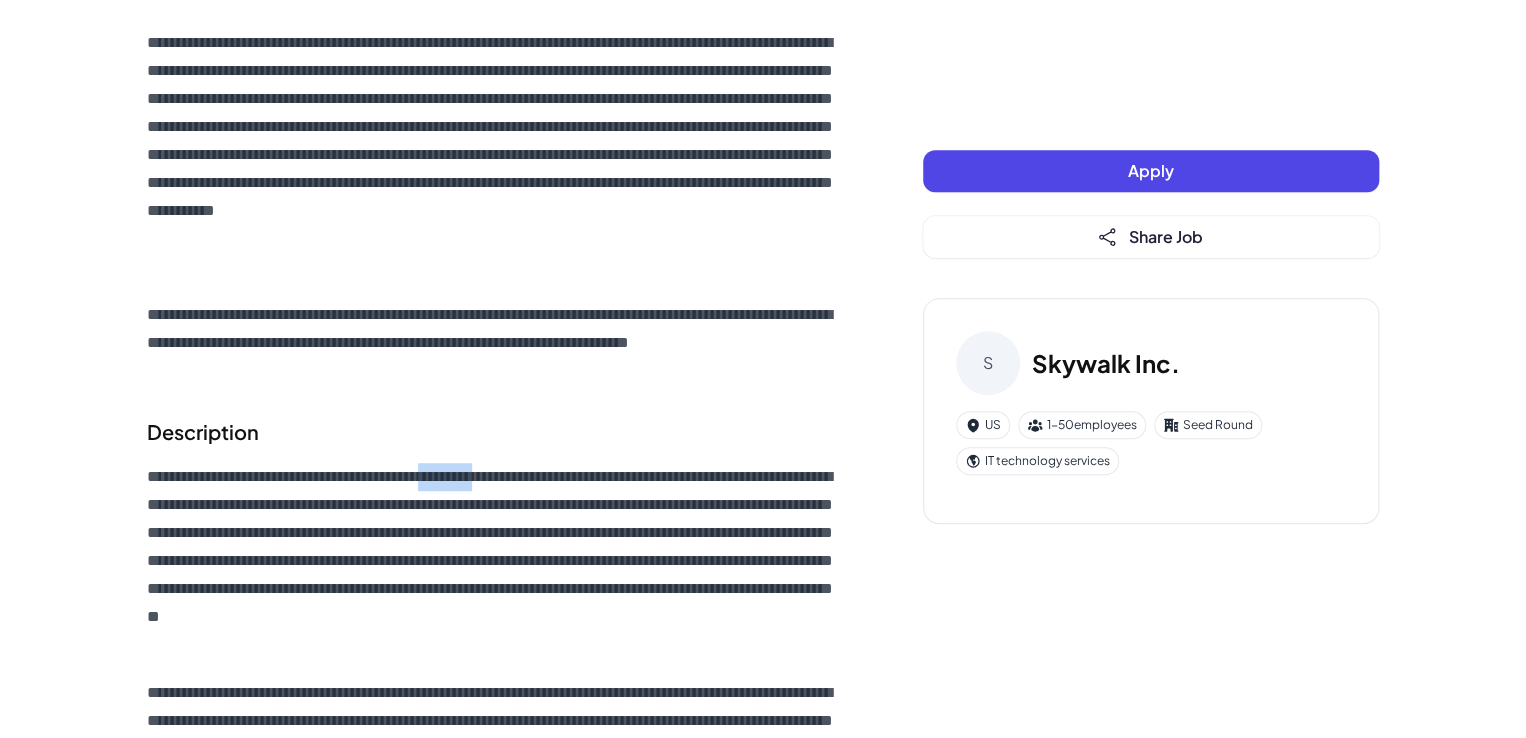 click on "**********" at bounding box center (495, 561) 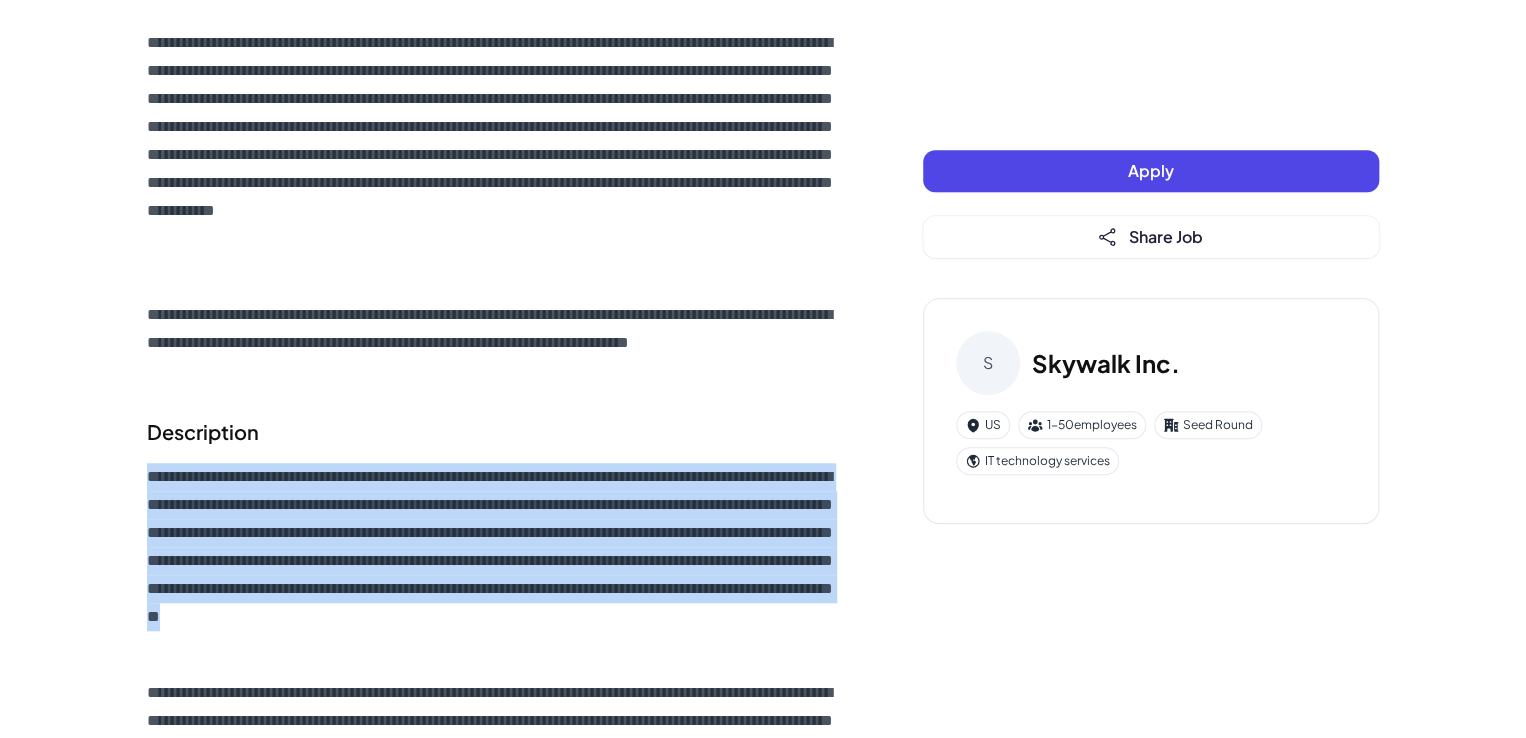 click on "**********" at bounding box center [495, 561] 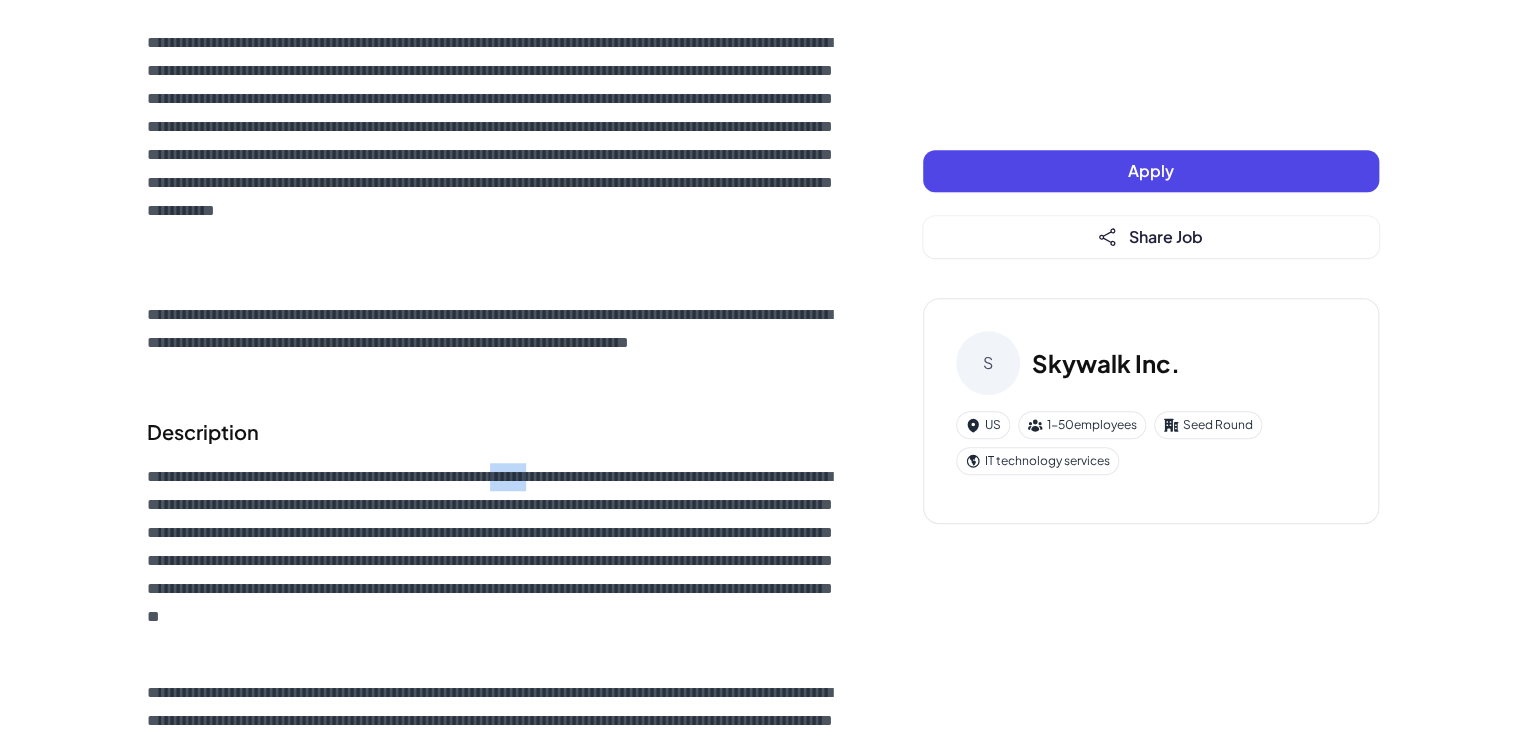 click on "**********" at bounding box center [495, 561] 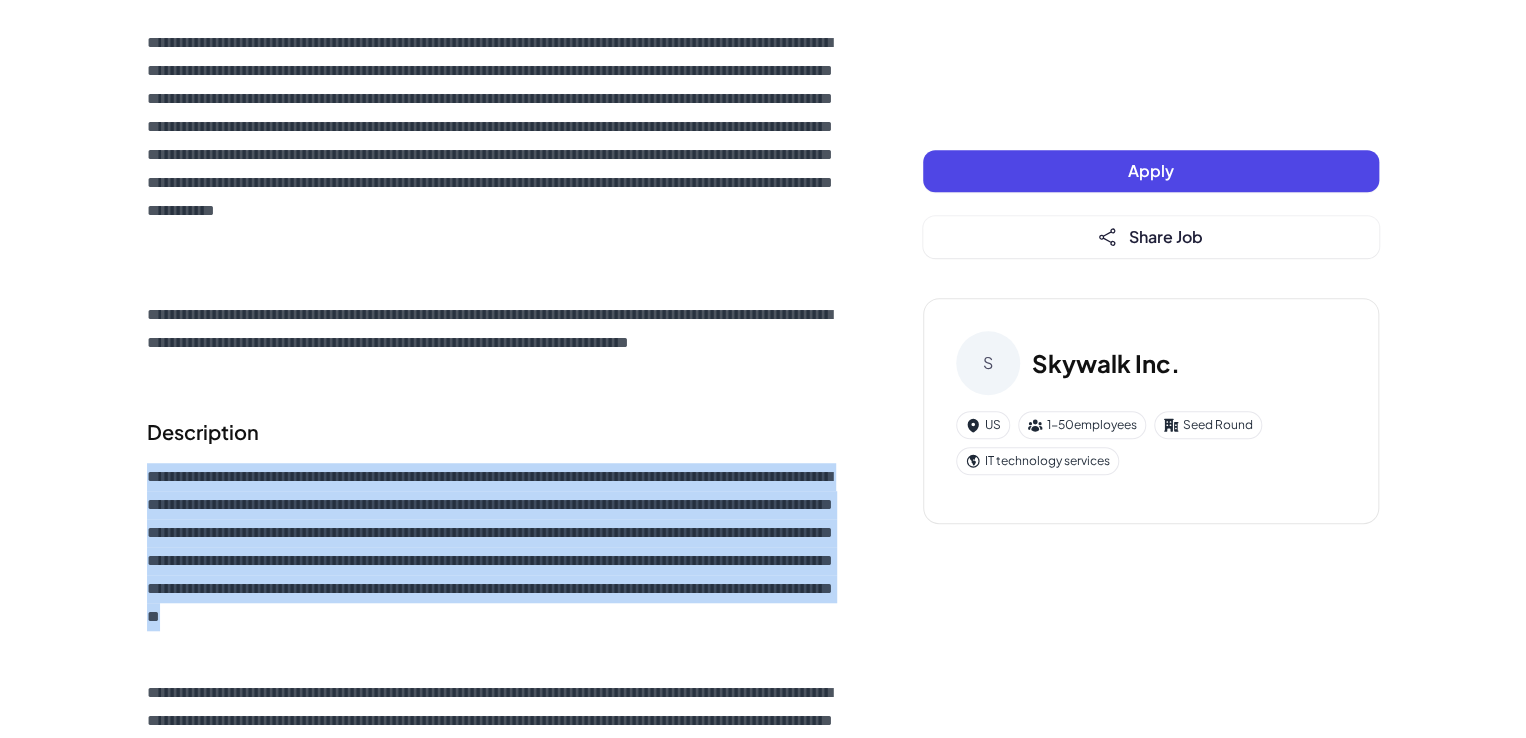 click on "**********" at bounding box center [495, 561] 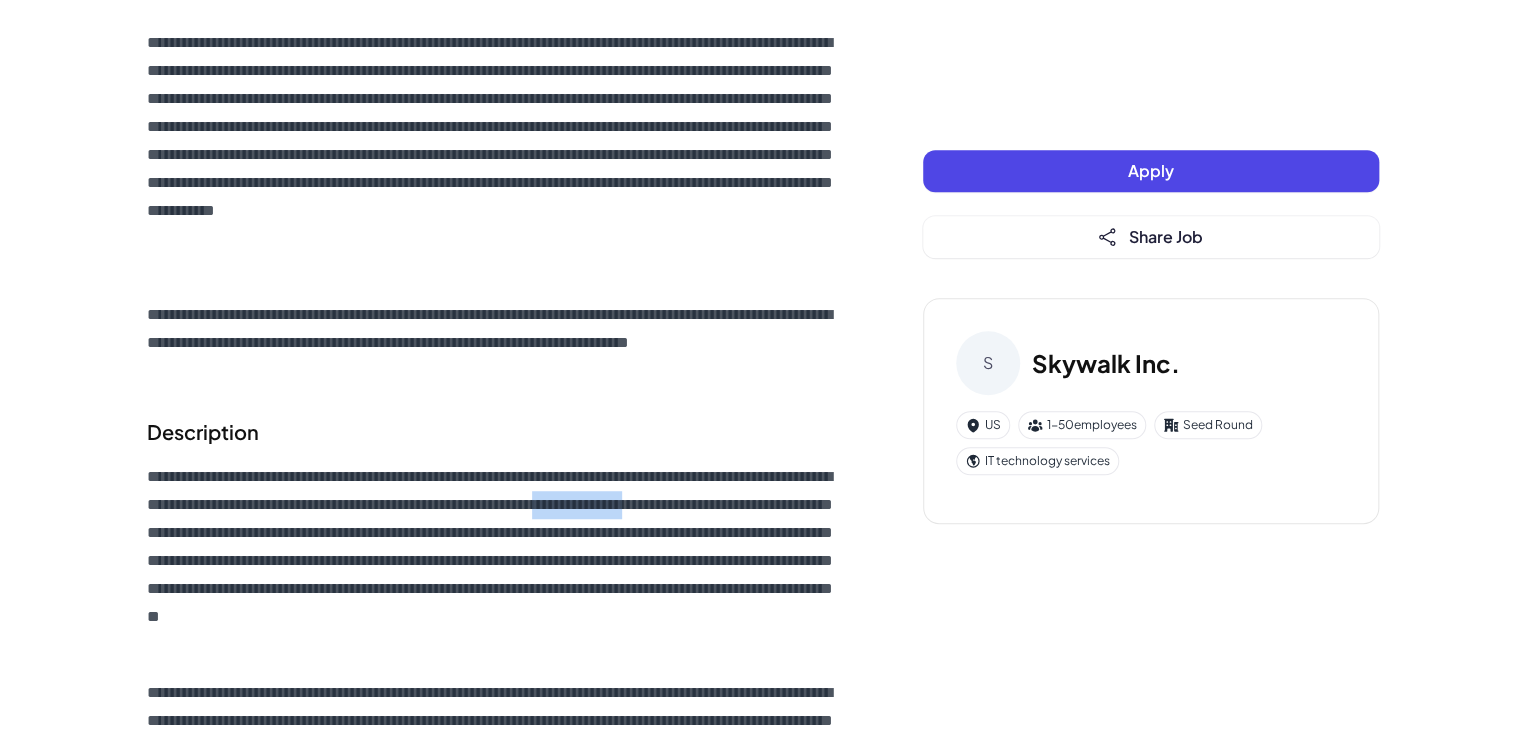 click on "**********" at bounding box center (495, 561) 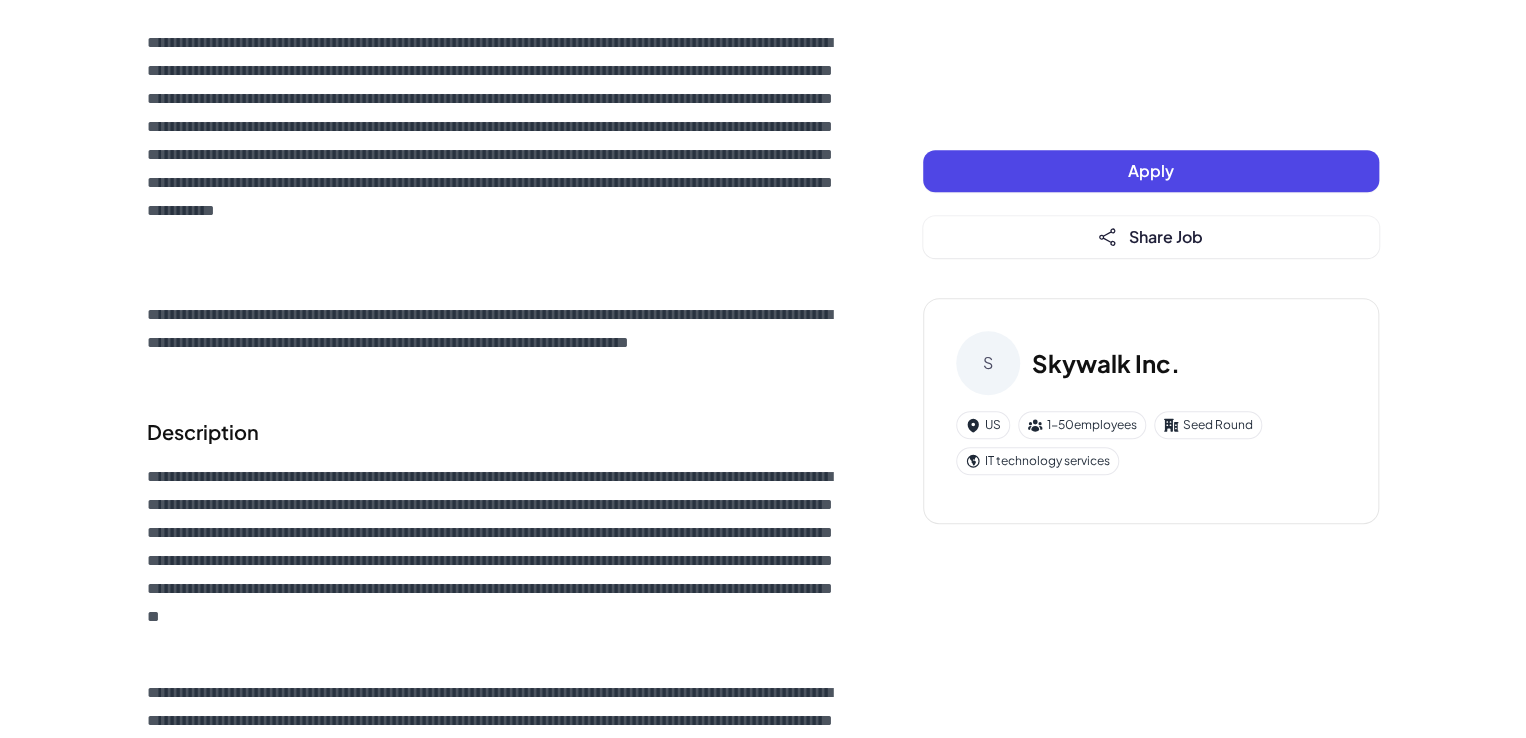 click on "**********" at bounding box center (495, 561) 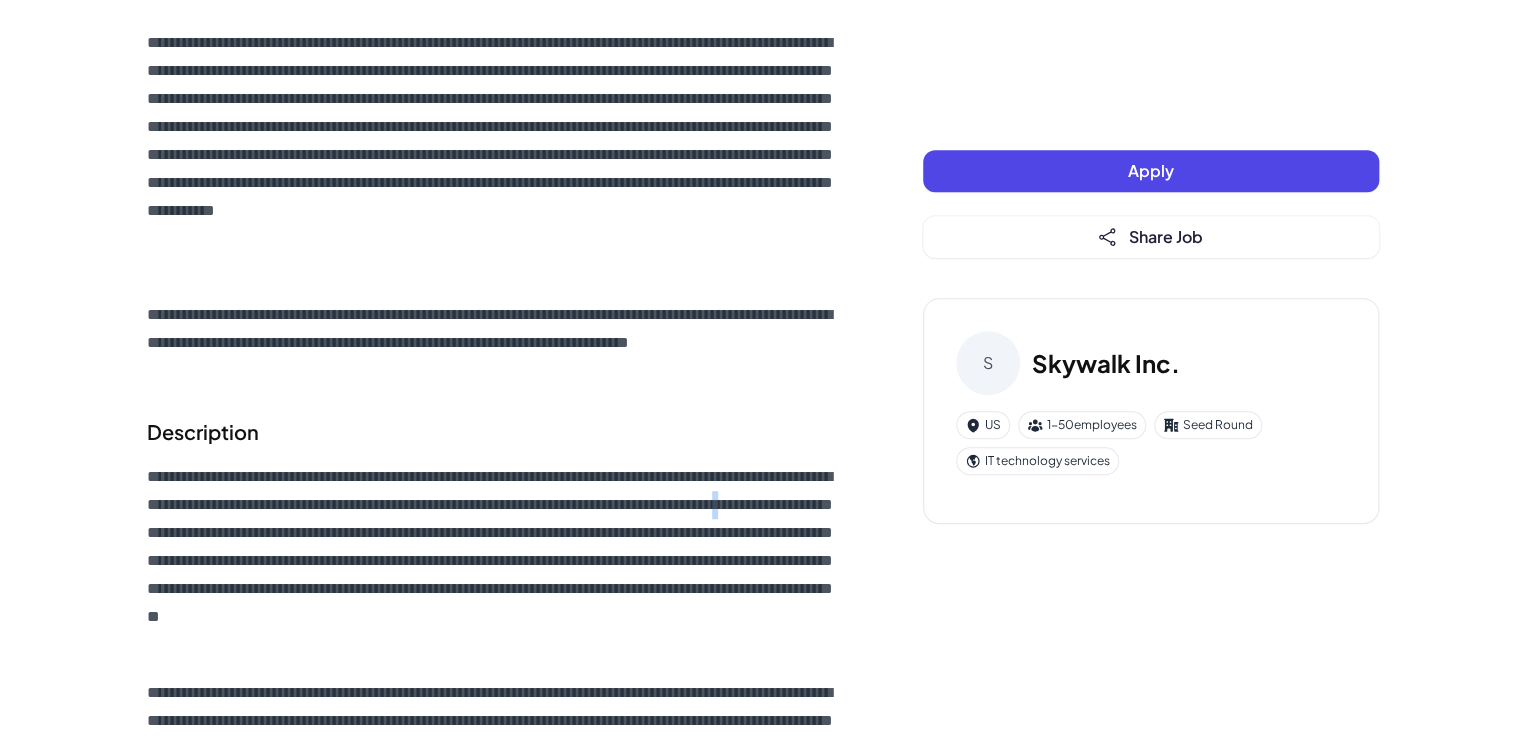 click on "**********" at bounding box center (495, 561) 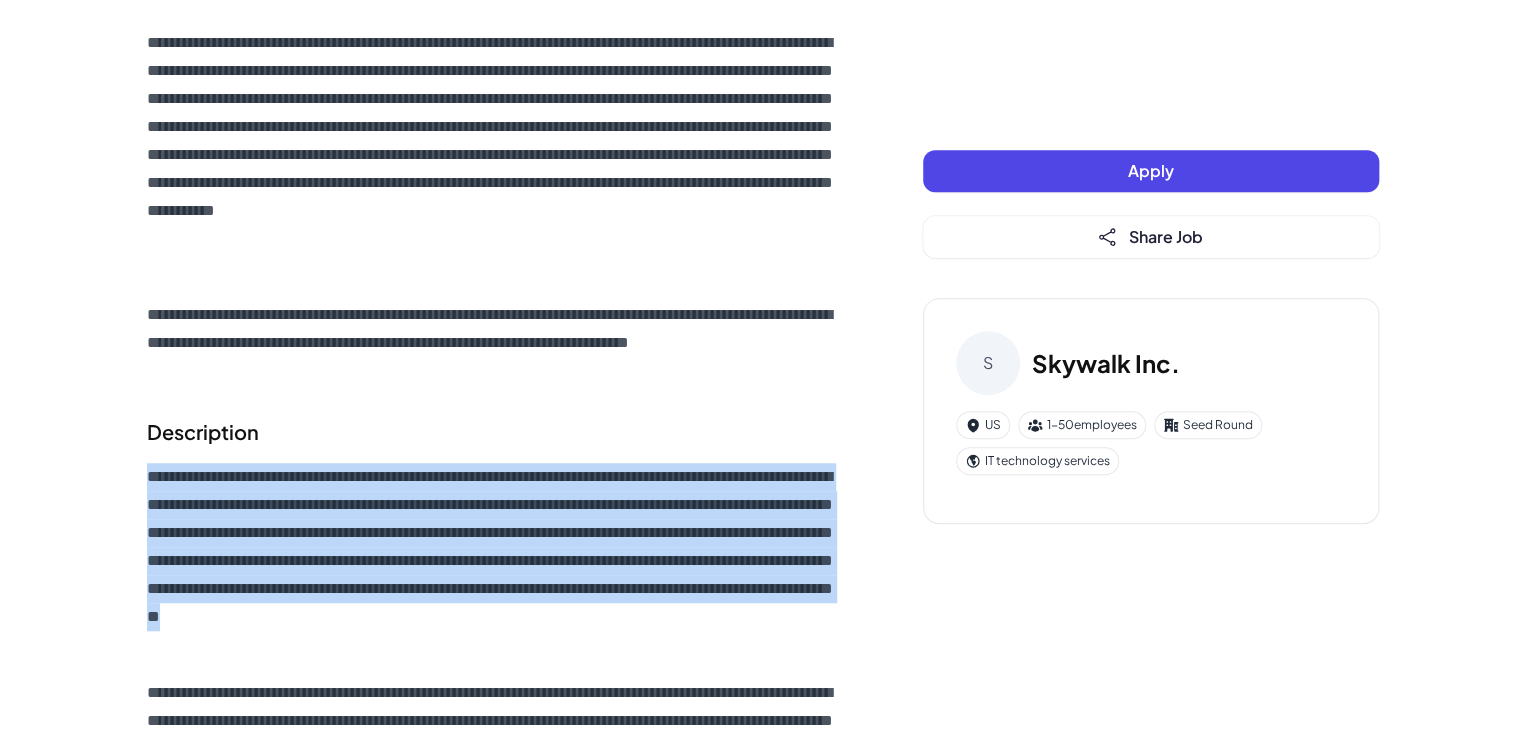 click on "**********" at bounding box center (495, 561) 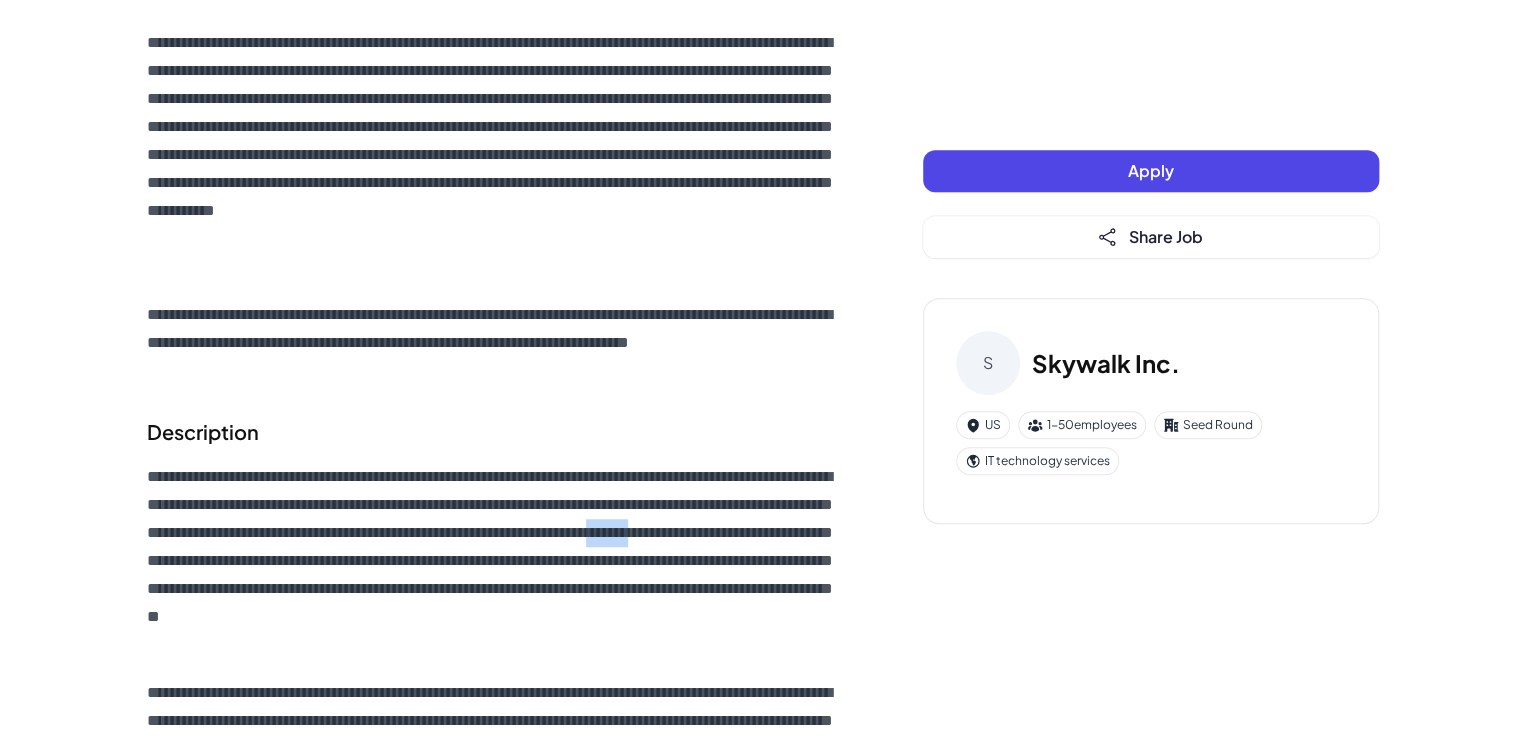 click on "**********" at bounding box center (495, 561) 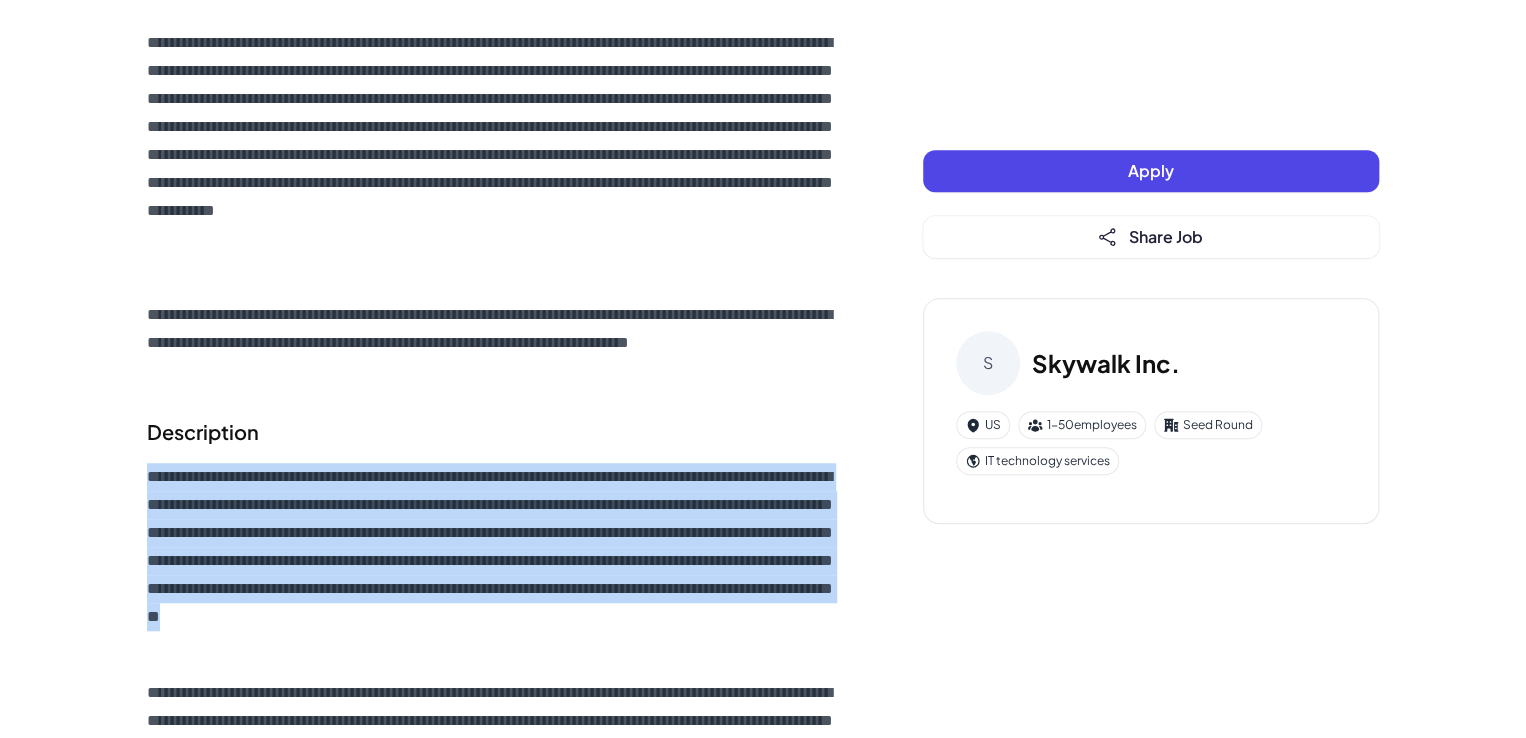 click on "**********" at bounding box center [495, 561] 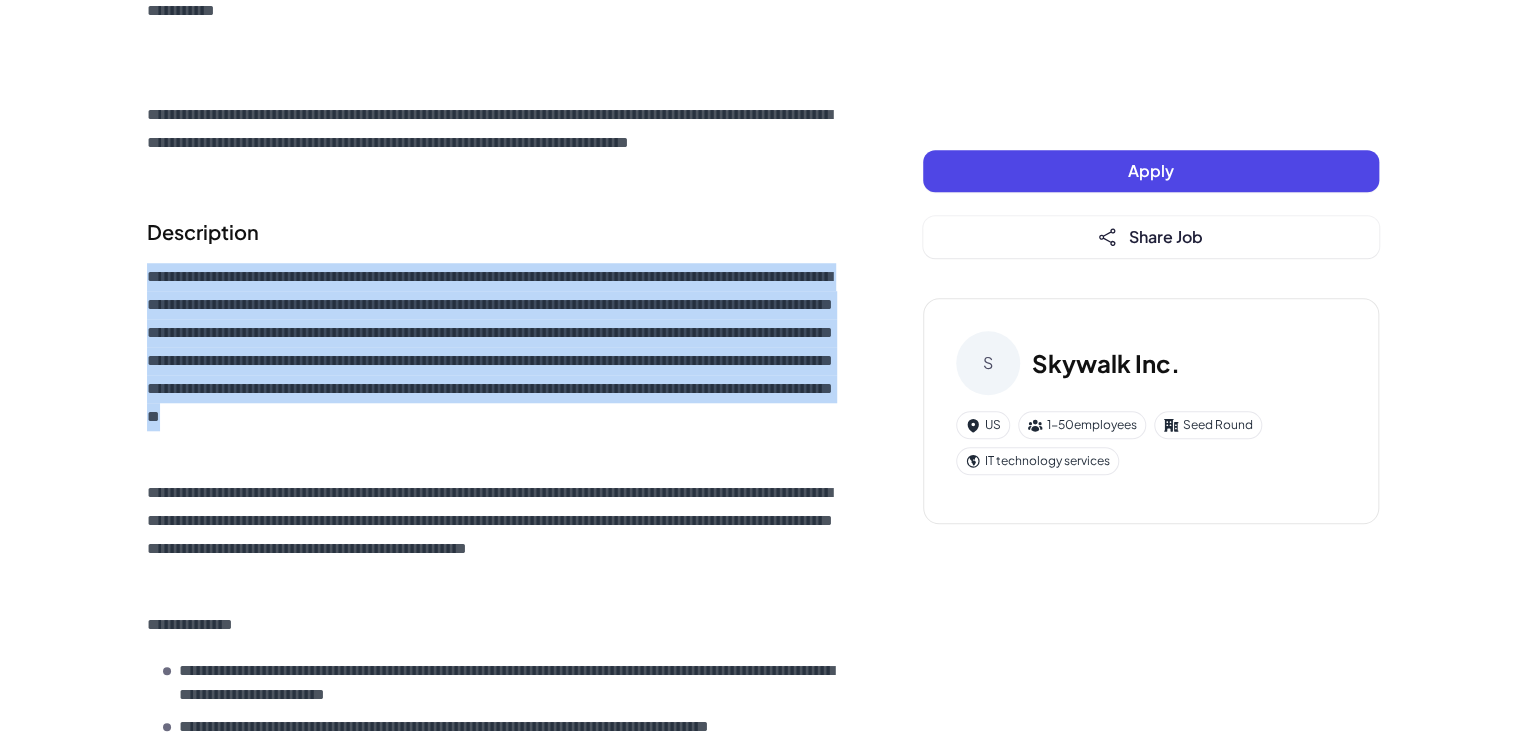 click on "**********" at bounding box center [495, 361] 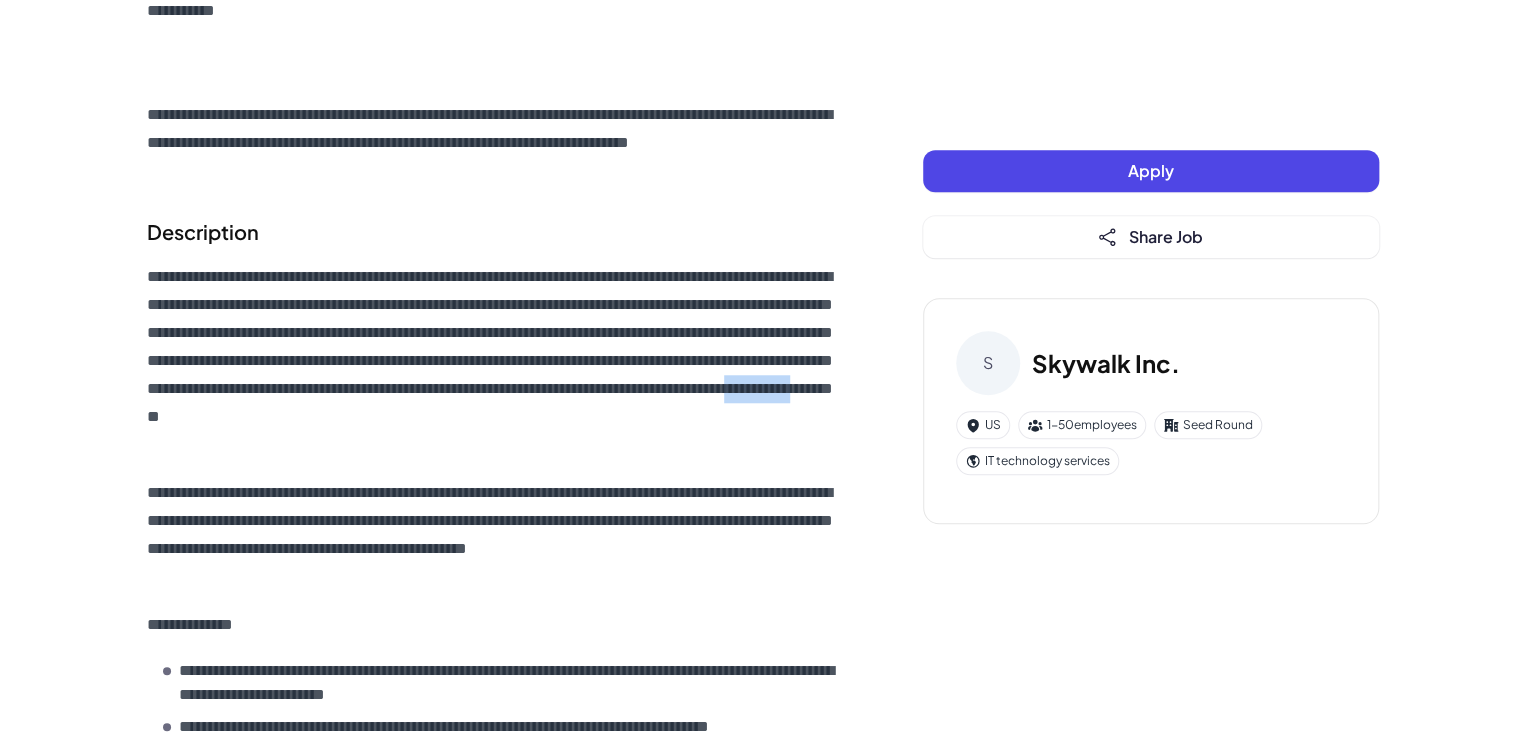 click on "**********" at bounding box center [495, 361] 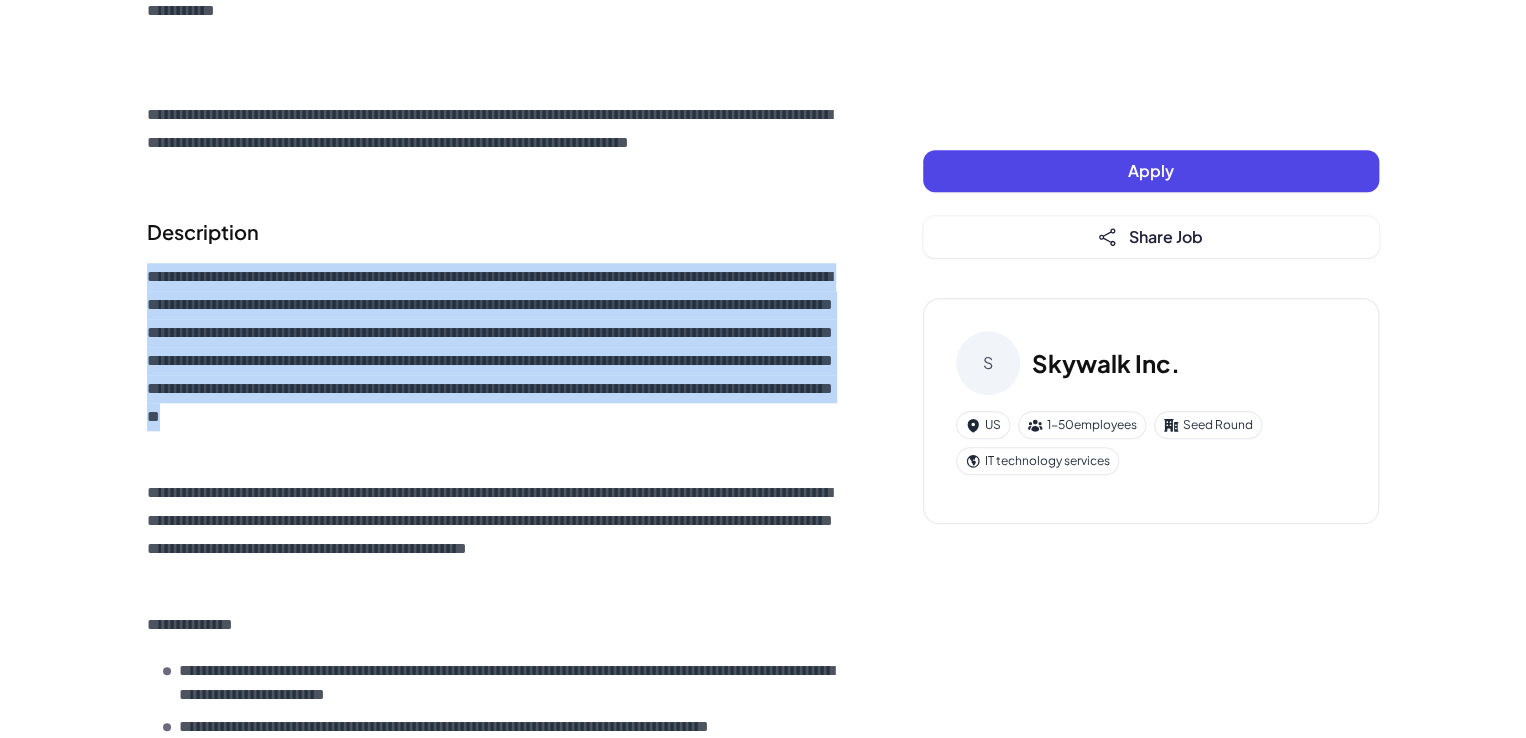 click on "**********" at bounding box center [495, 361] 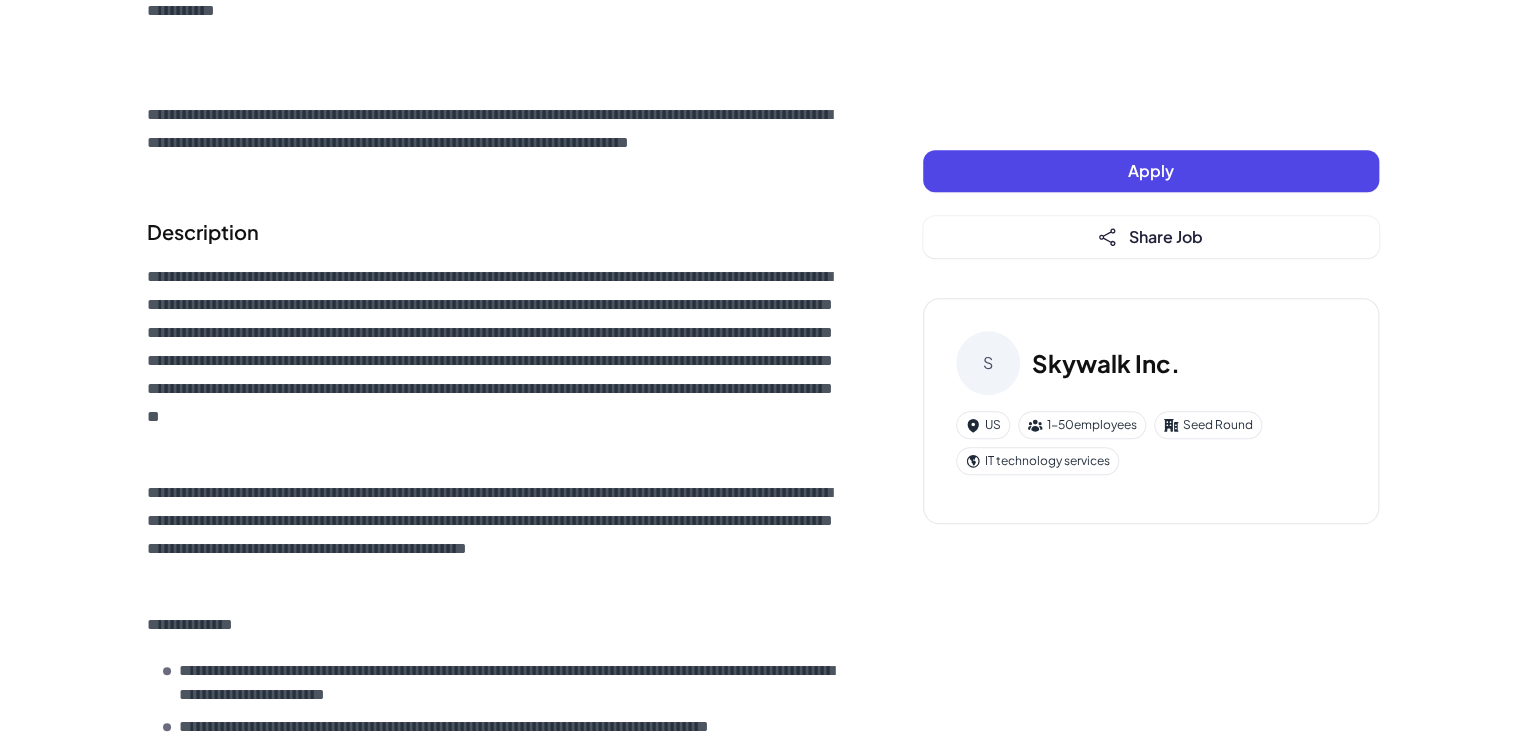 click on "**********" at bounding box center [495, 535] 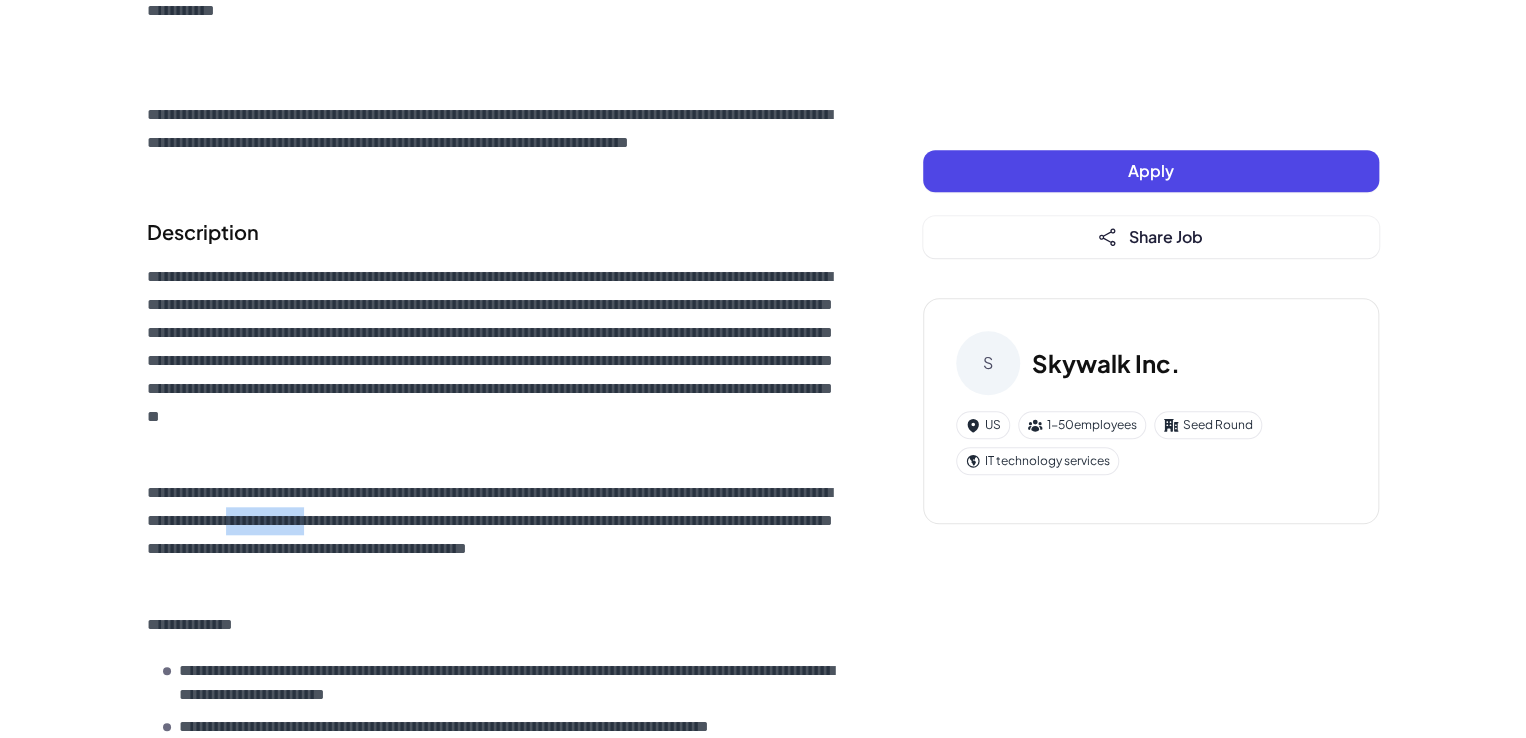 click on "**********" at bounding box center [495, 535] 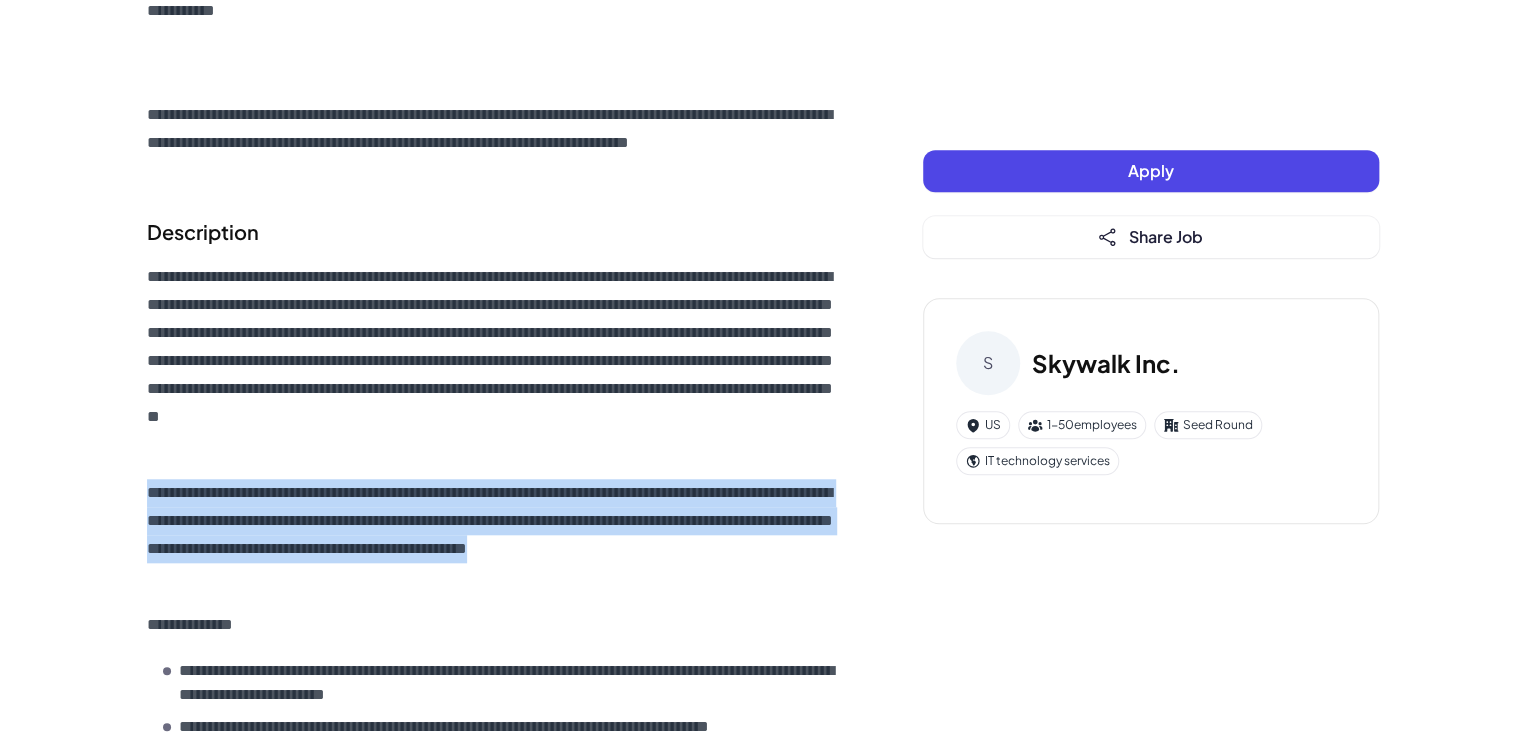 click on "**********" at bounding box center (495, 535) 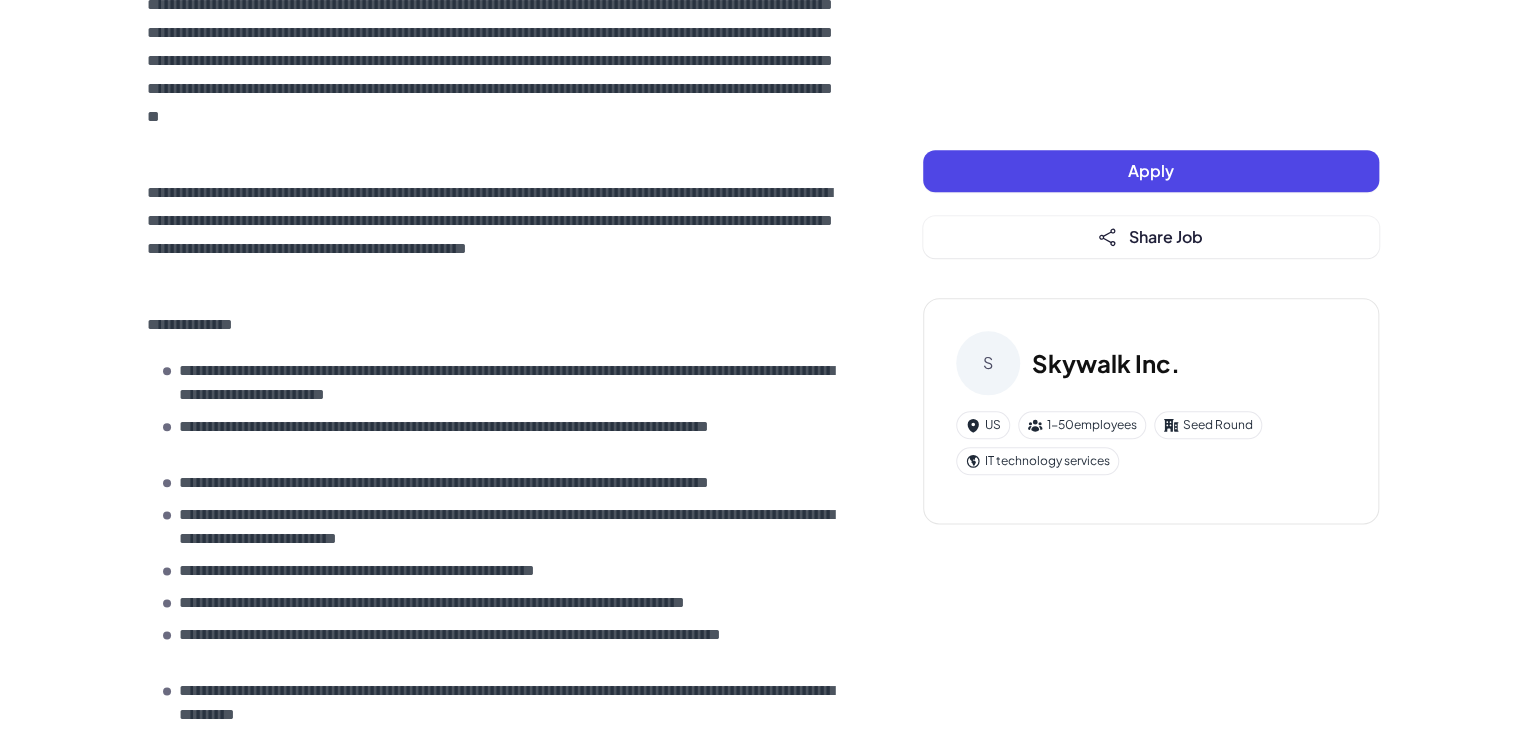 click on "**********" at bounding box center (511, 527) 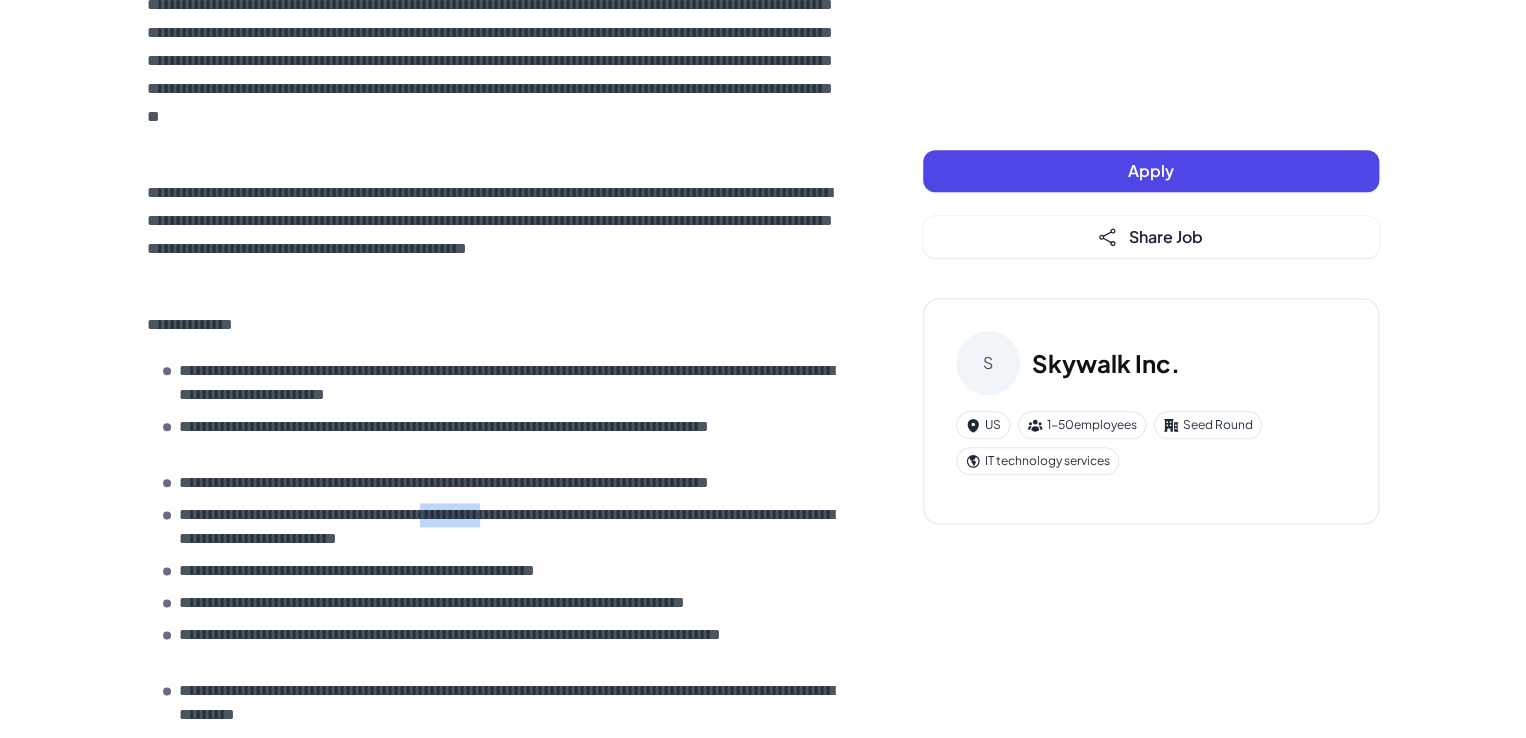 click on "**********" at bounding box center (511, 527) 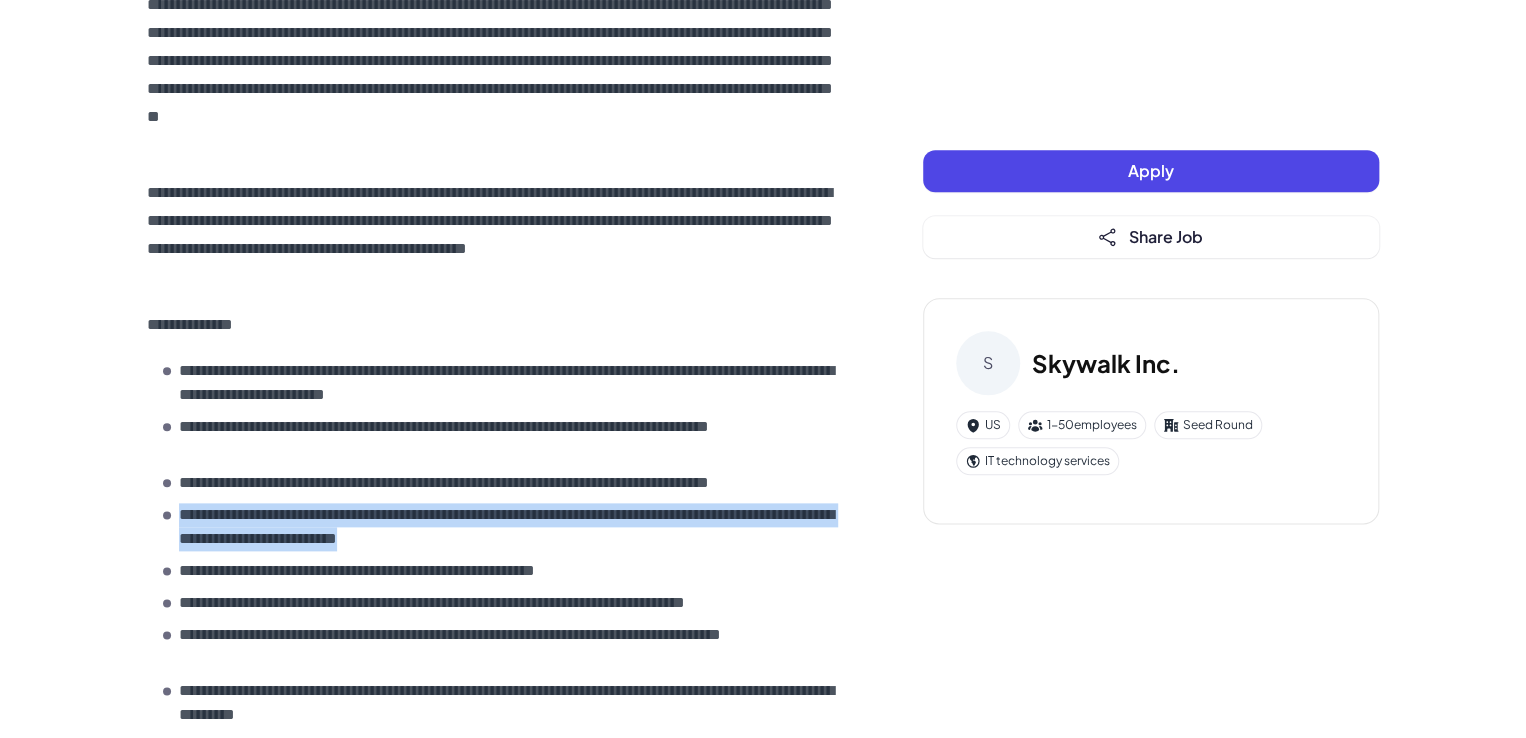 click on "**********" at bounding box center (511, 527) 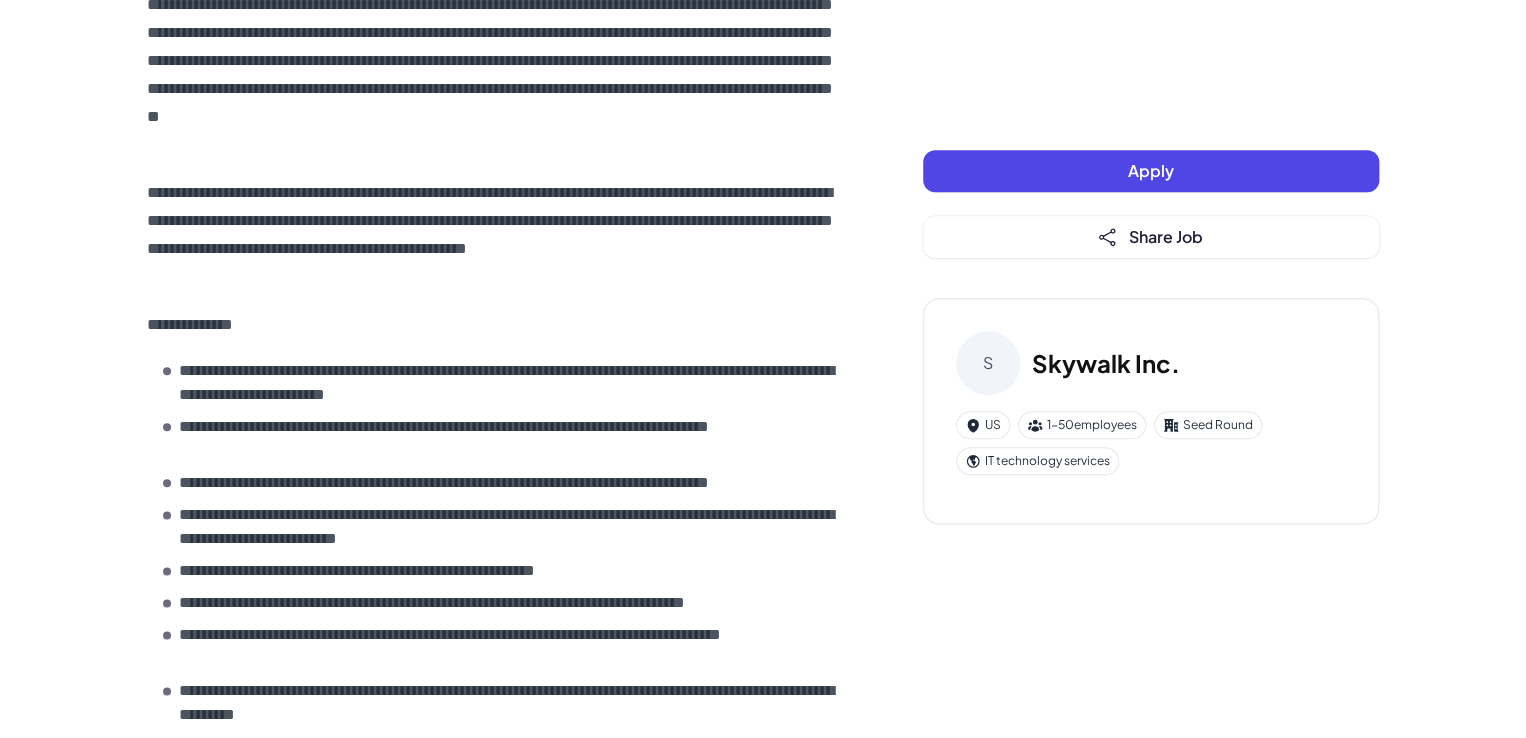click on "**********" at bounding box center [511, 439] 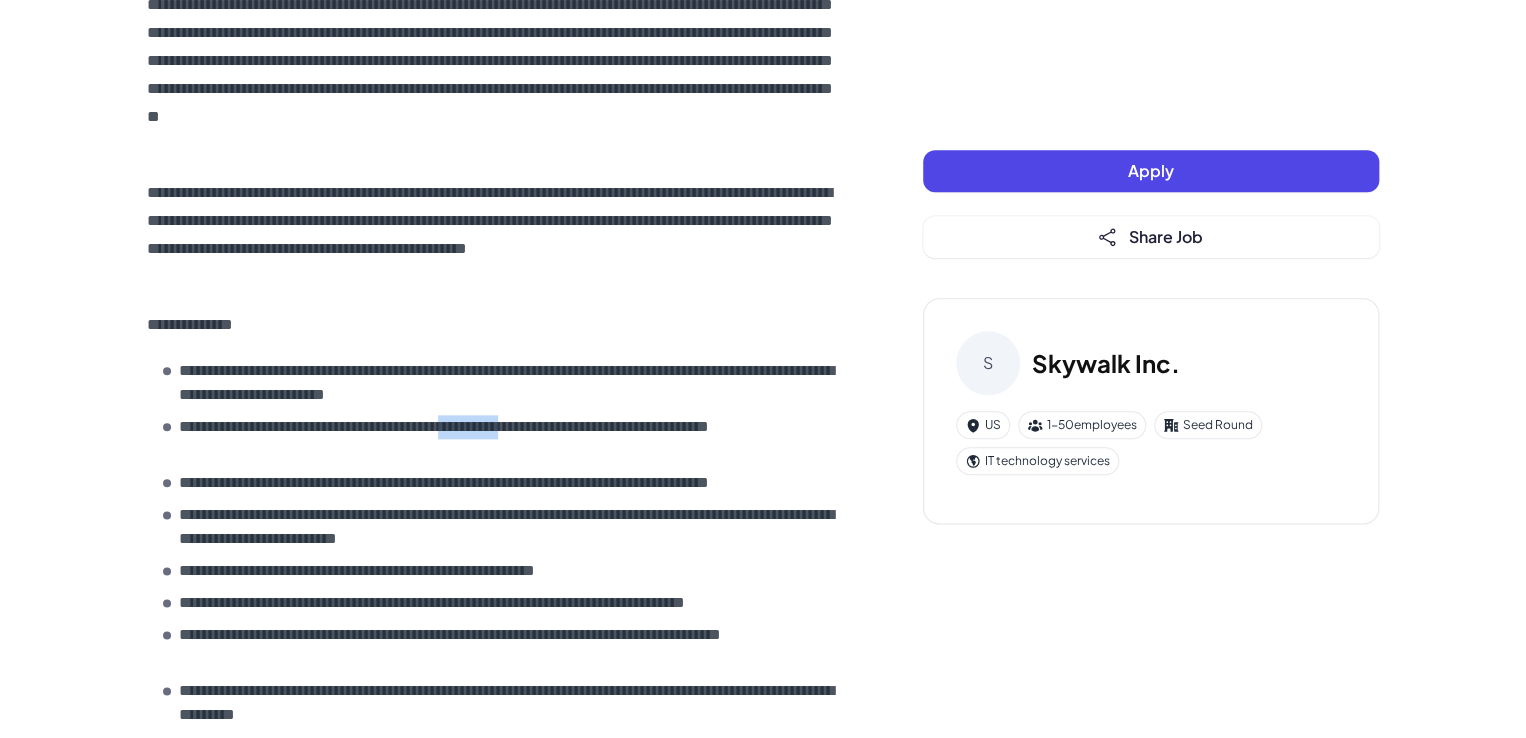 click on "**********" at bounding box center [511, 439] 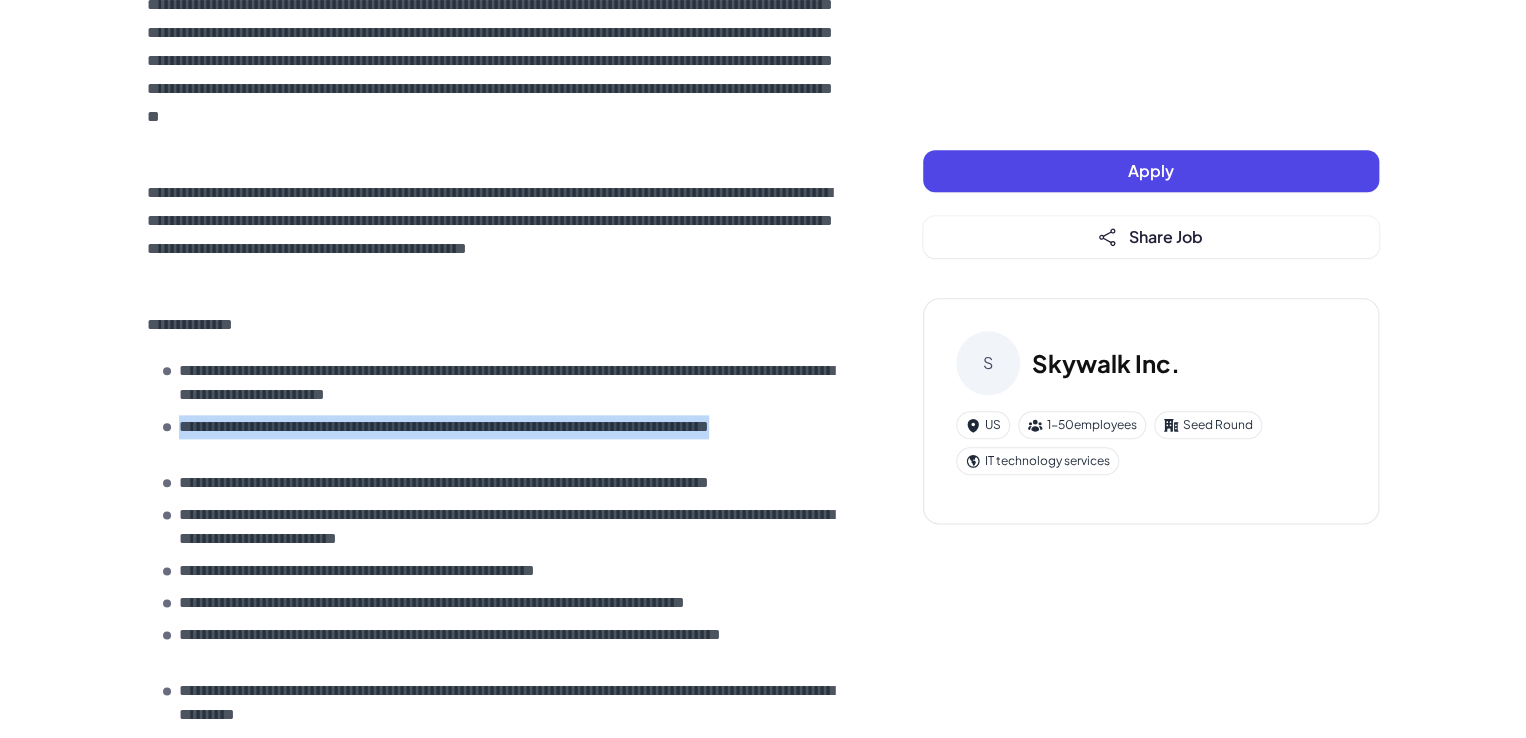 click on "**********" at bounding box center [511, 439] 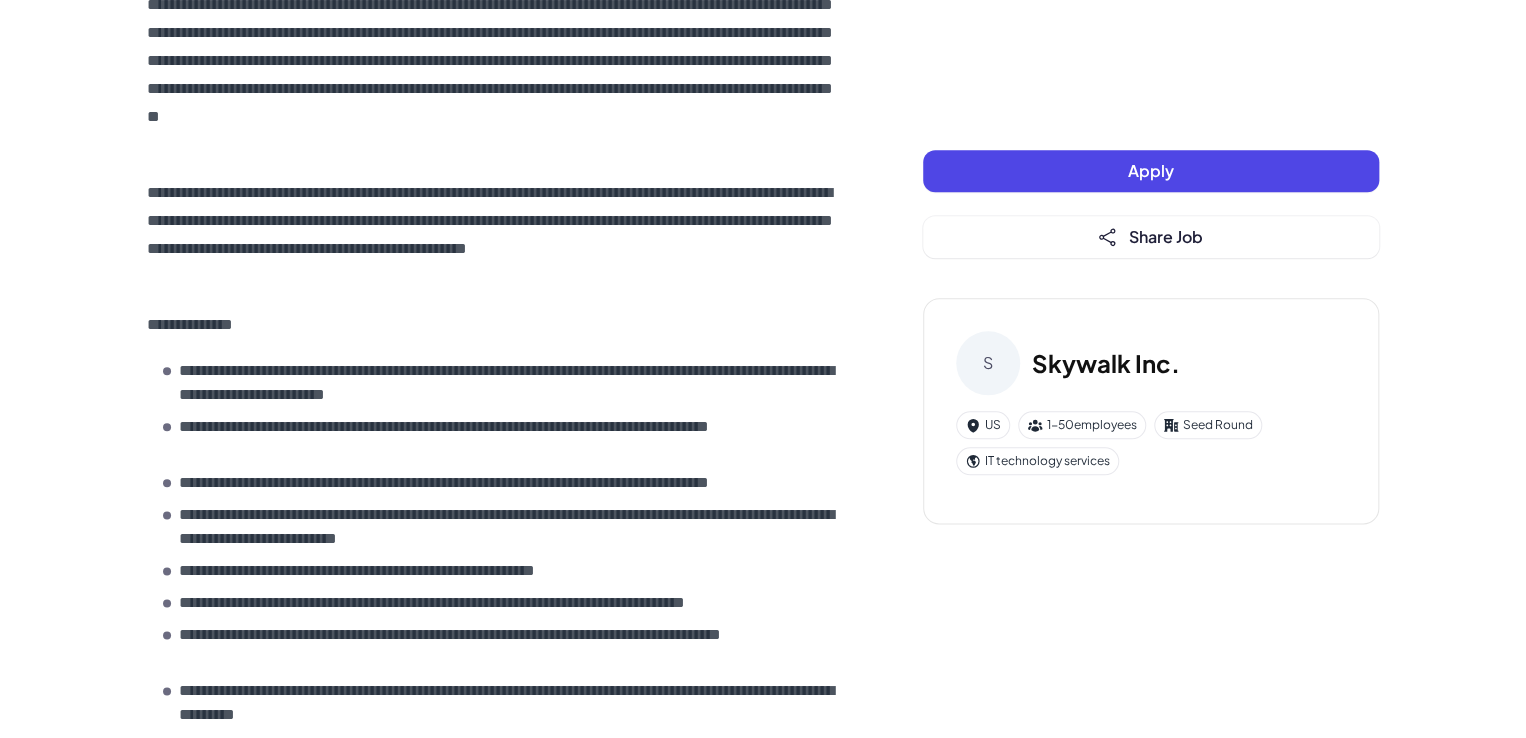 click on "**********" at bounding box center [511, 527] 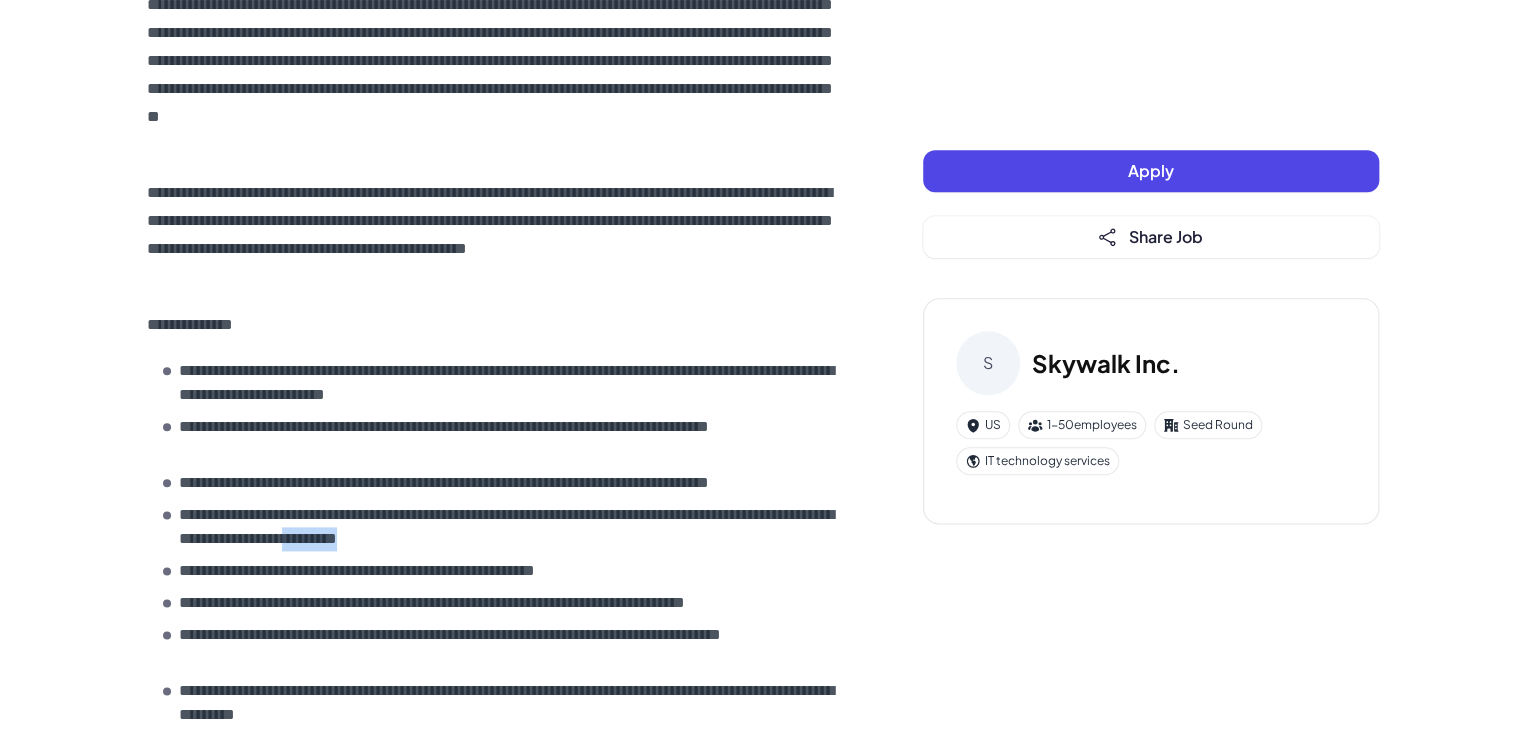 click on "**********" at bounding box center [511, 527] 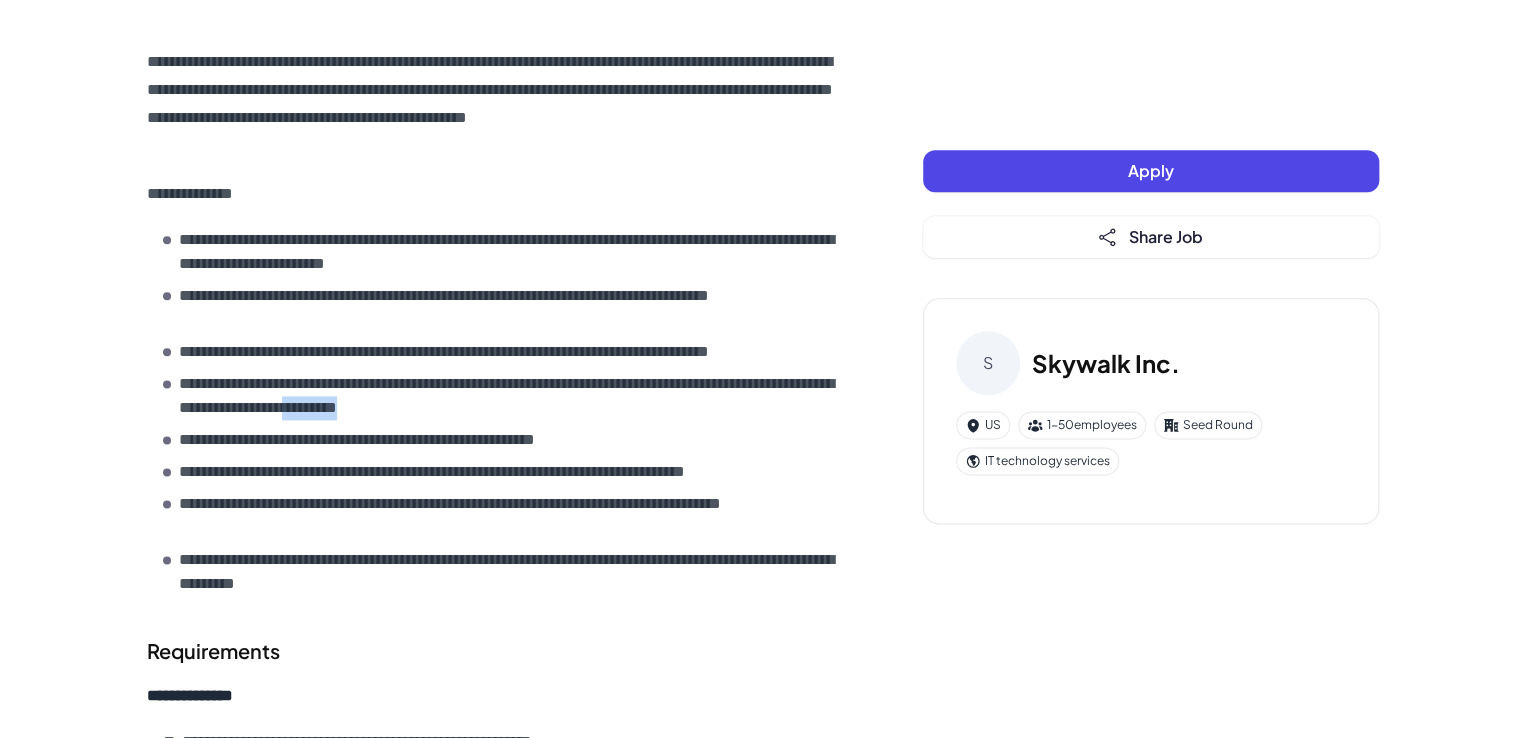 scroll, scrollTop: 837, scrollLeft: 0, axis: vertical 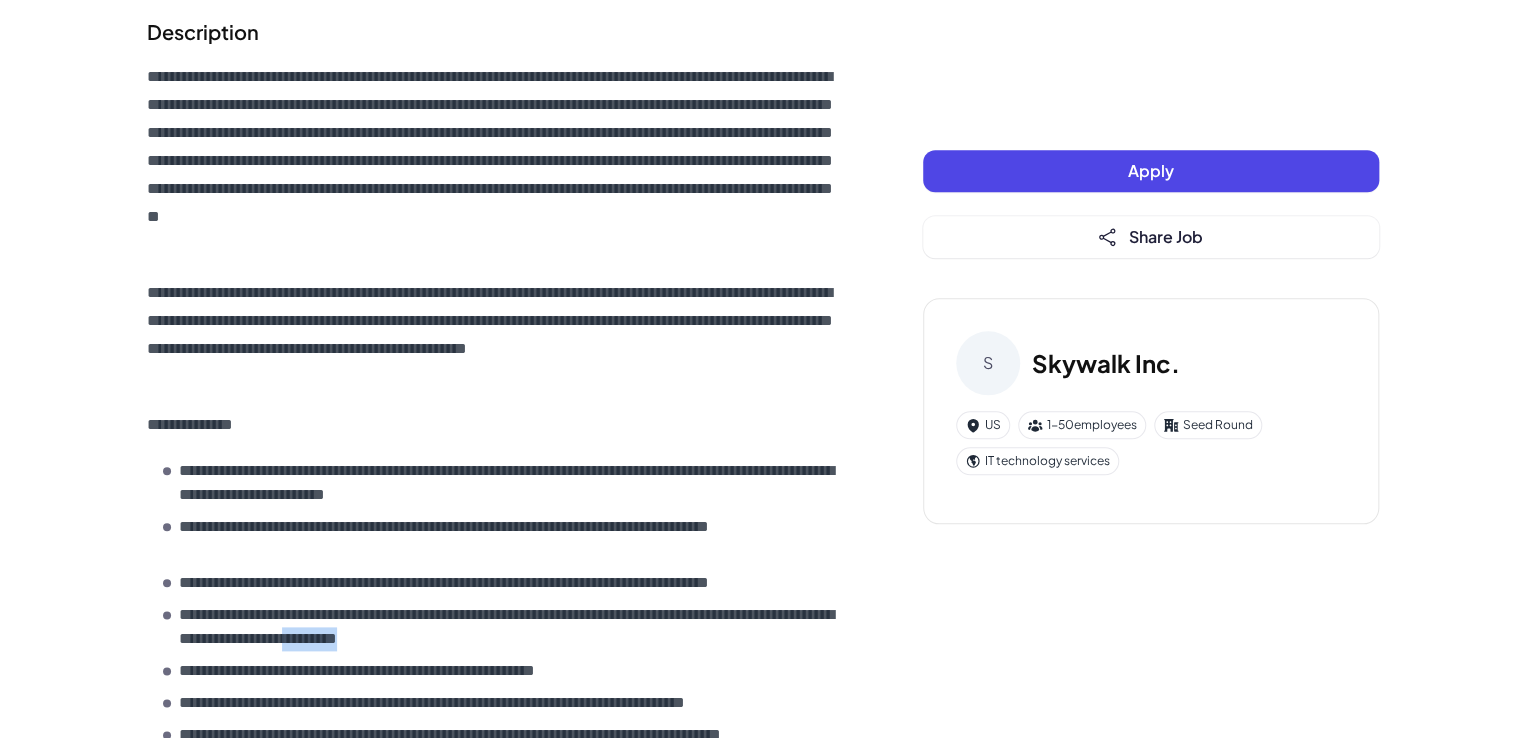 click on "Apply" at bounding box center [1151, 170] 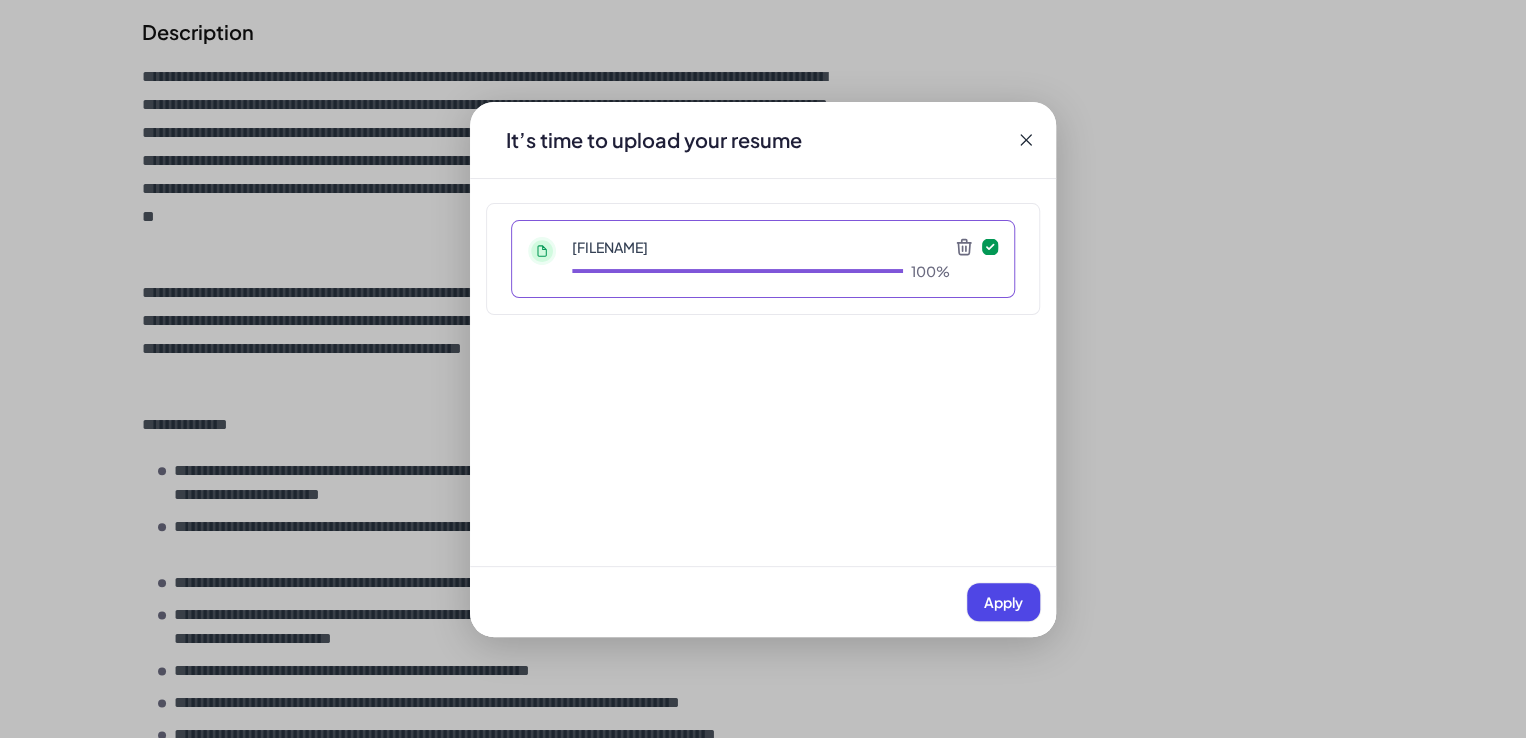 click 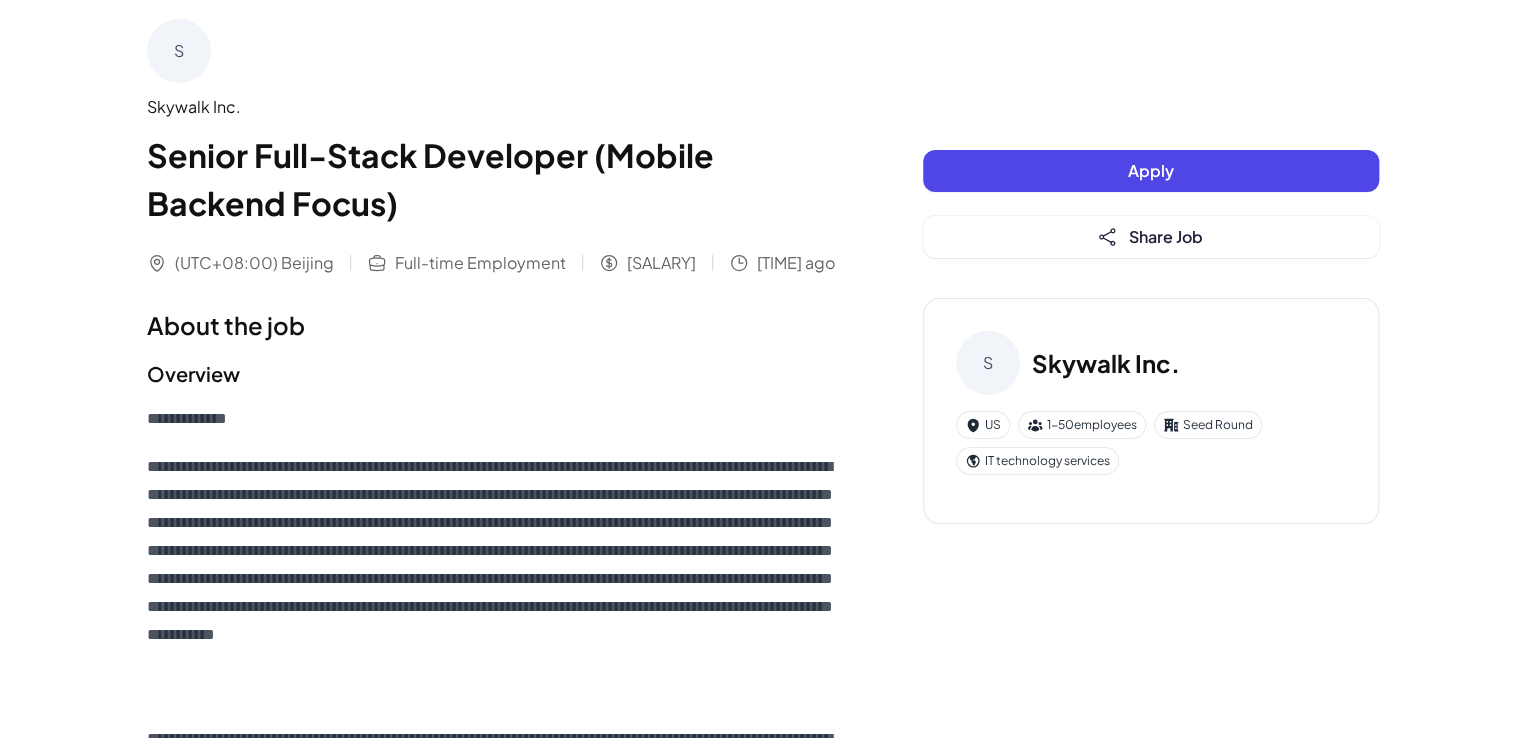 scroll, scrollTop: 0, scrollLeft: 0, axis: both 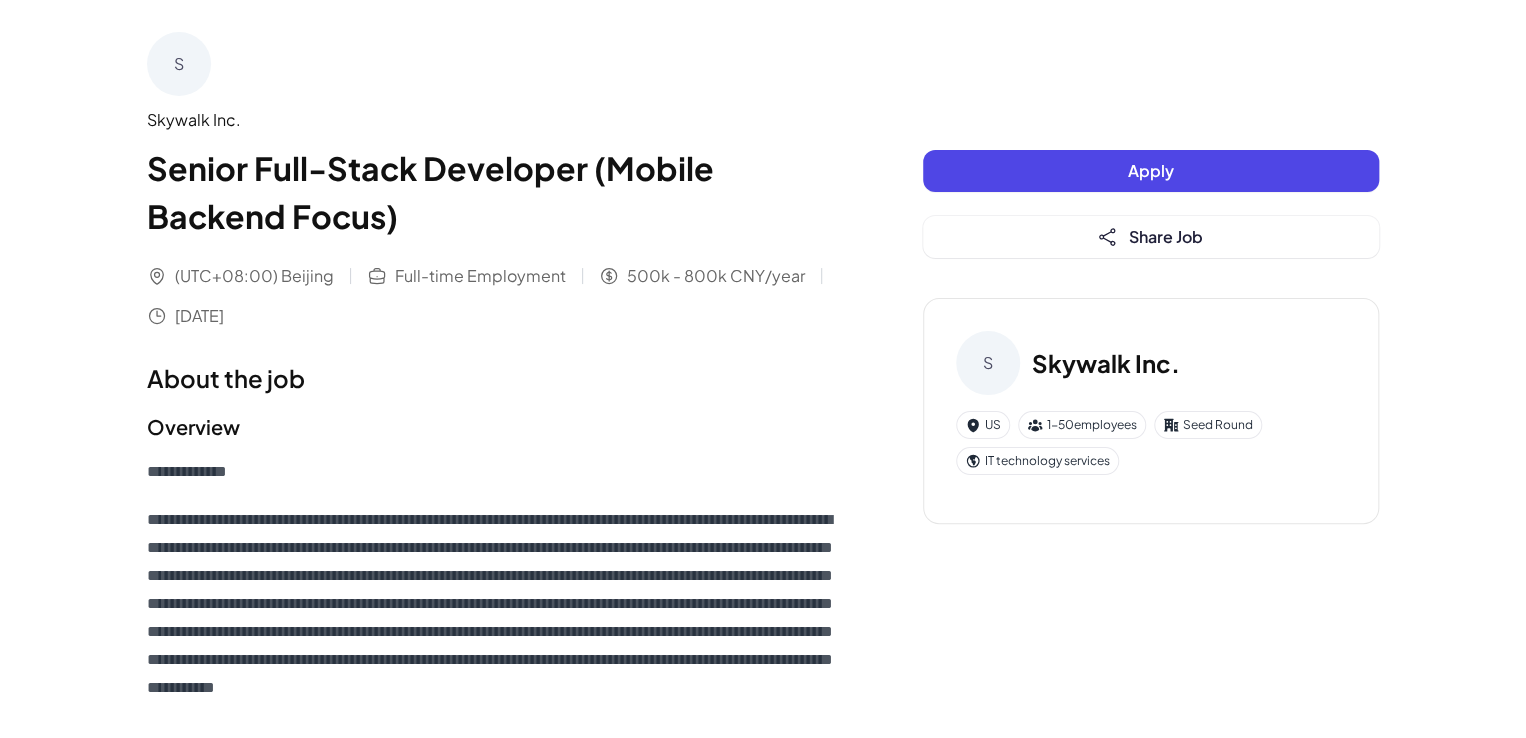 click on "Apply" at bounding box center (1151, 171) 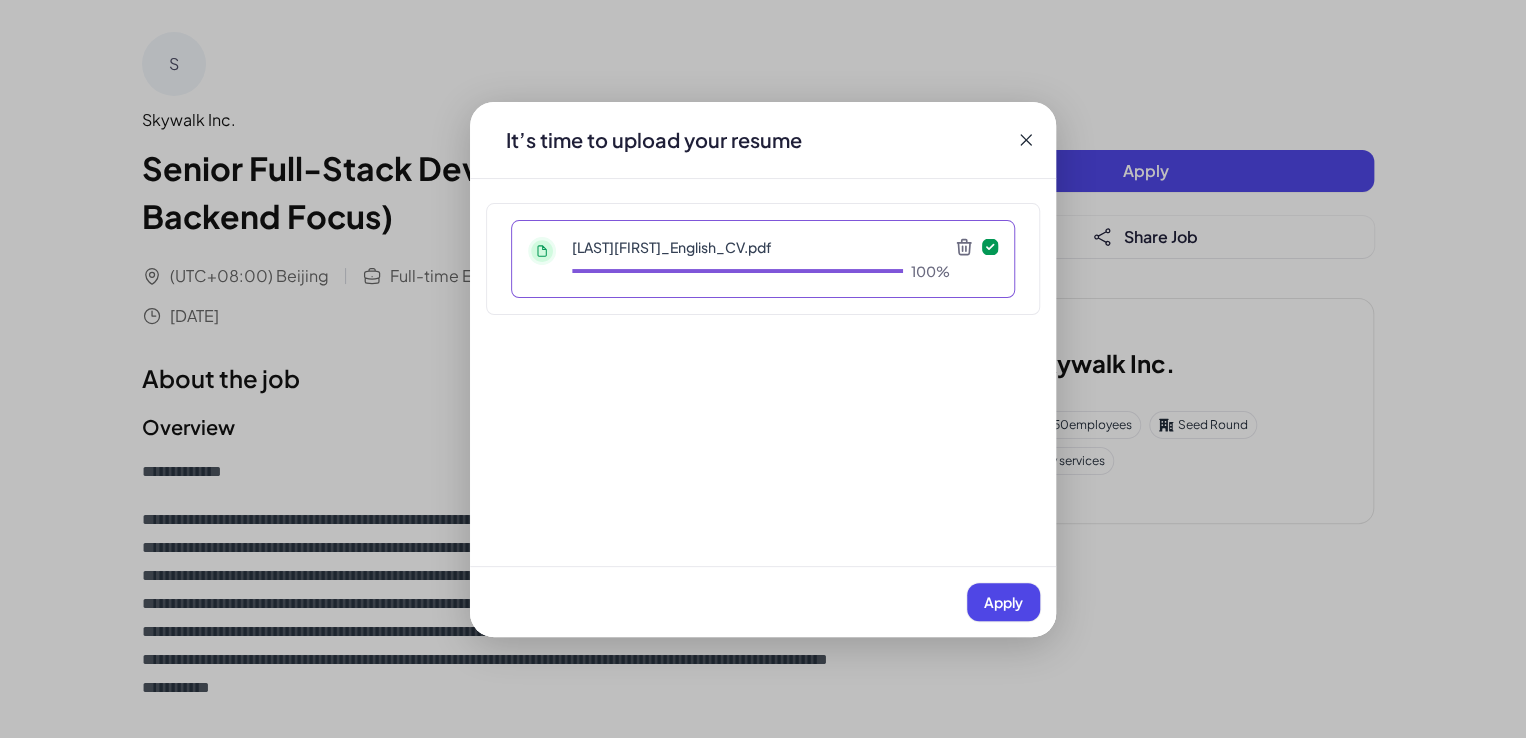 click 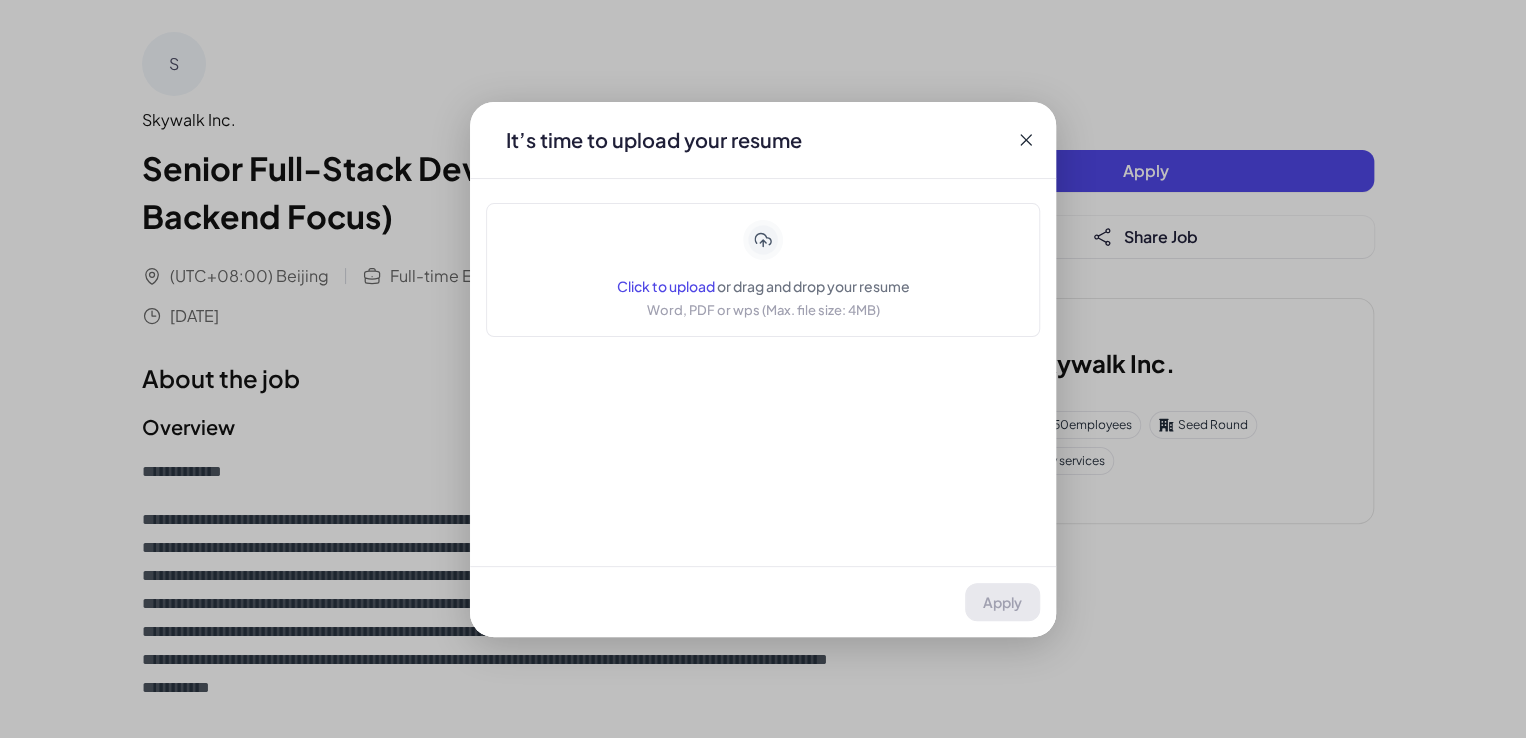 click on "Click to upload" at bounding box center (666, 286) 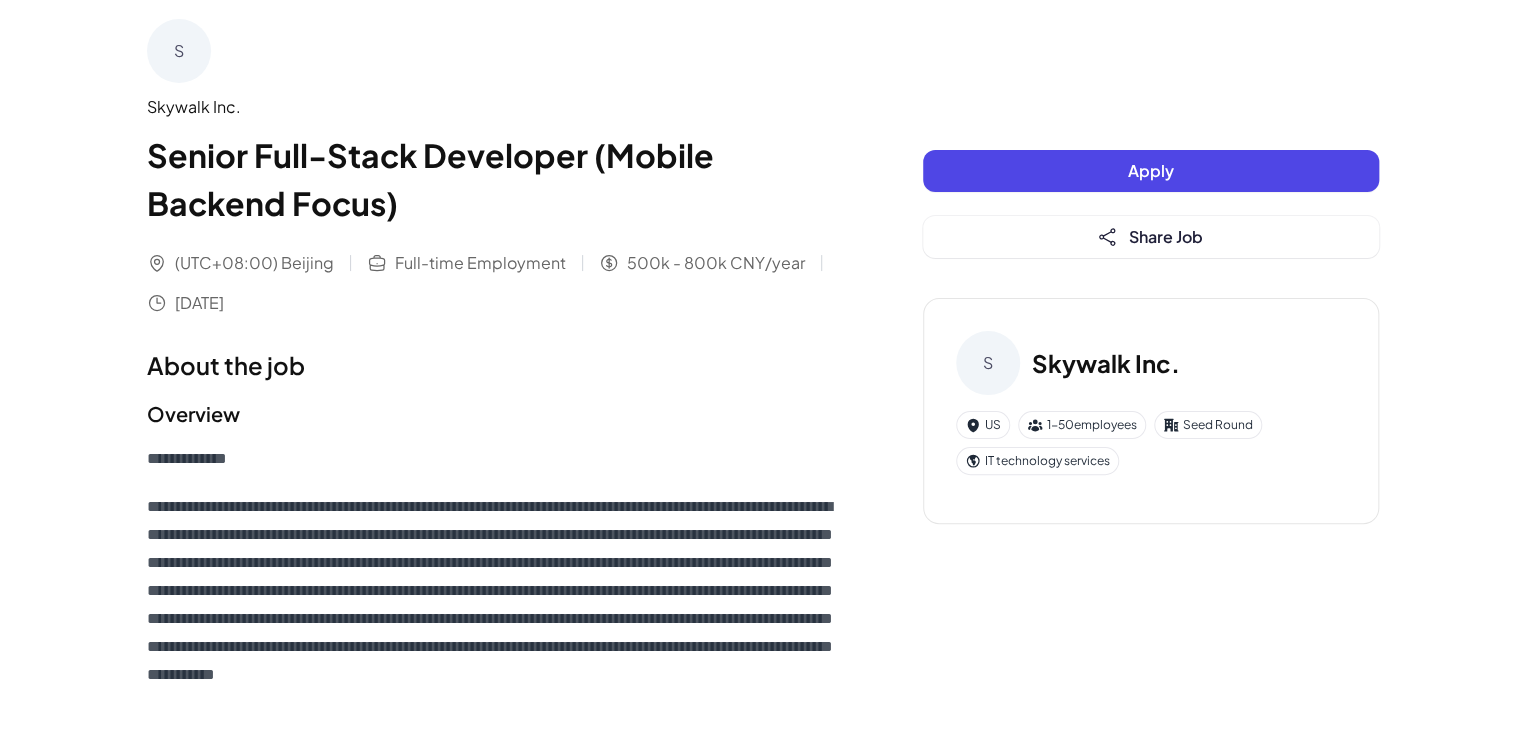 scroll, scrollTop: 0, scrollLeft: 0, axis: both 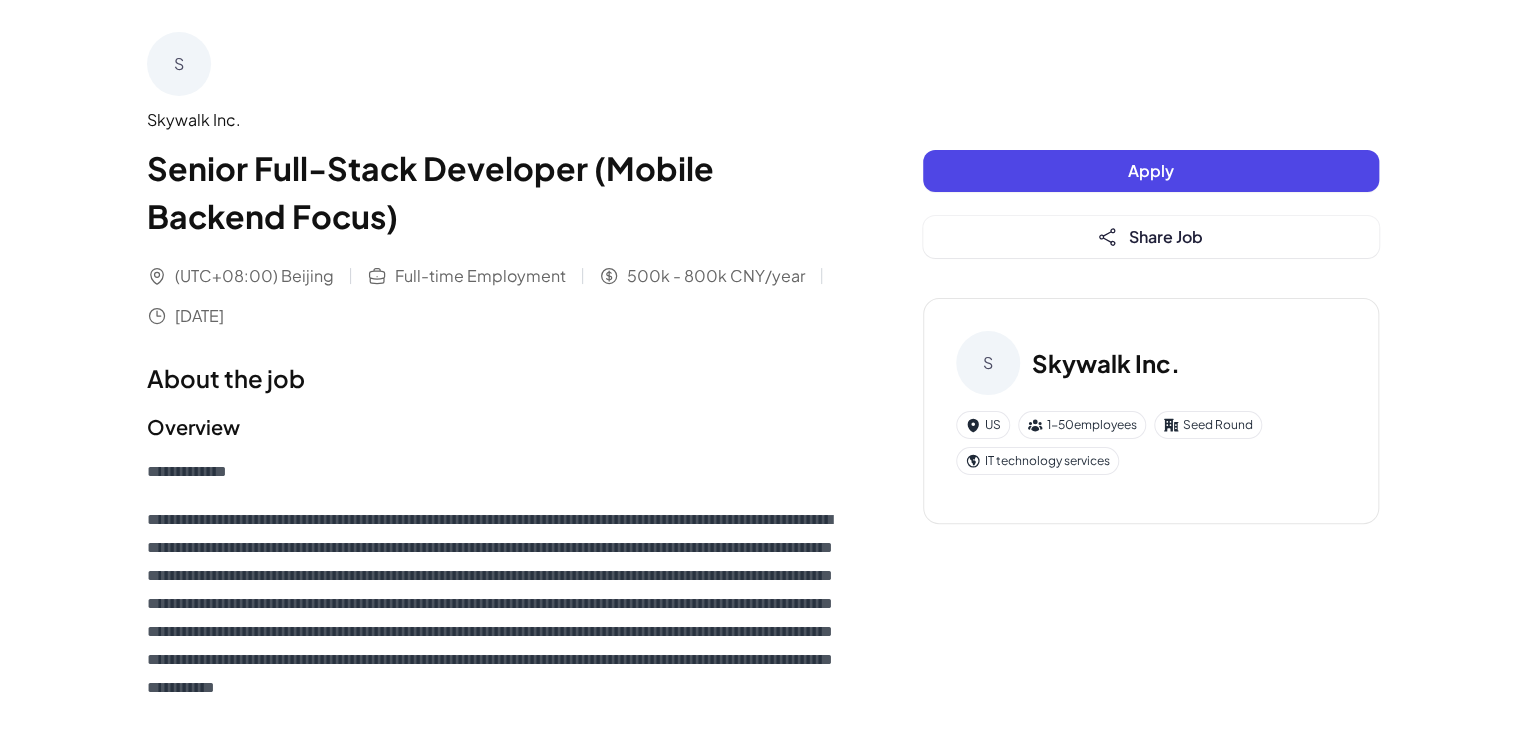 click on "**********" at bounding box center [495, 472] 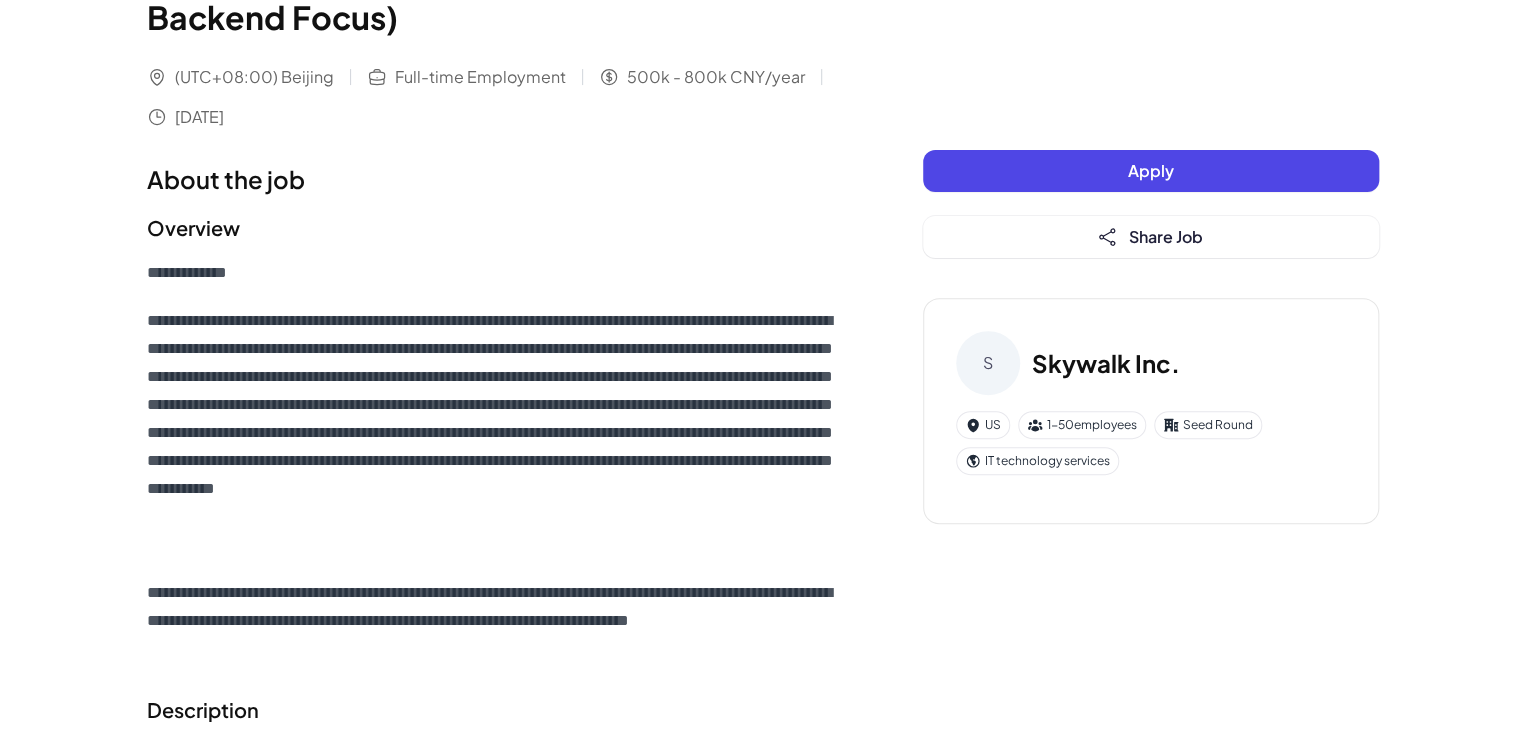 scroll, scrollTop: 100, scrollLeft: 0, axis: vertical 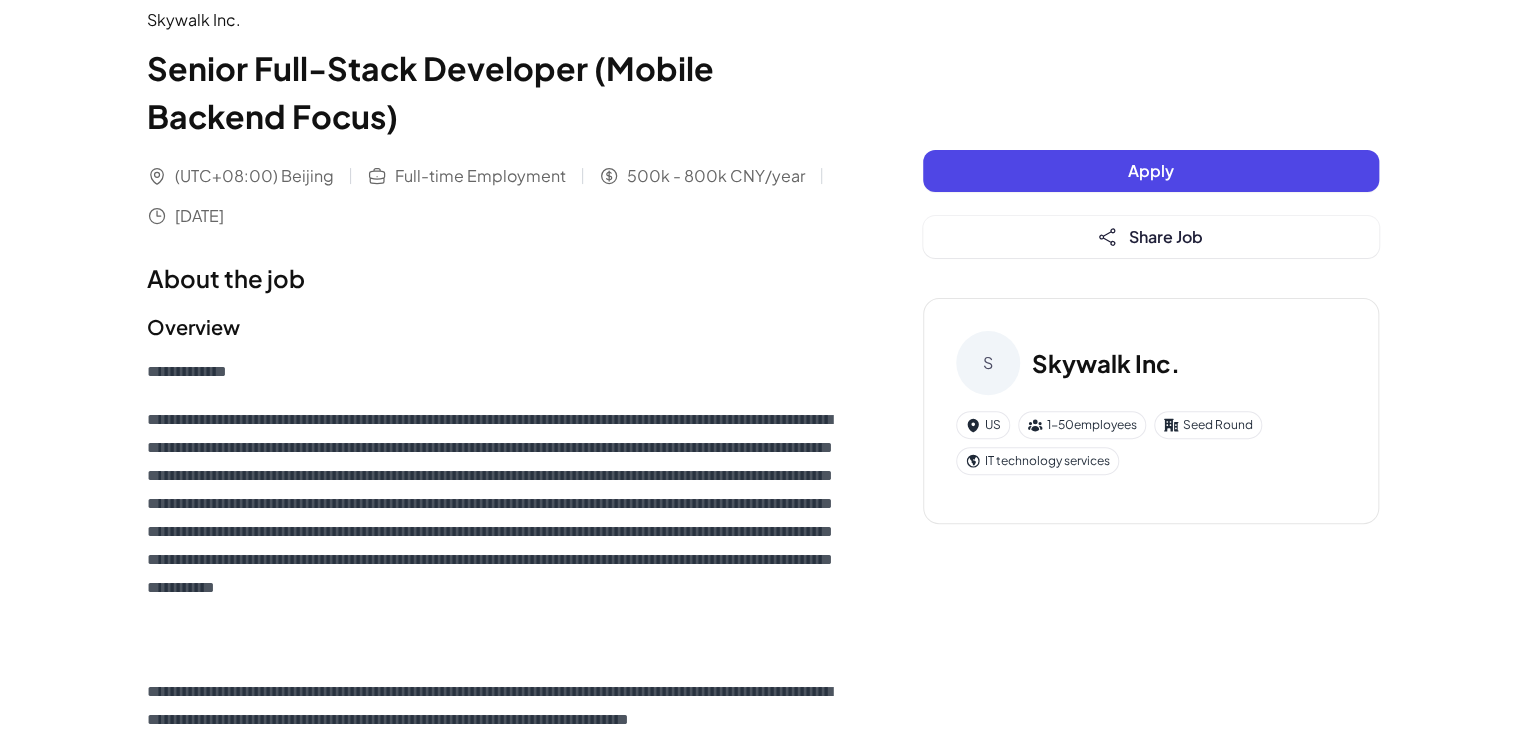 click 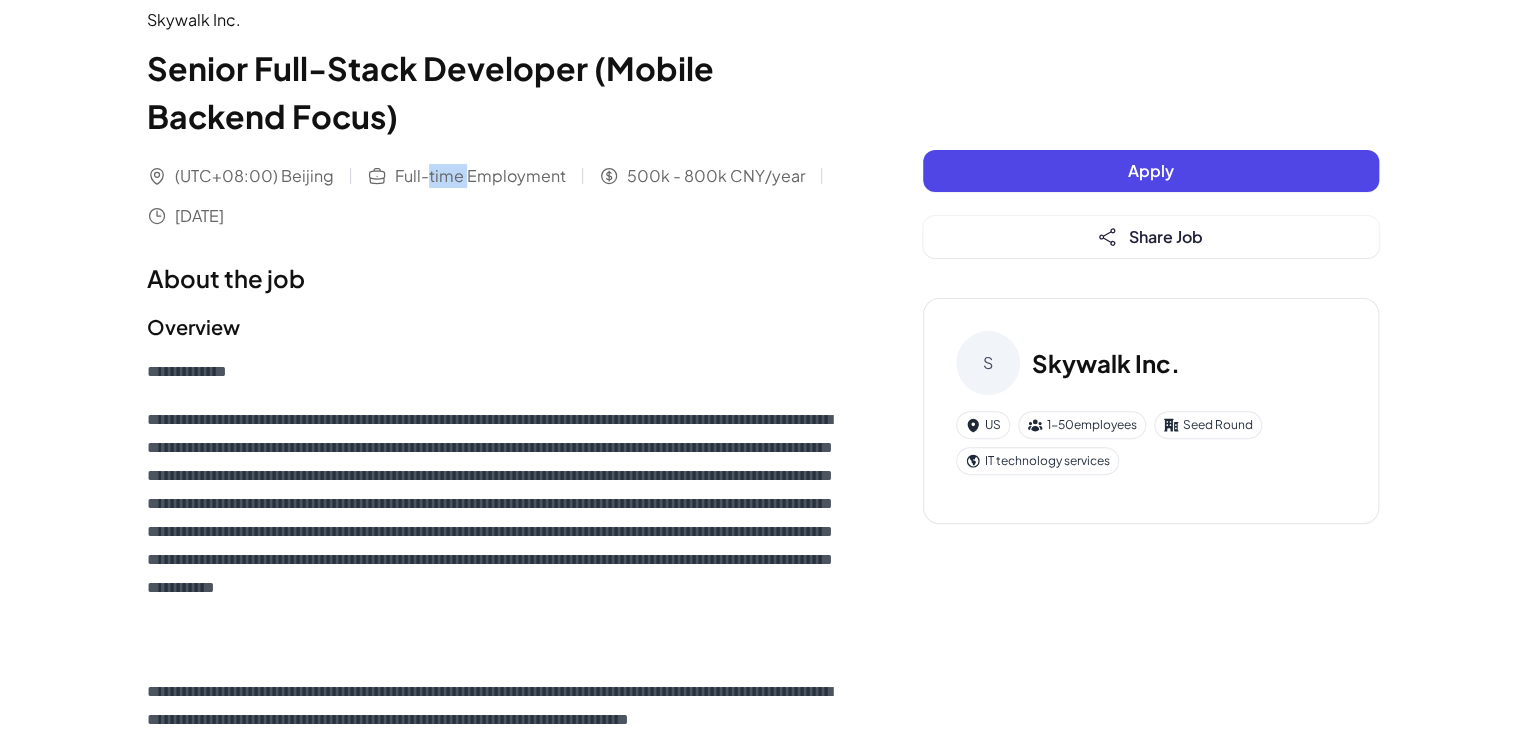 click on "Full-time Employment" at bounding box center (480, 176) 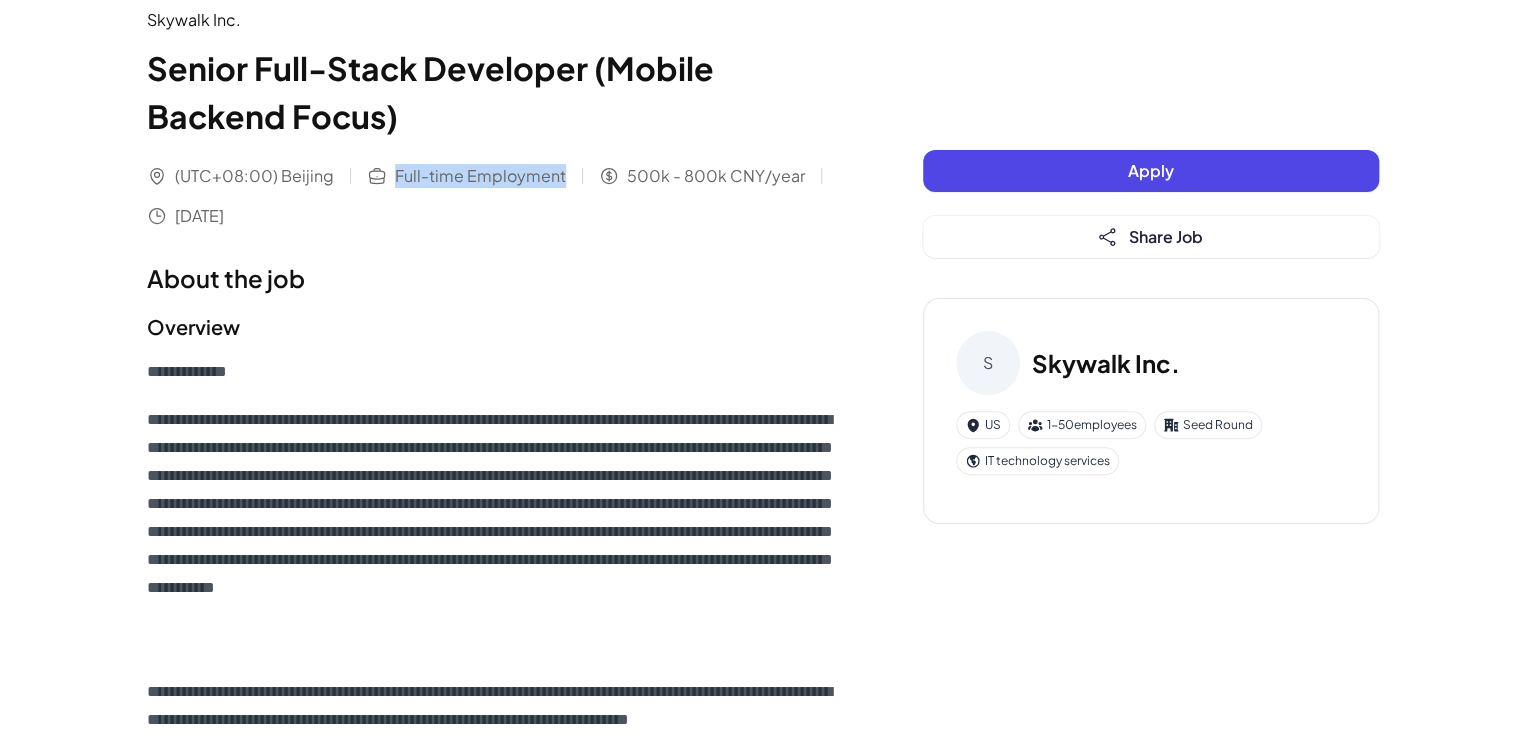 click on "Full-time Employment" at bounding box center (480, 176) 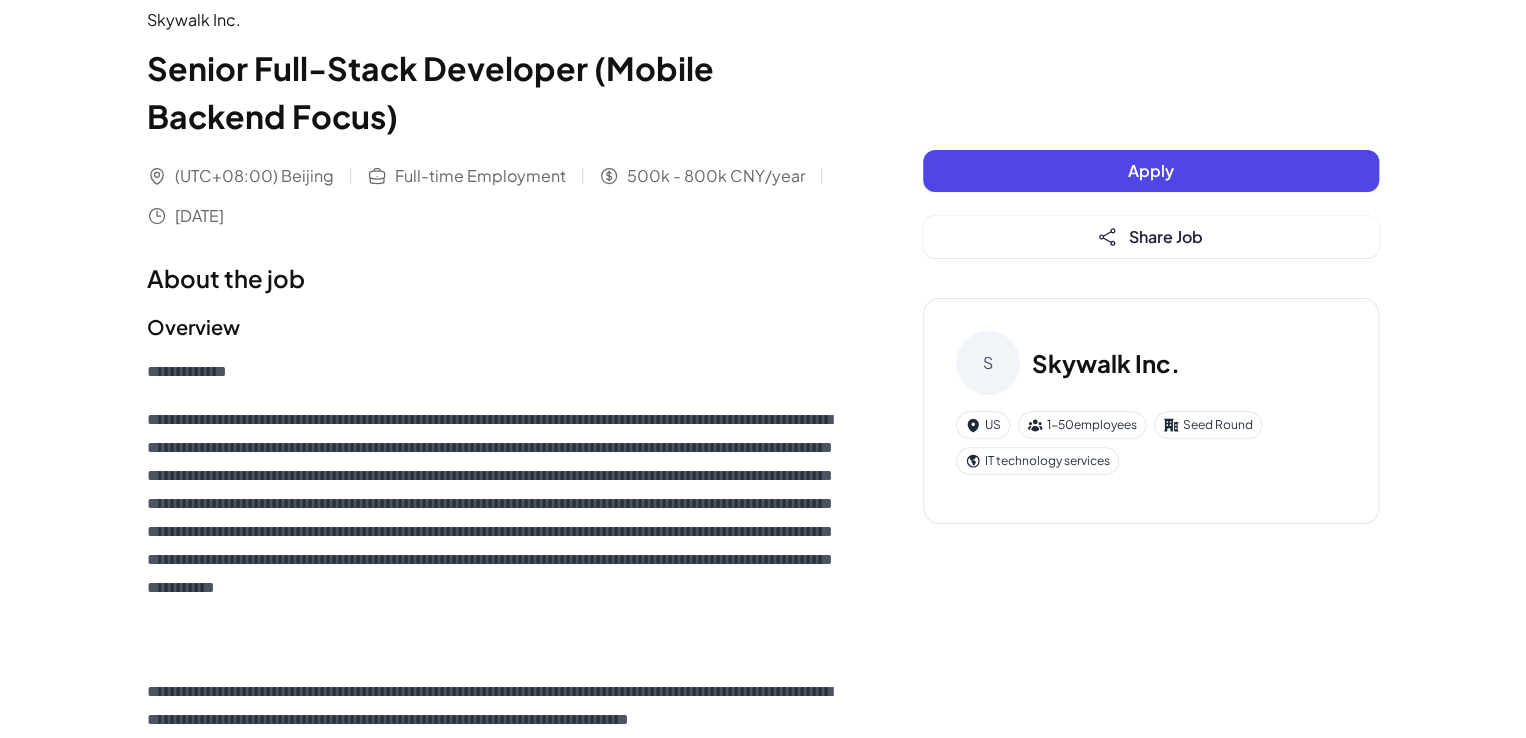 click on "**********" at bounding box center [495, 1193] 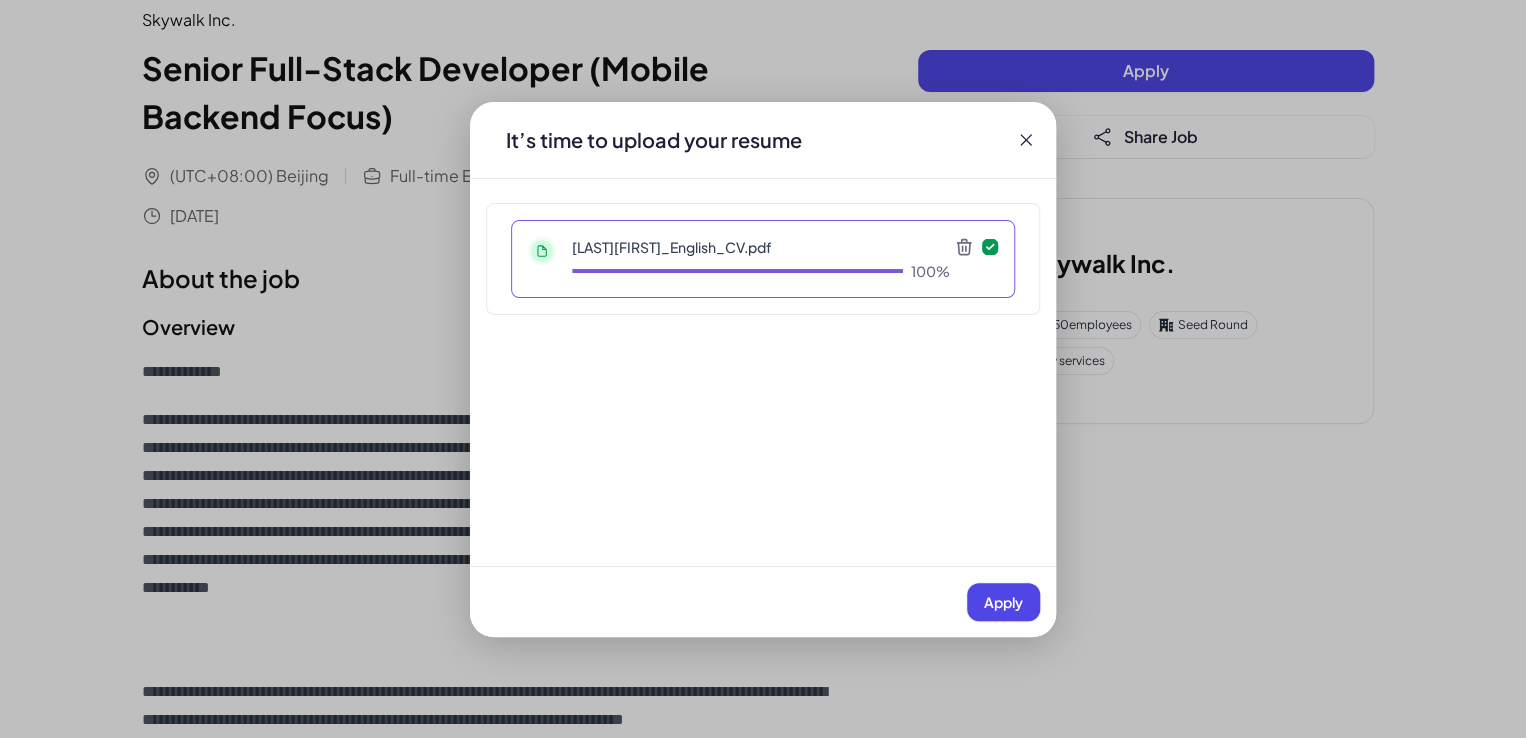click 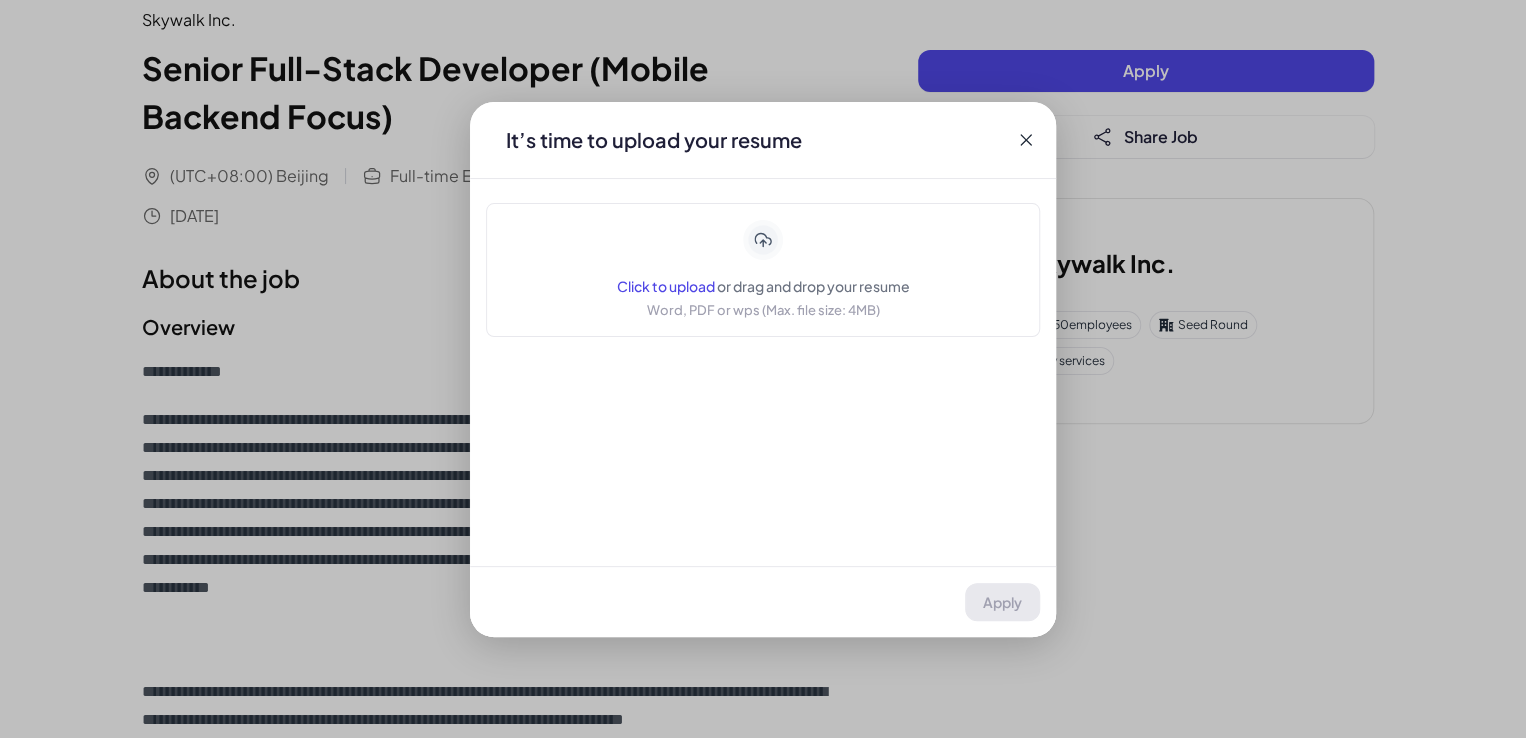 click on "Click to upload" at bounding box center (666, 286) 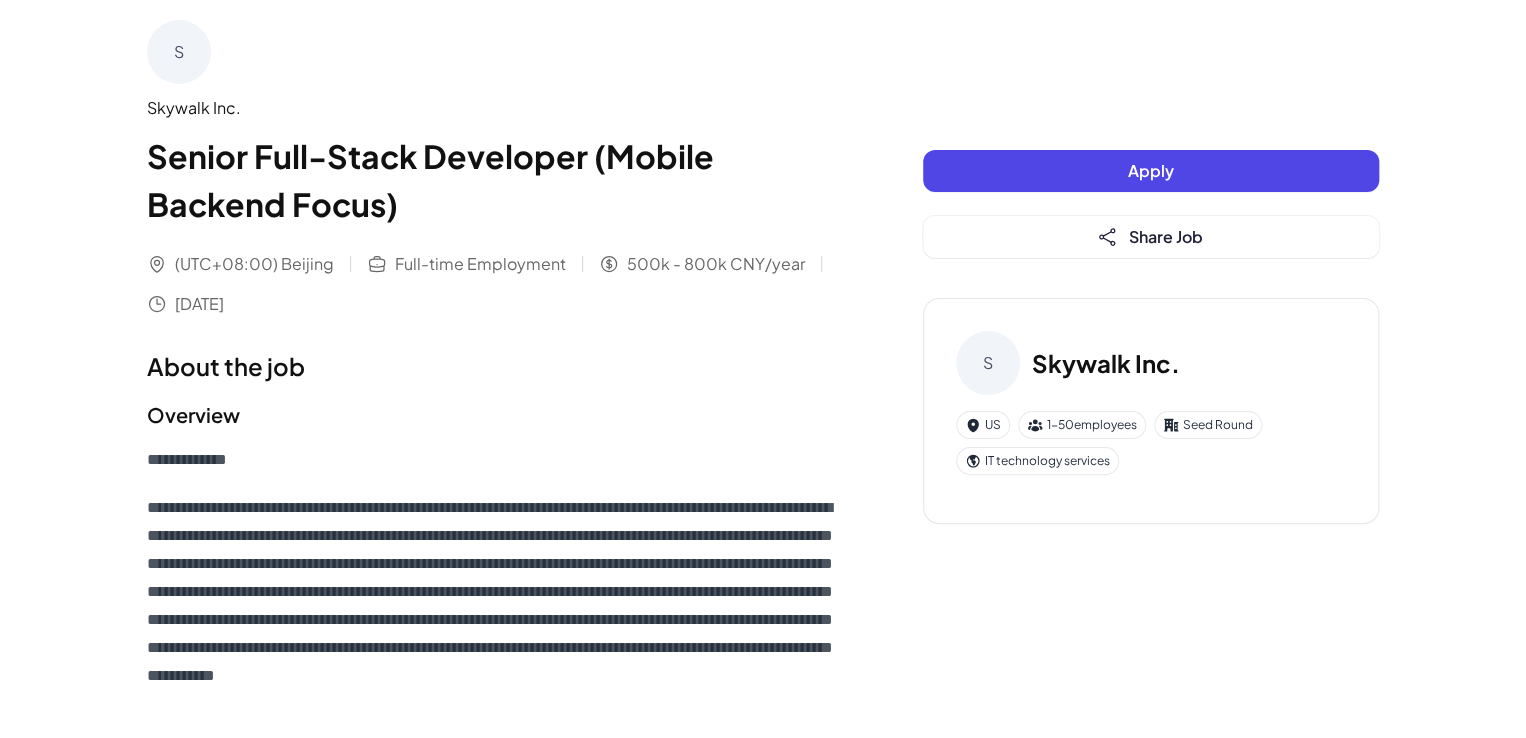 scroll, scrollTop: 0, scrollLeft: 0, axis: both 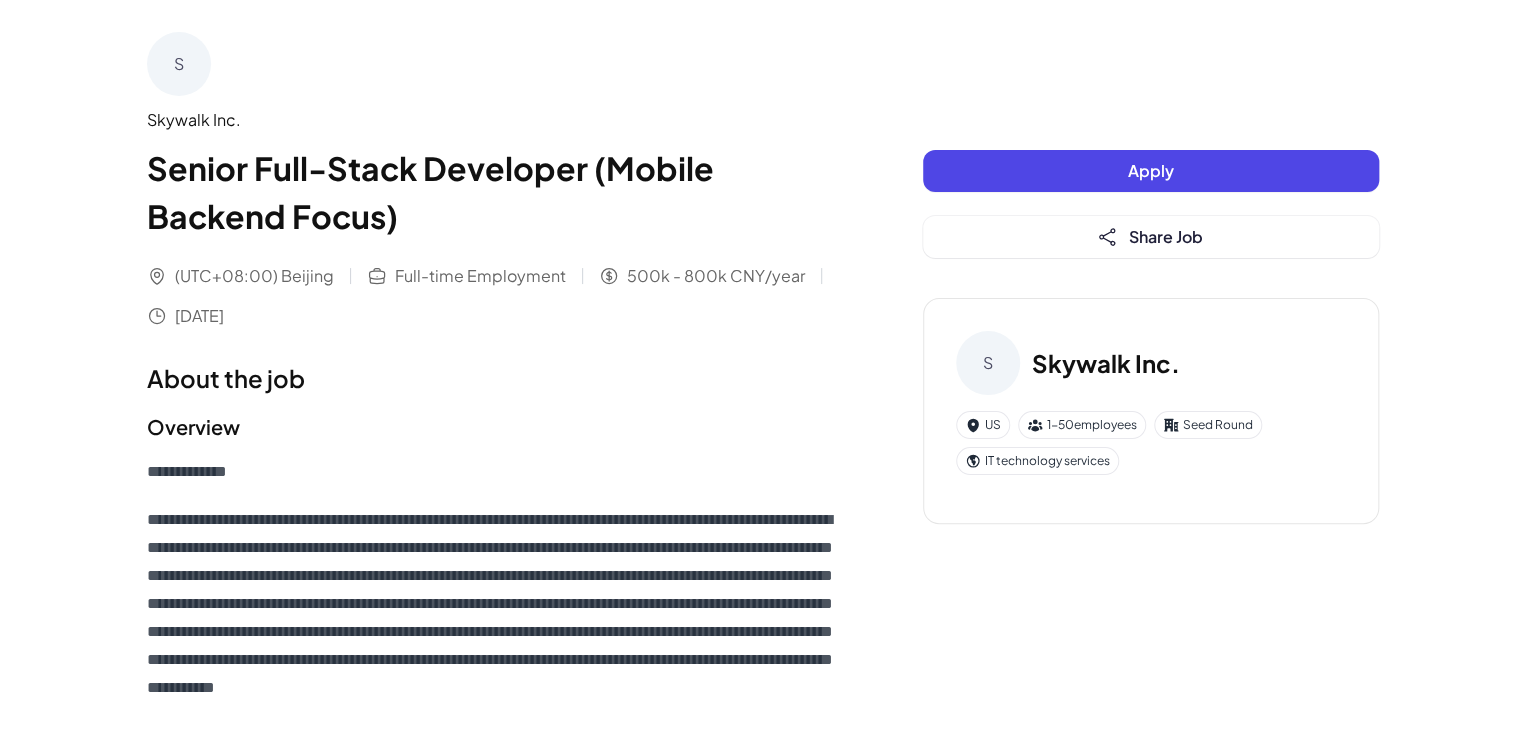 click on "Full-time Employment" at bounding box center [480, 276] 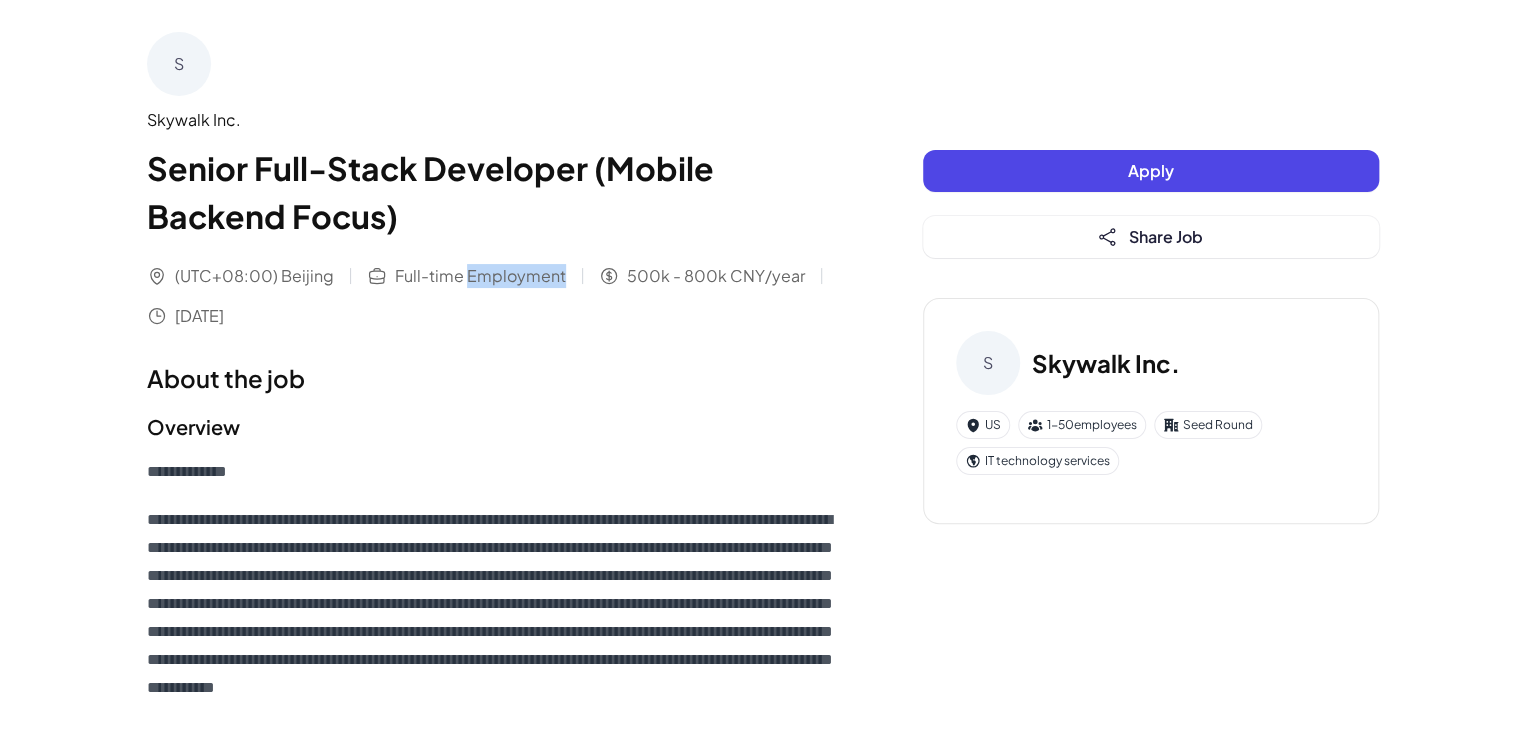 click on "Full-time Employment" at bounding box center (480, 276) 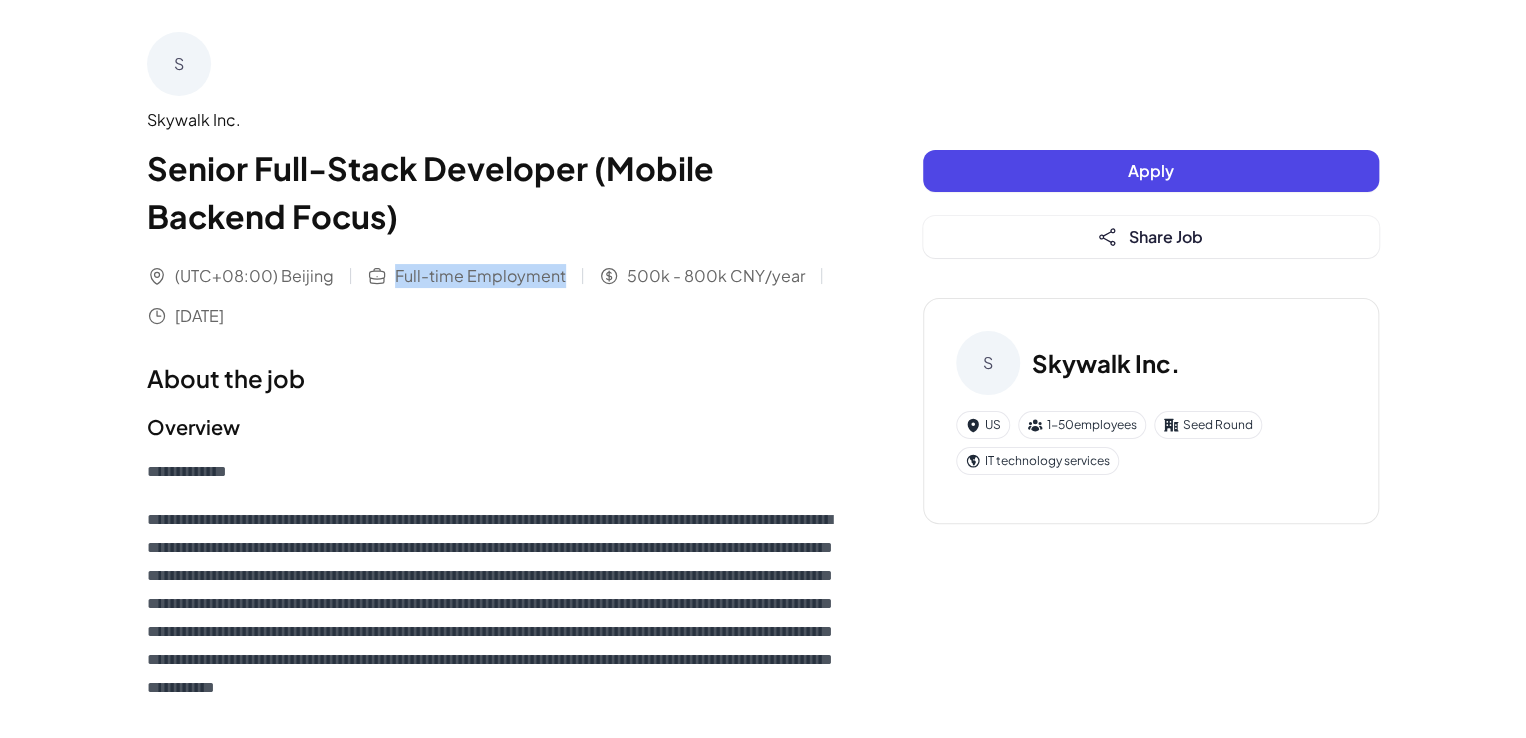 click on "Full-time Employment" at bounding box center (480, 276) 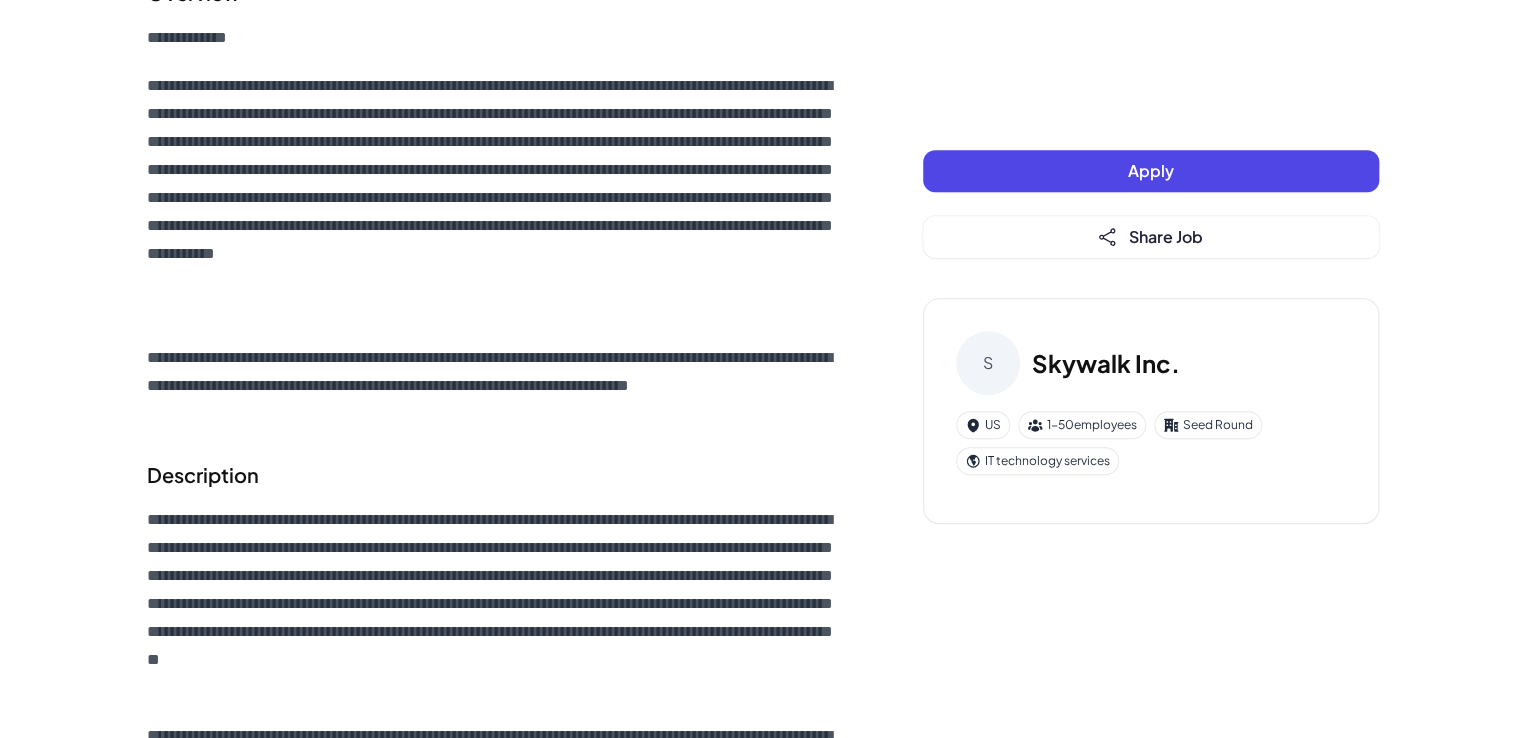 scroll, scrollTop: 400, scrollLeft: 0, axis: vertical 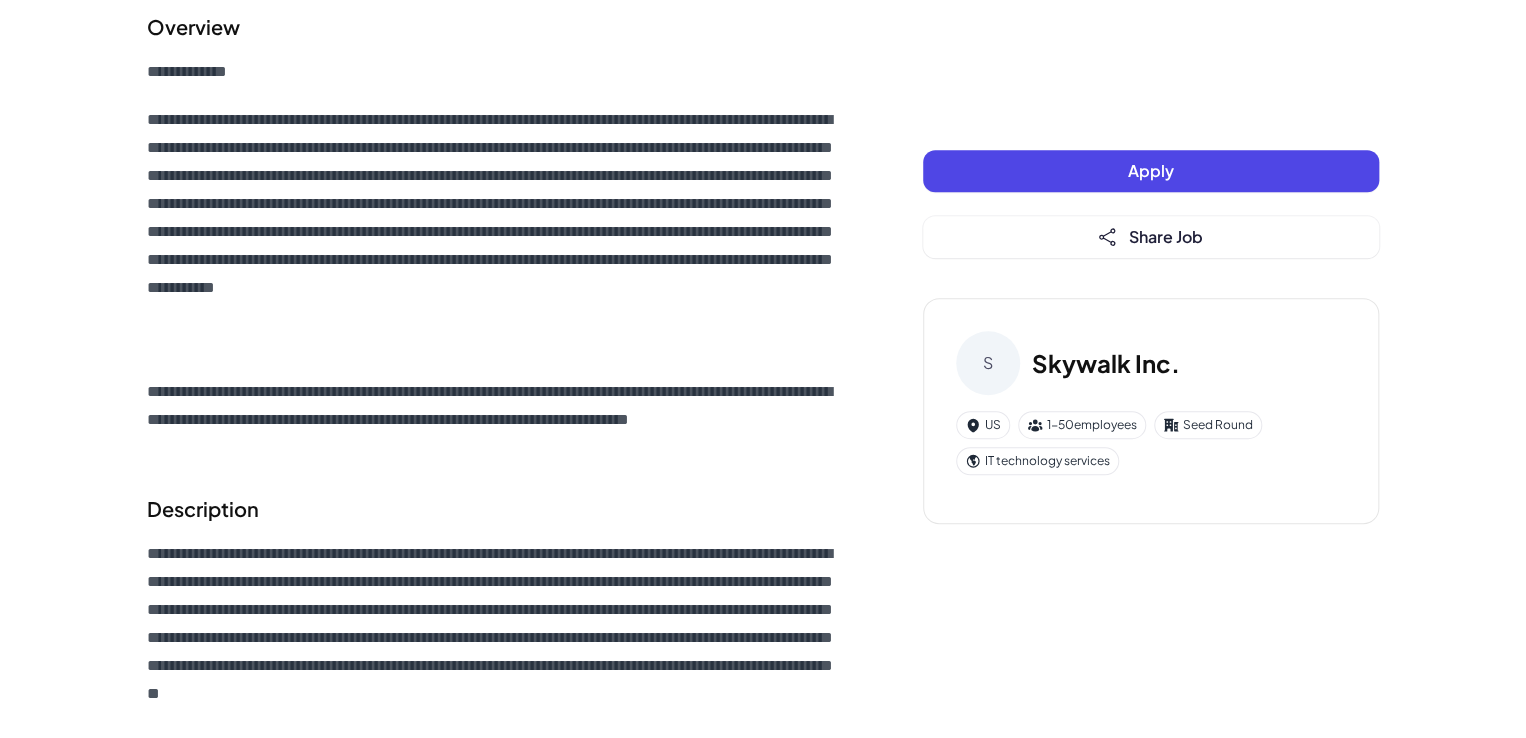 click on "**********" at bounding box center [495, 232] 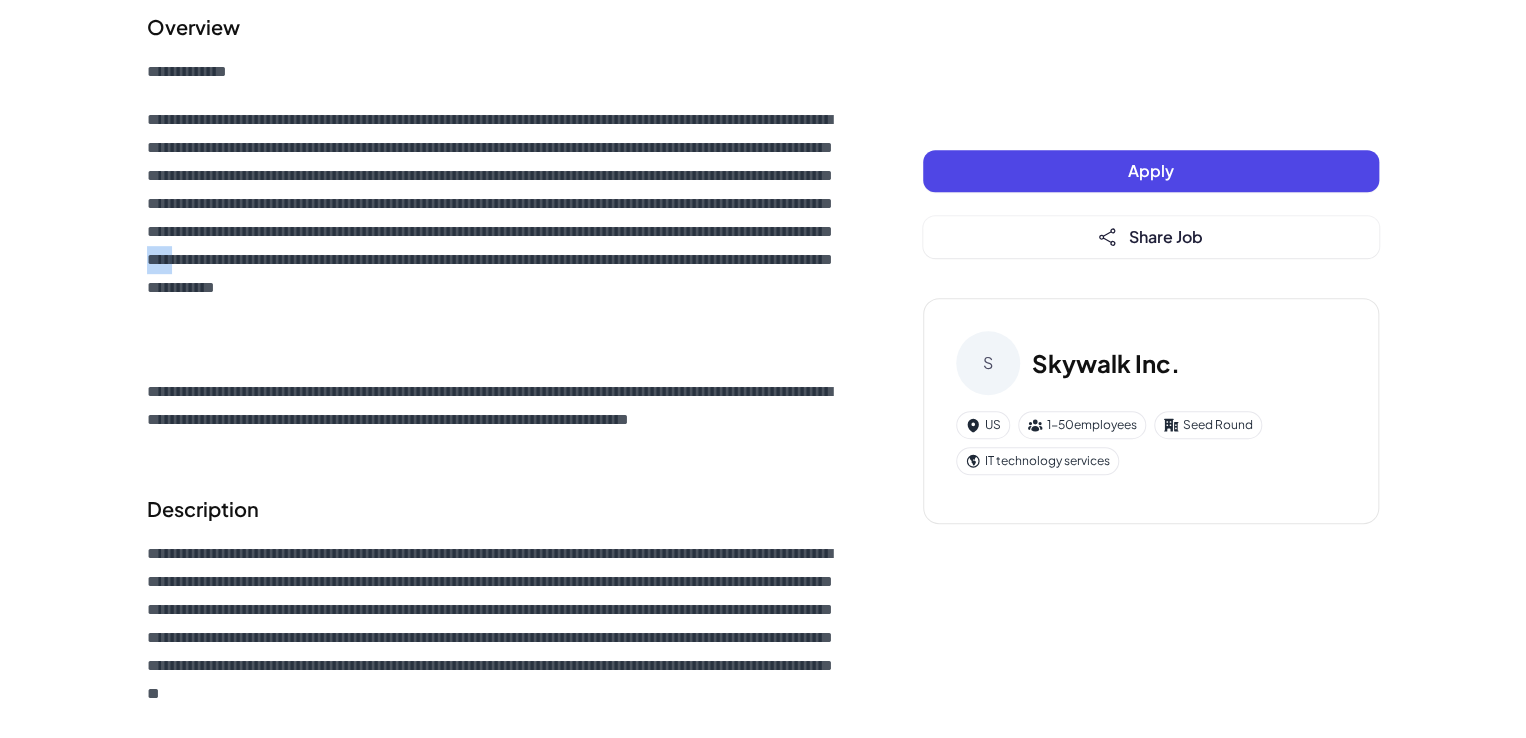 click on "**********" at bounding box center (495, 232) 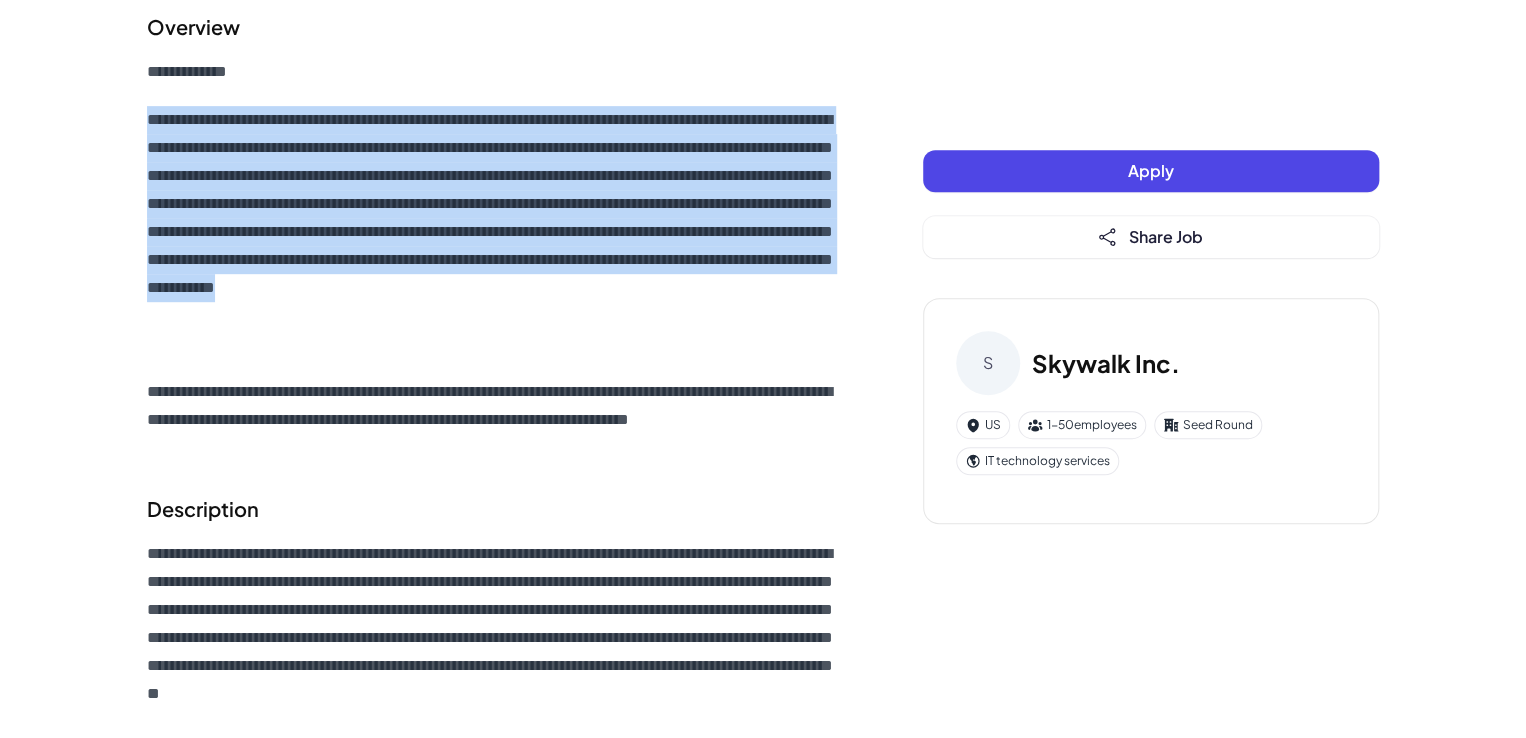 click on "**********" at bounding box center (495, 232) 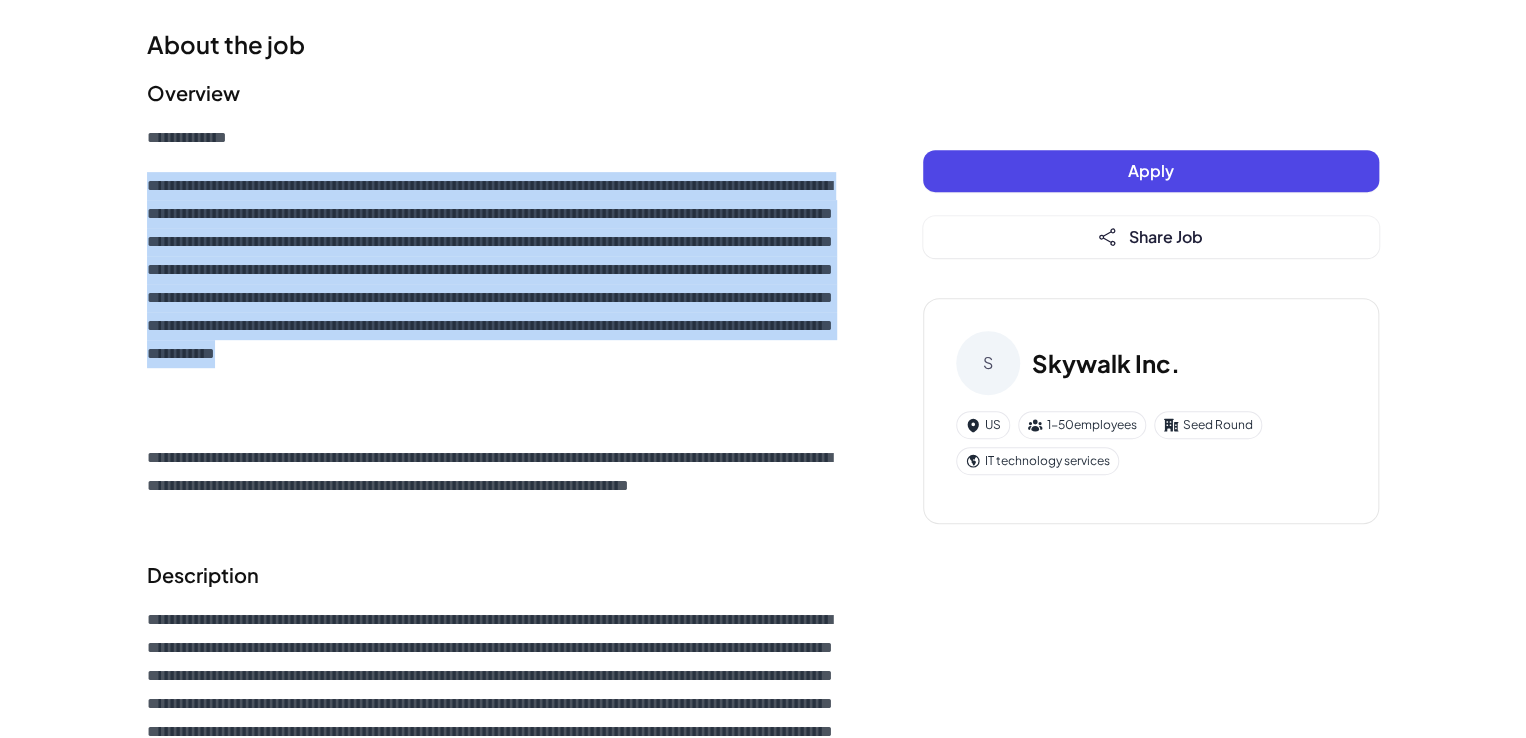 scroll, scrollTop: 300, scrollLeft: 0, axis: vertical 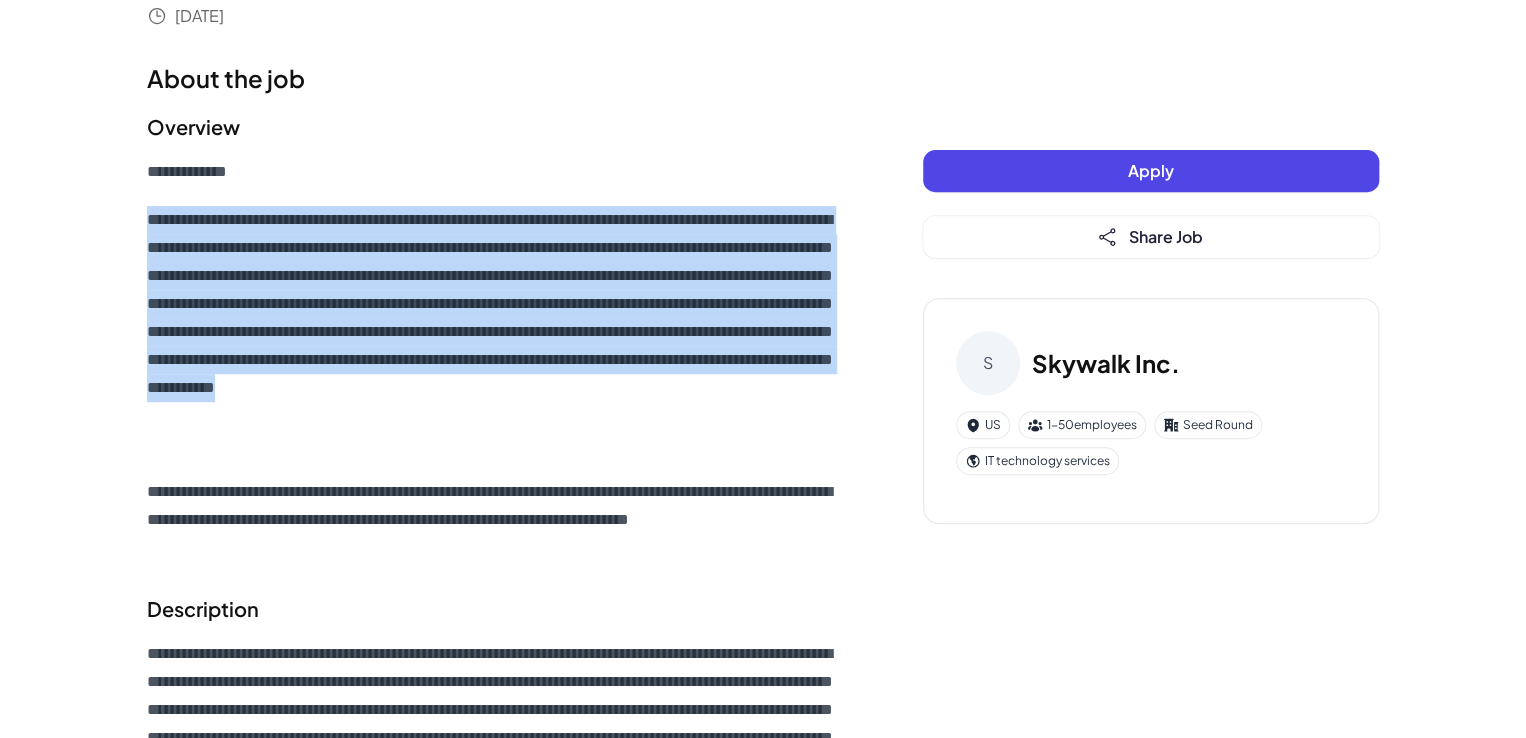 click on "**********" at bounding box center [495, 332] 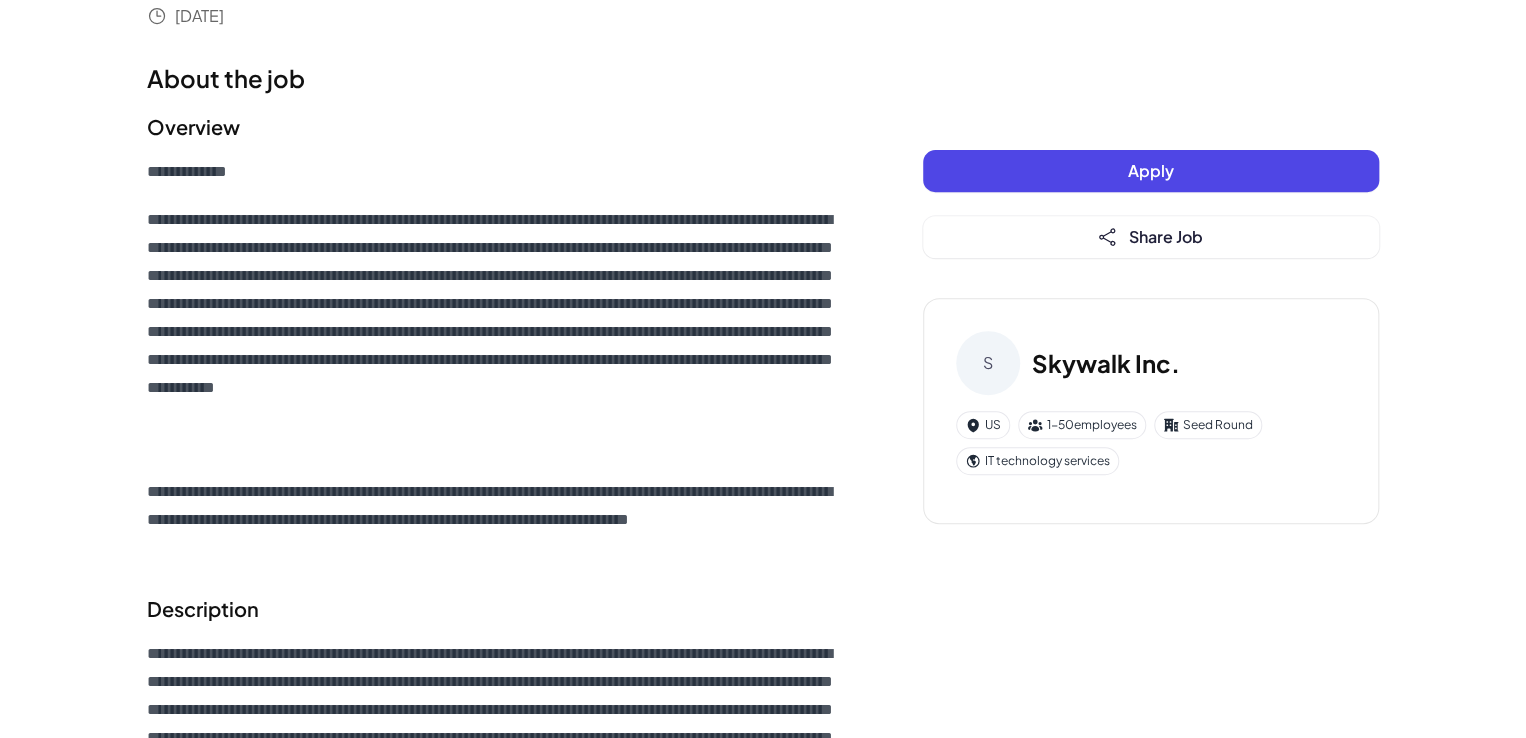 click on "Apply" at bounding box center (1151, 171) 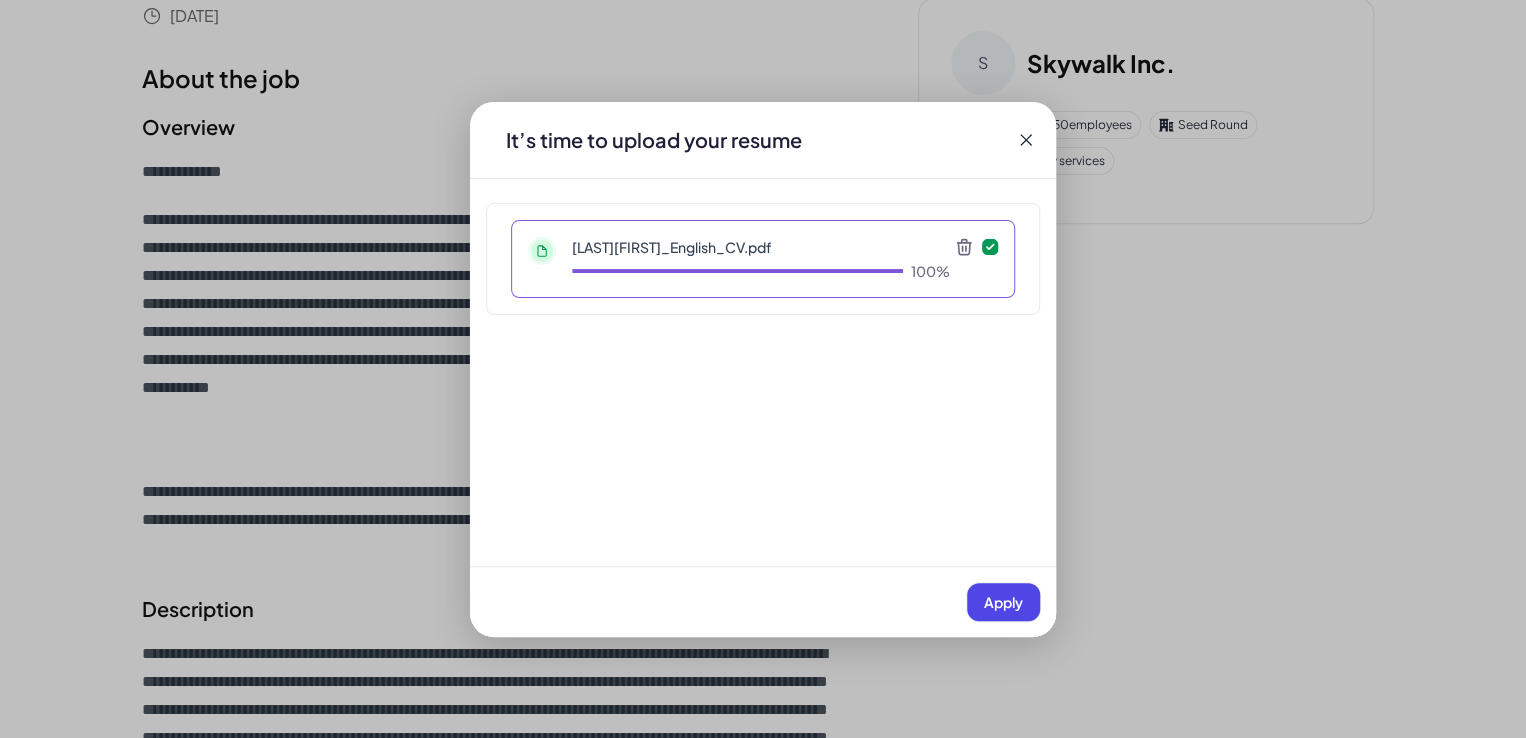 click 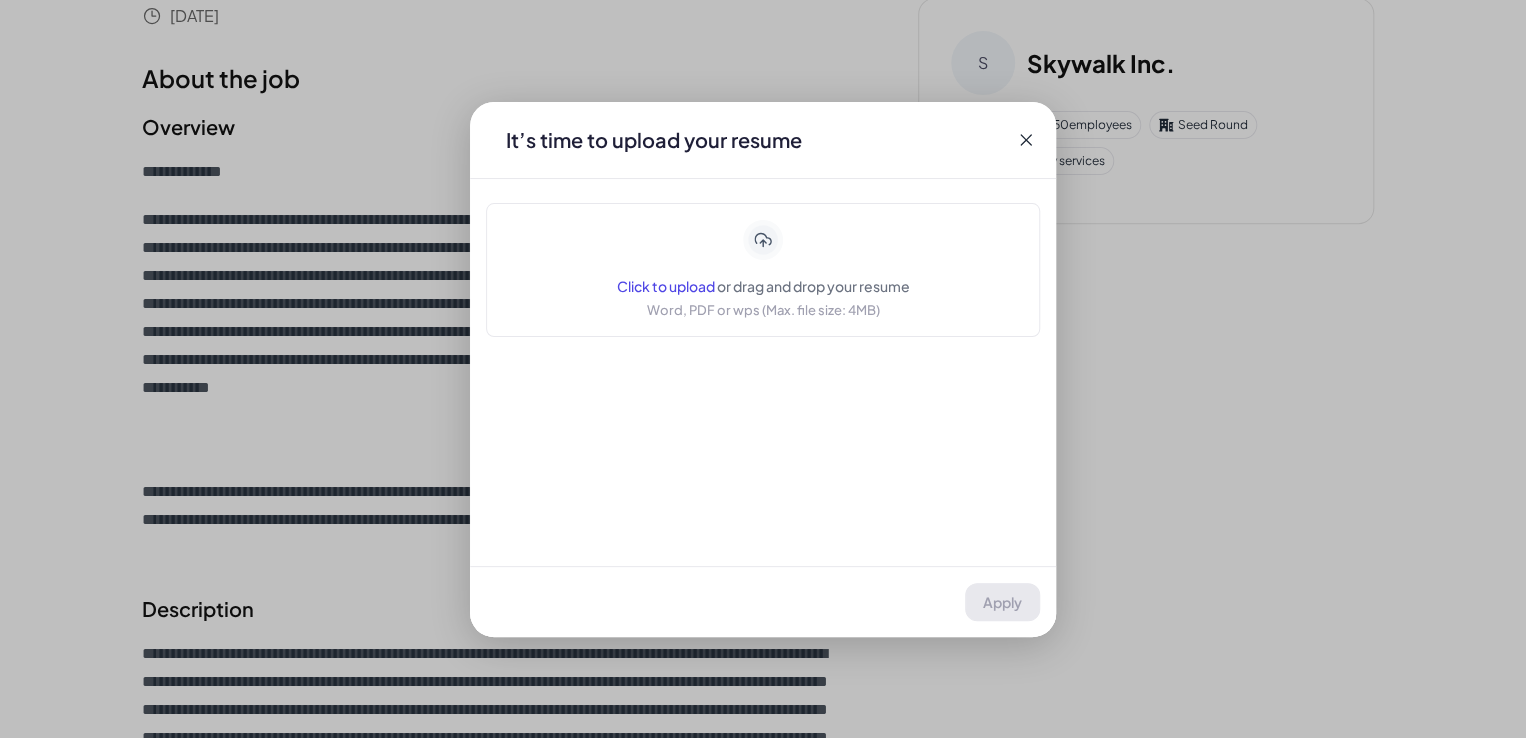 click on "Click to upload" at bounding box center (666, 286) 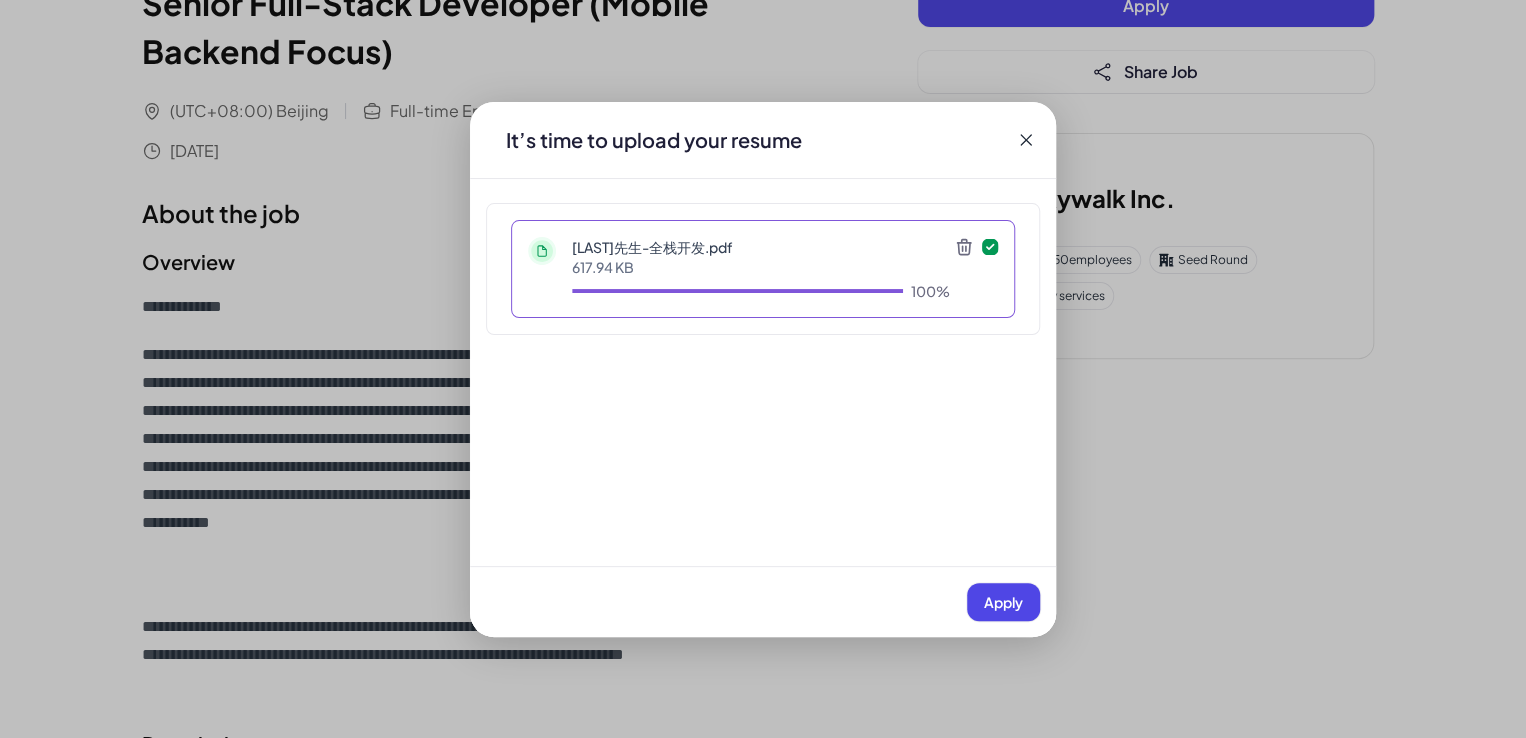 scroll, scrollTop: 200, scrollLeft: 0, axis: vertical 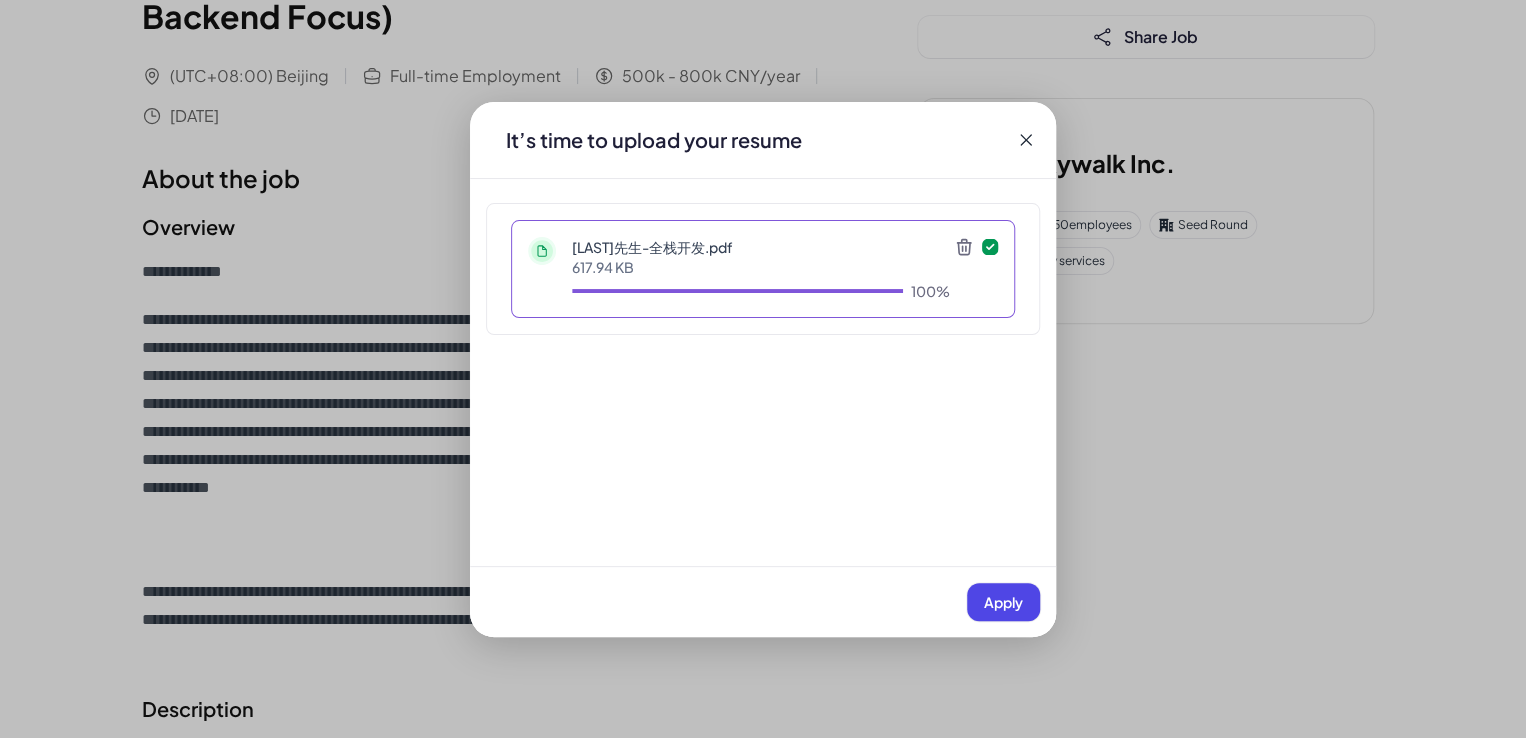 click on "Apply" at bounding box center (1003, 602) 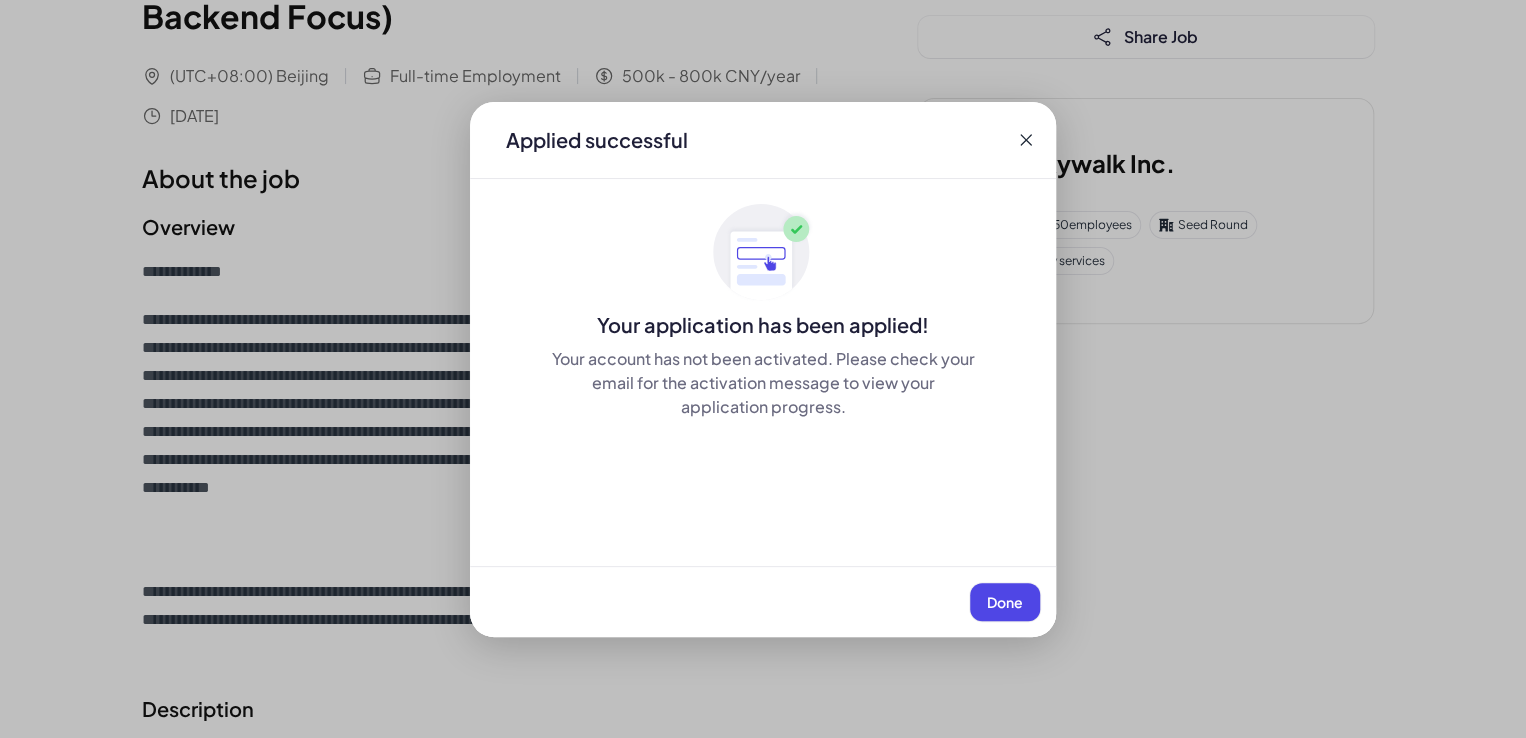 click on "Done" at bounding box center (1005, 602) 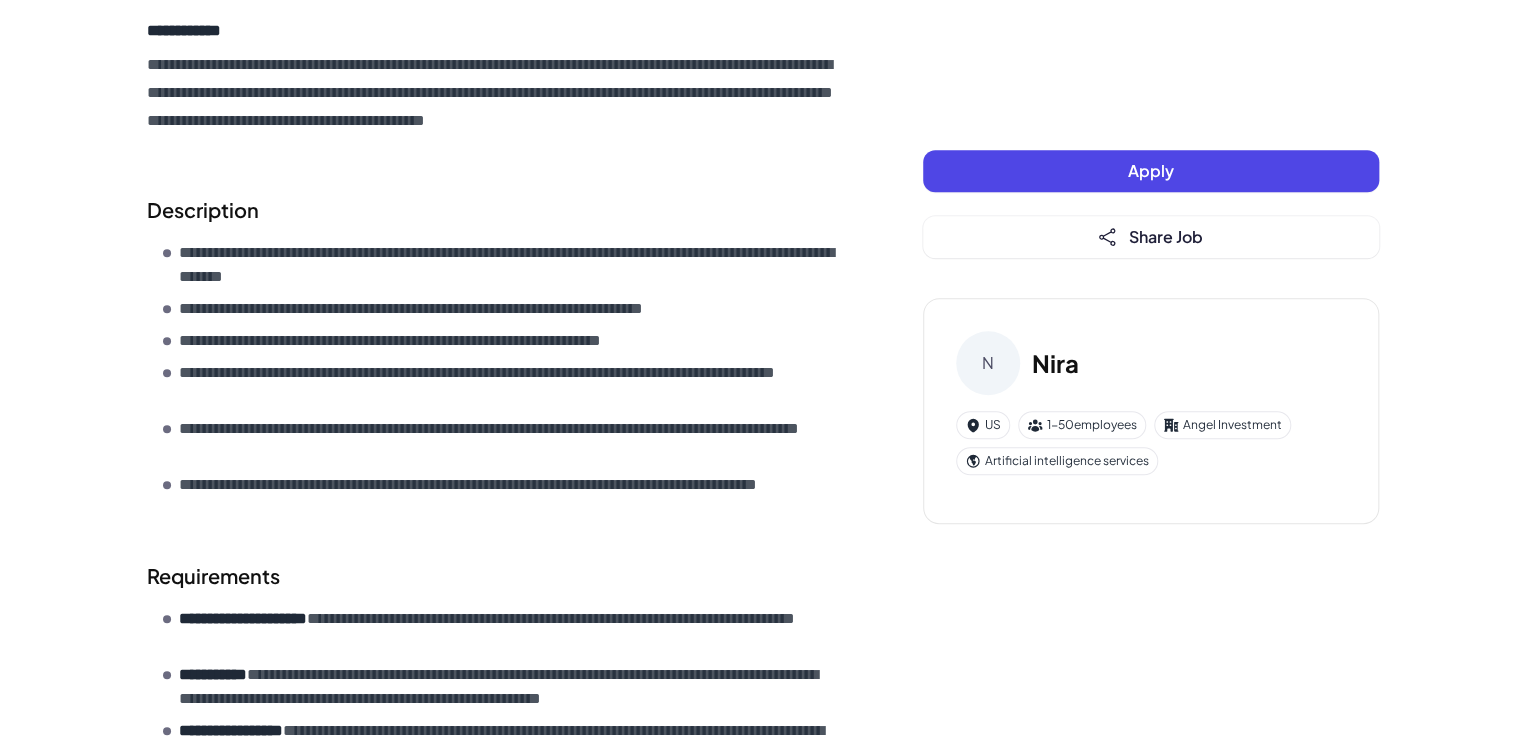 scroll, scrollTop: 429, scrollLeft: 0, axis: vertical 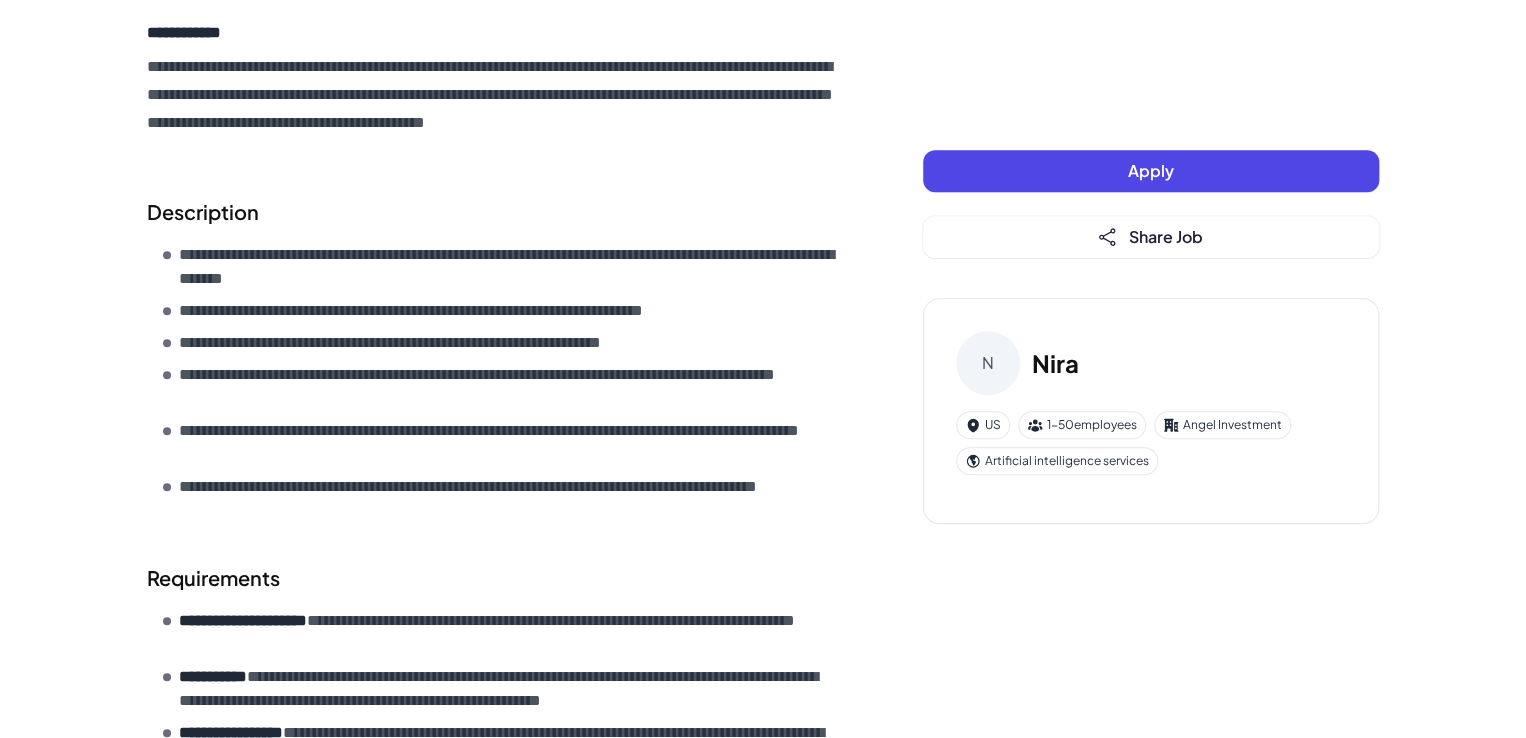 click on "Apply" at bounding box center (1151, 171) 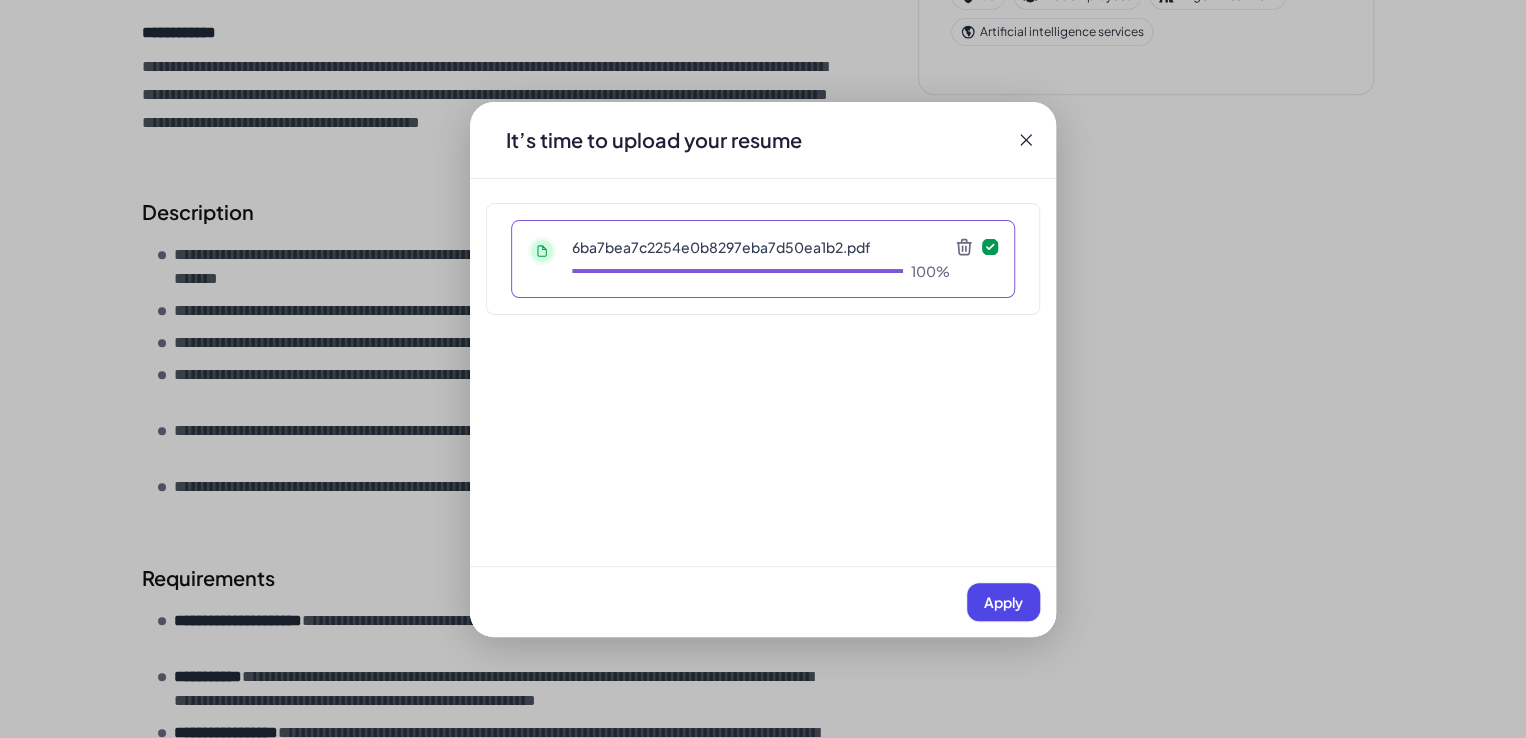 click 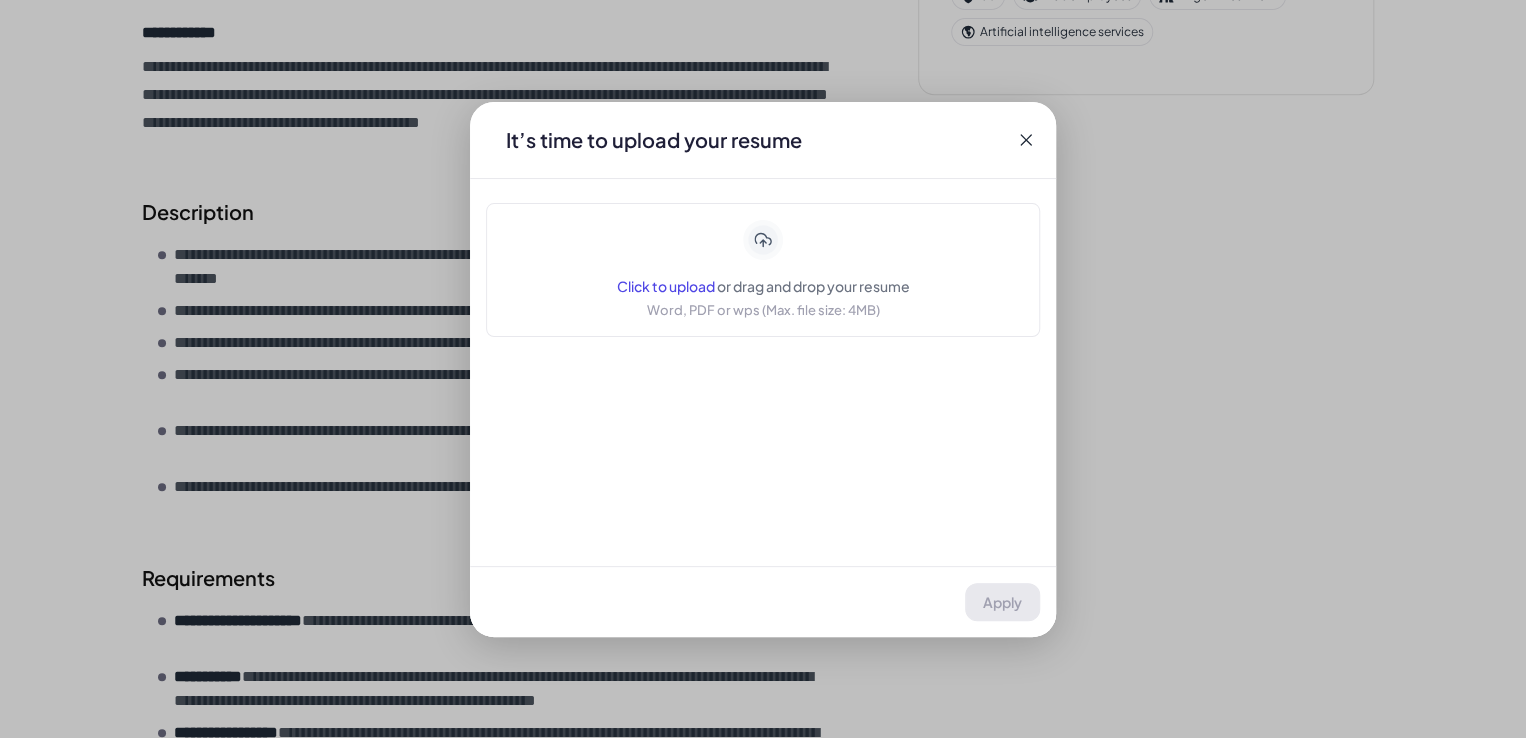click on "Click to upload" at bounding box center (666, 286) 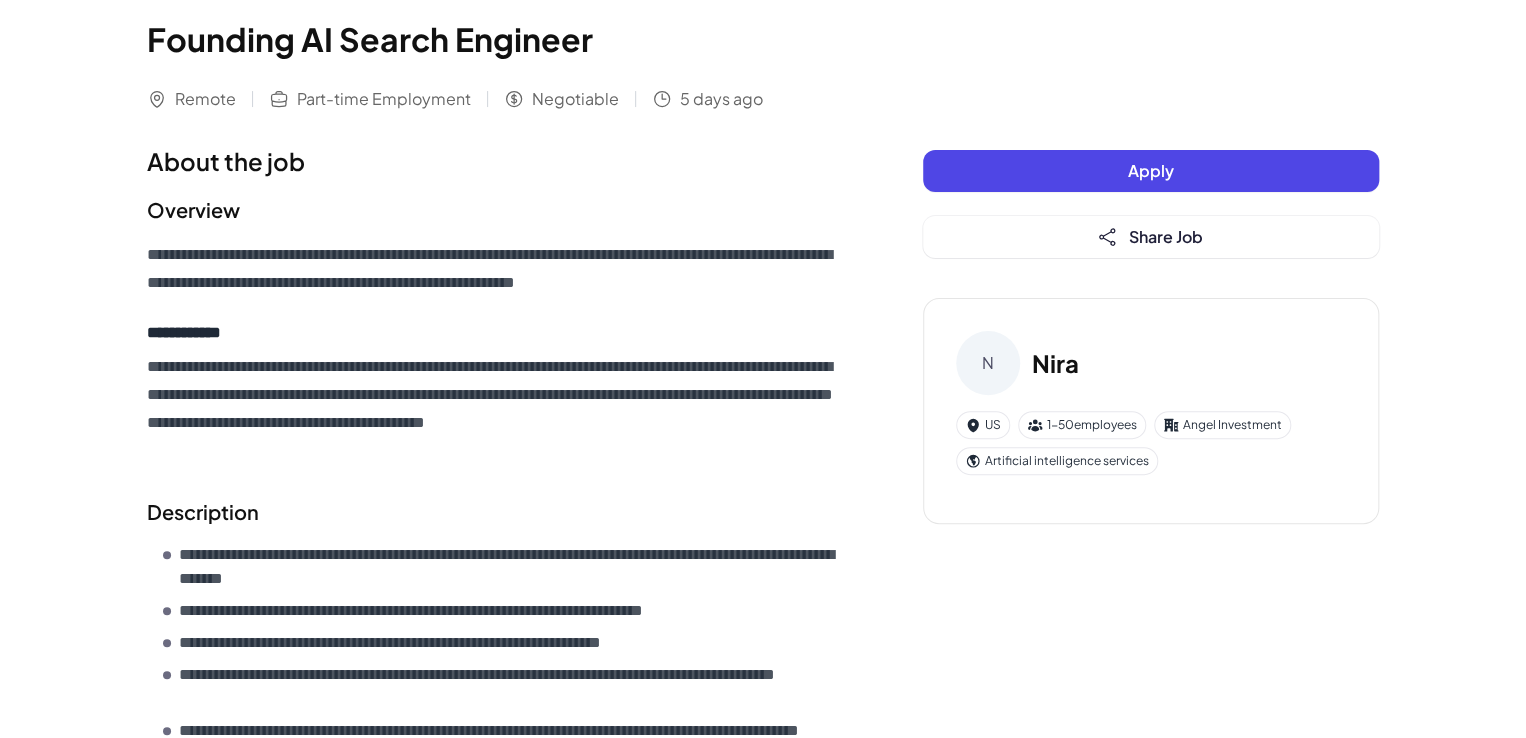 scroll, scrollTop: 0, scrollLeft: 0, axis: both 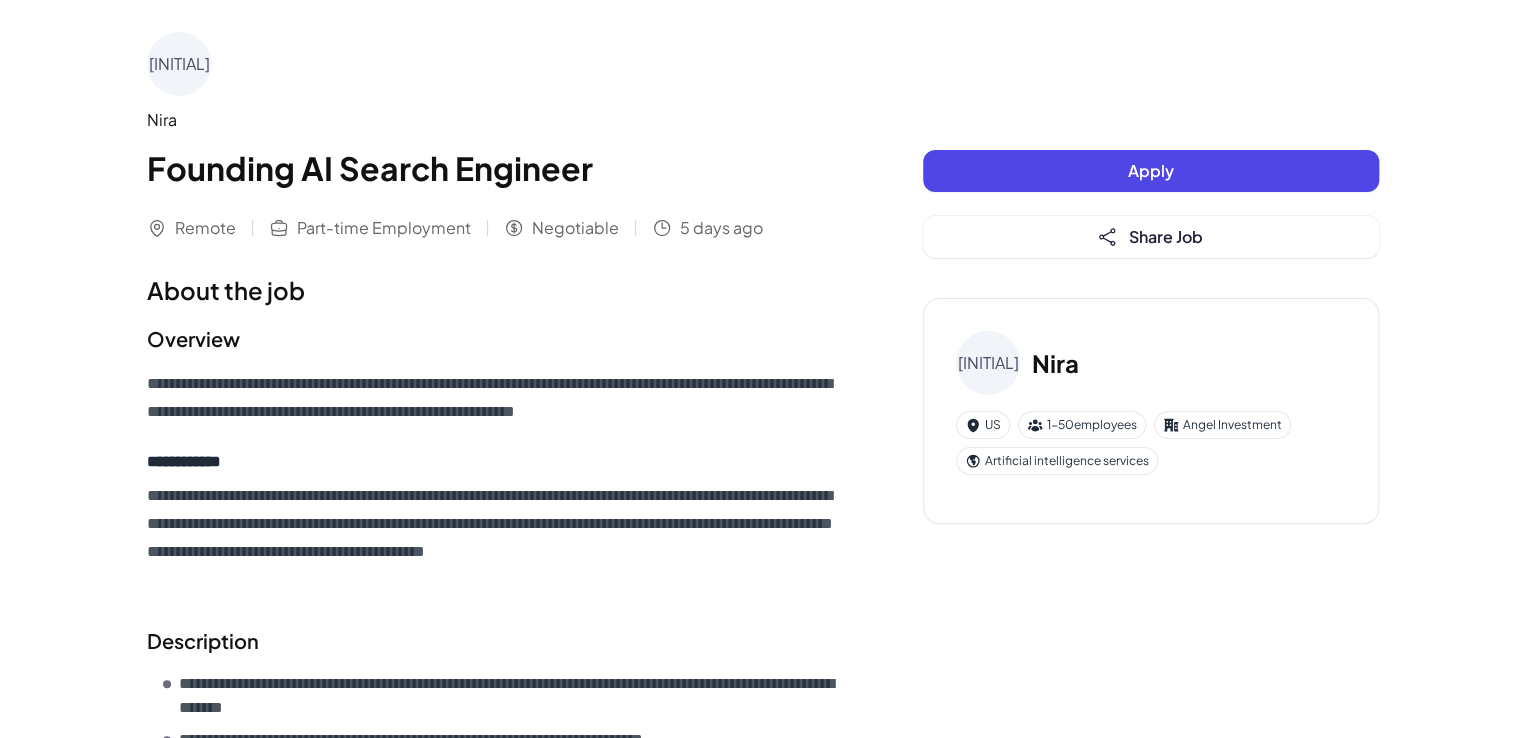 click on "Apply" at bounding box center [1151, 170] 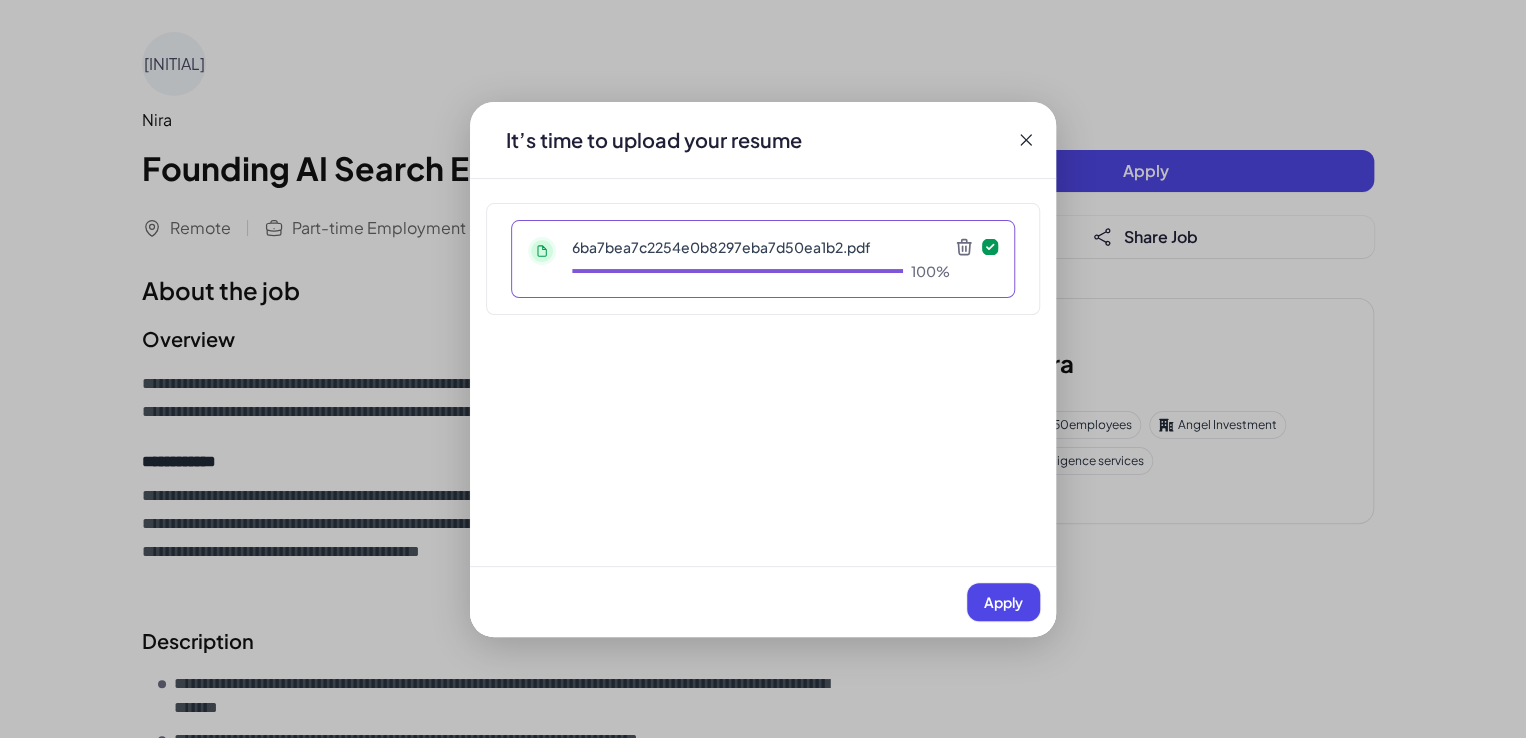 click 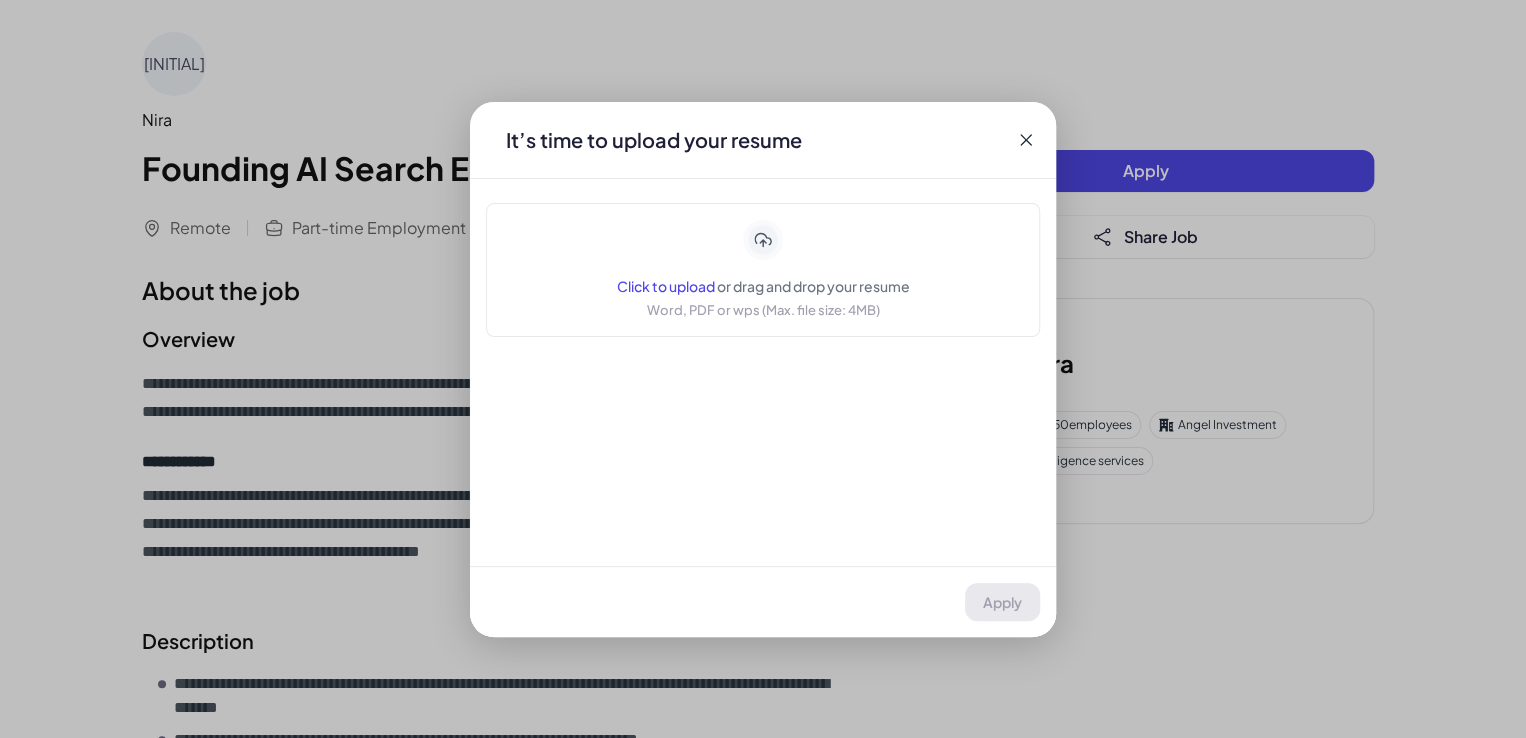 click on "Click to upload" at bounding box center [666, 286] 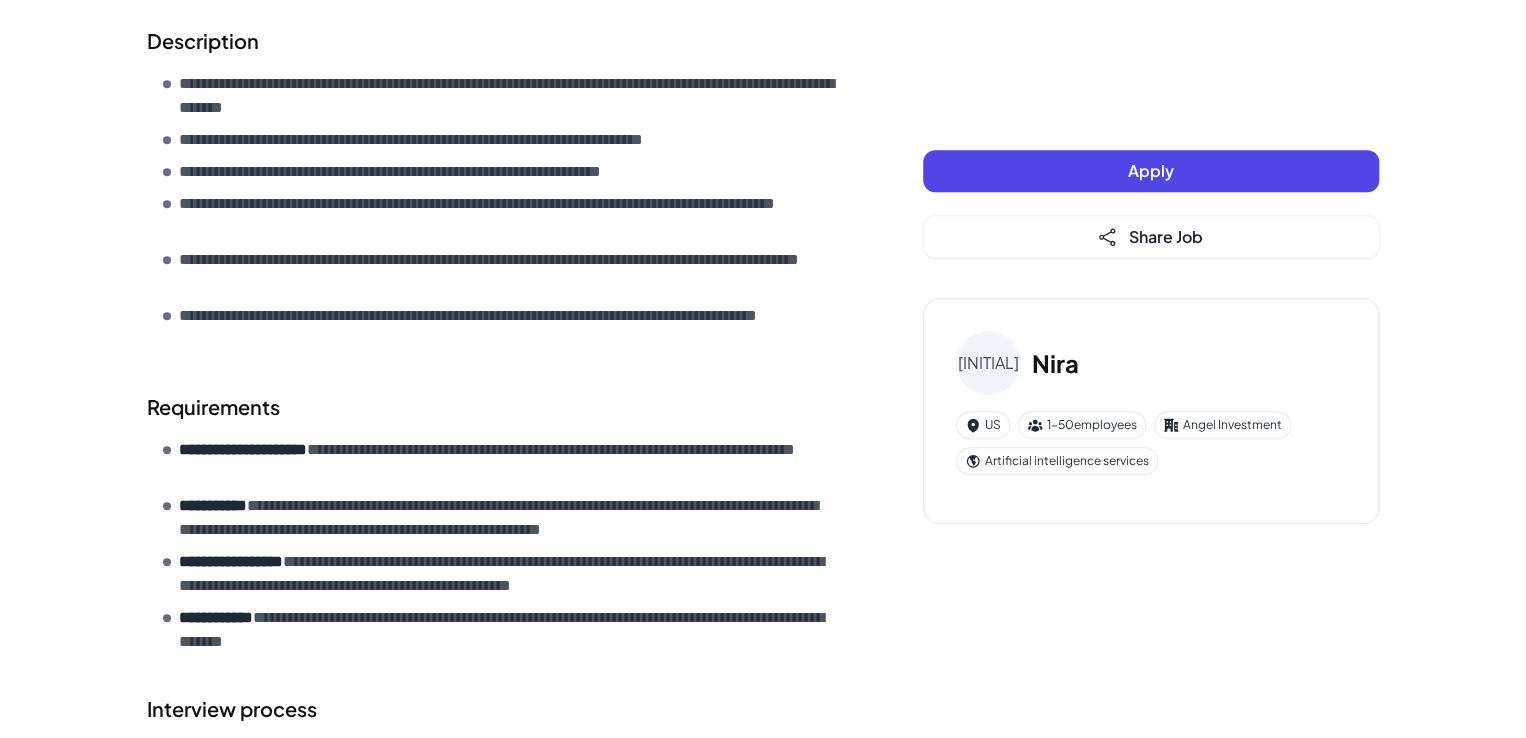 scroll, scrollTop: 800, scrollLeft: 0, axis: vertical 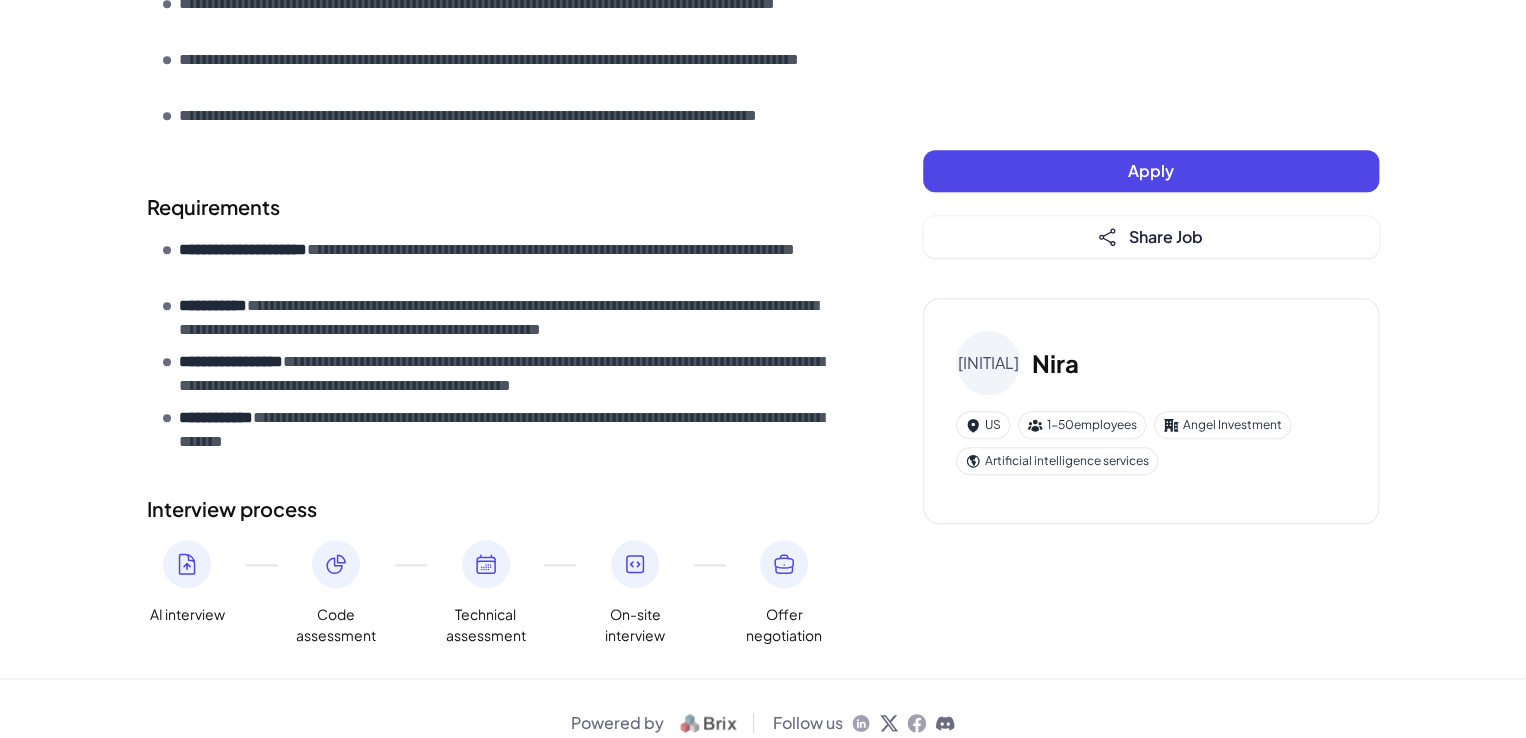 click on "**********" at bounding box center (511, 318) 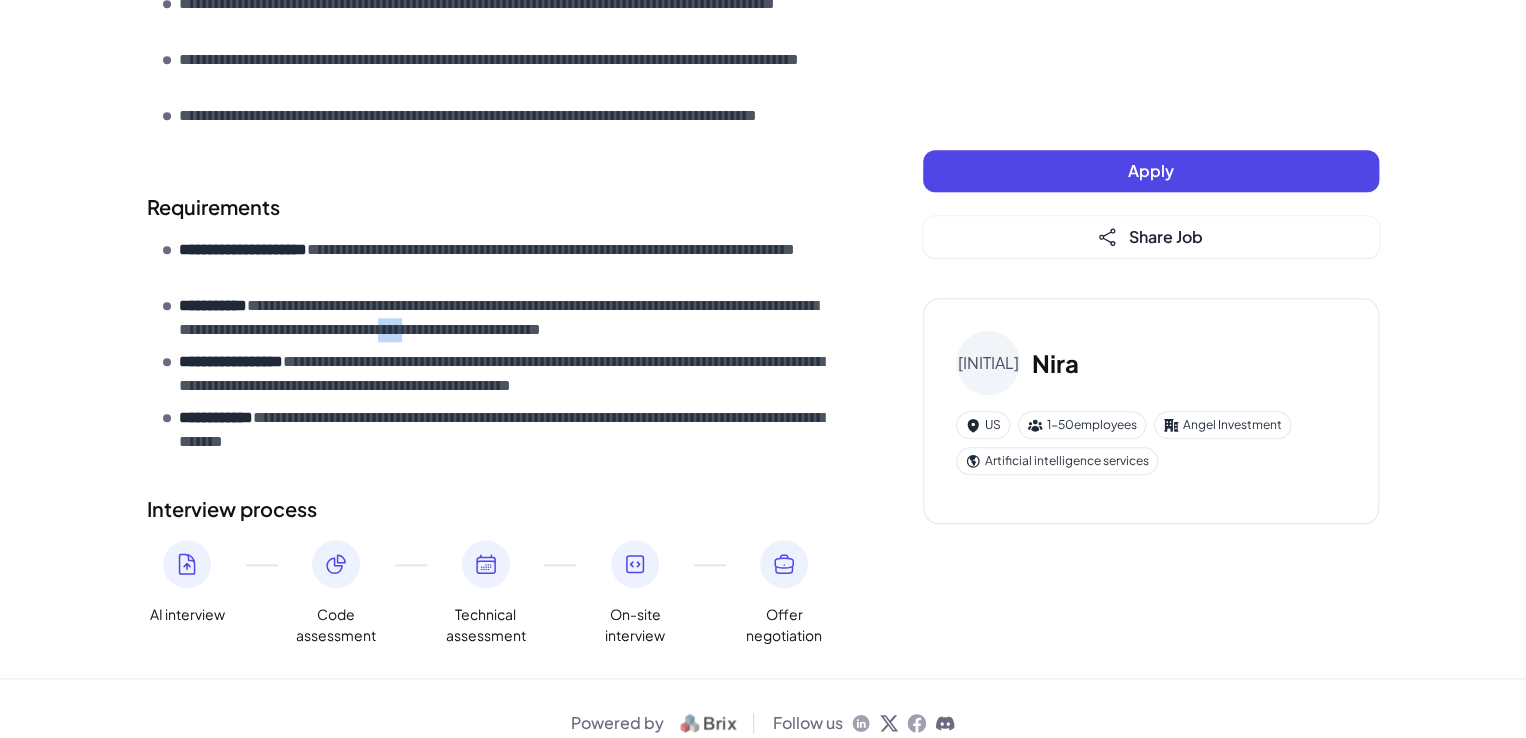 click on "**********" at bounding box center (511, 318) 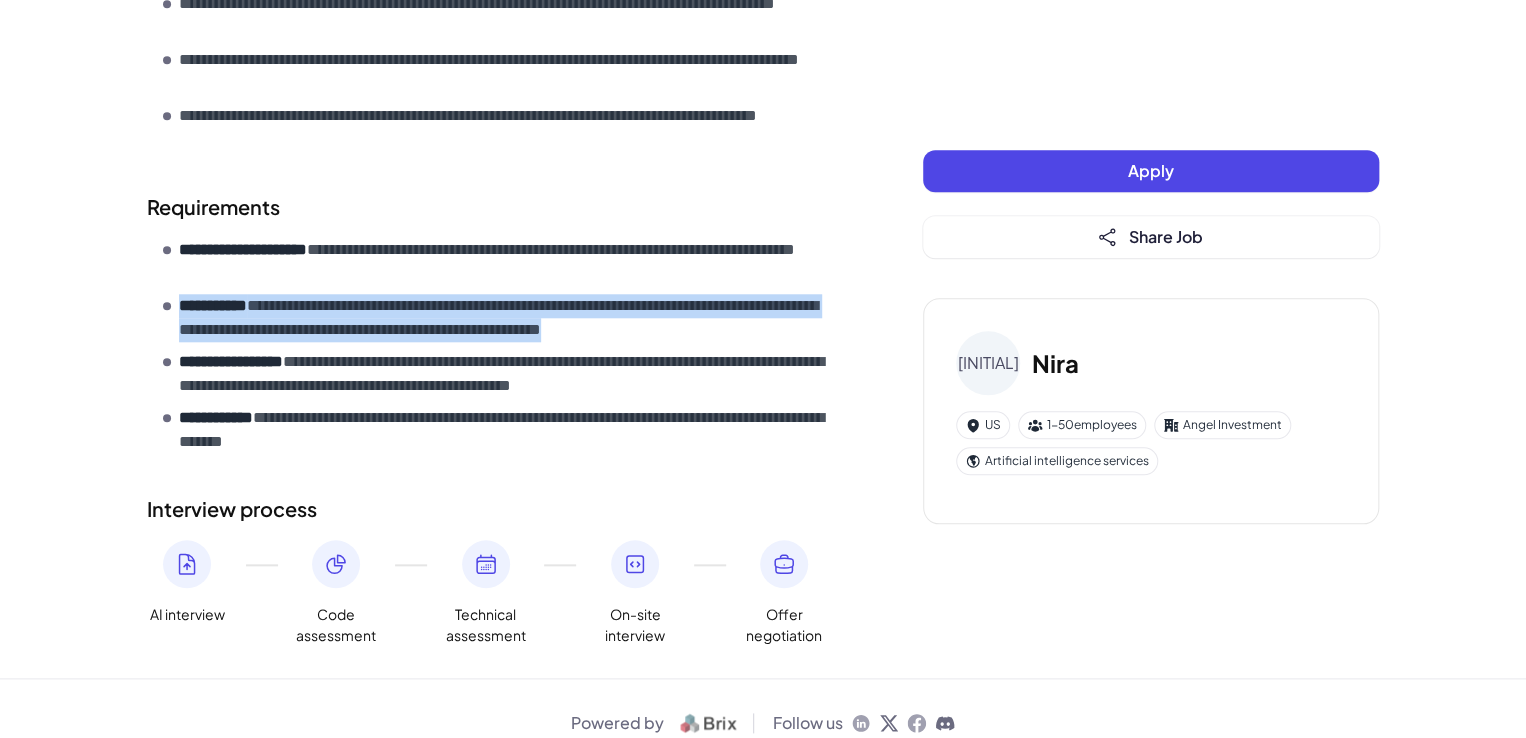 click on "**********" at bounding box center (511, 318) 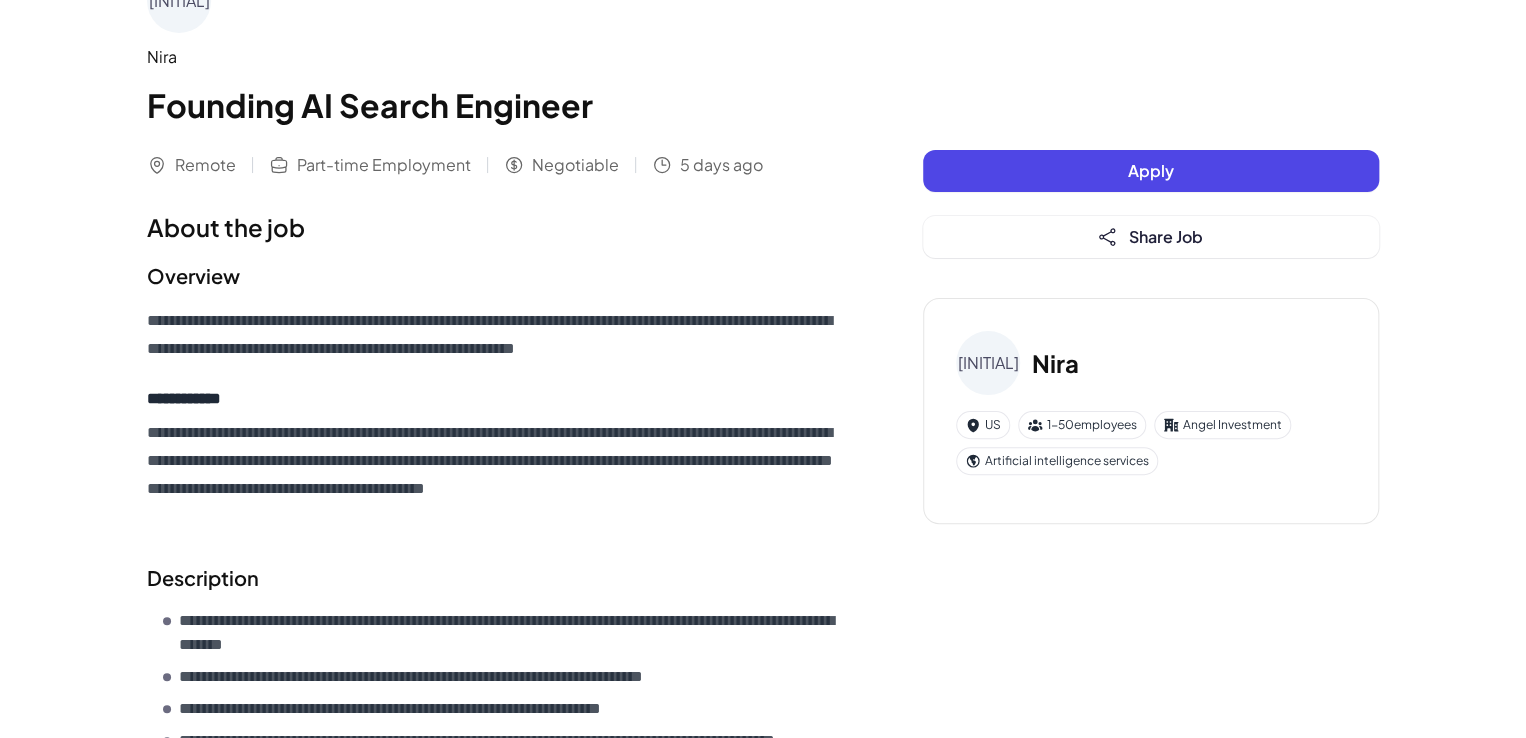 scroll, scrollTop: 0, scrollLeft: 0, axis: both 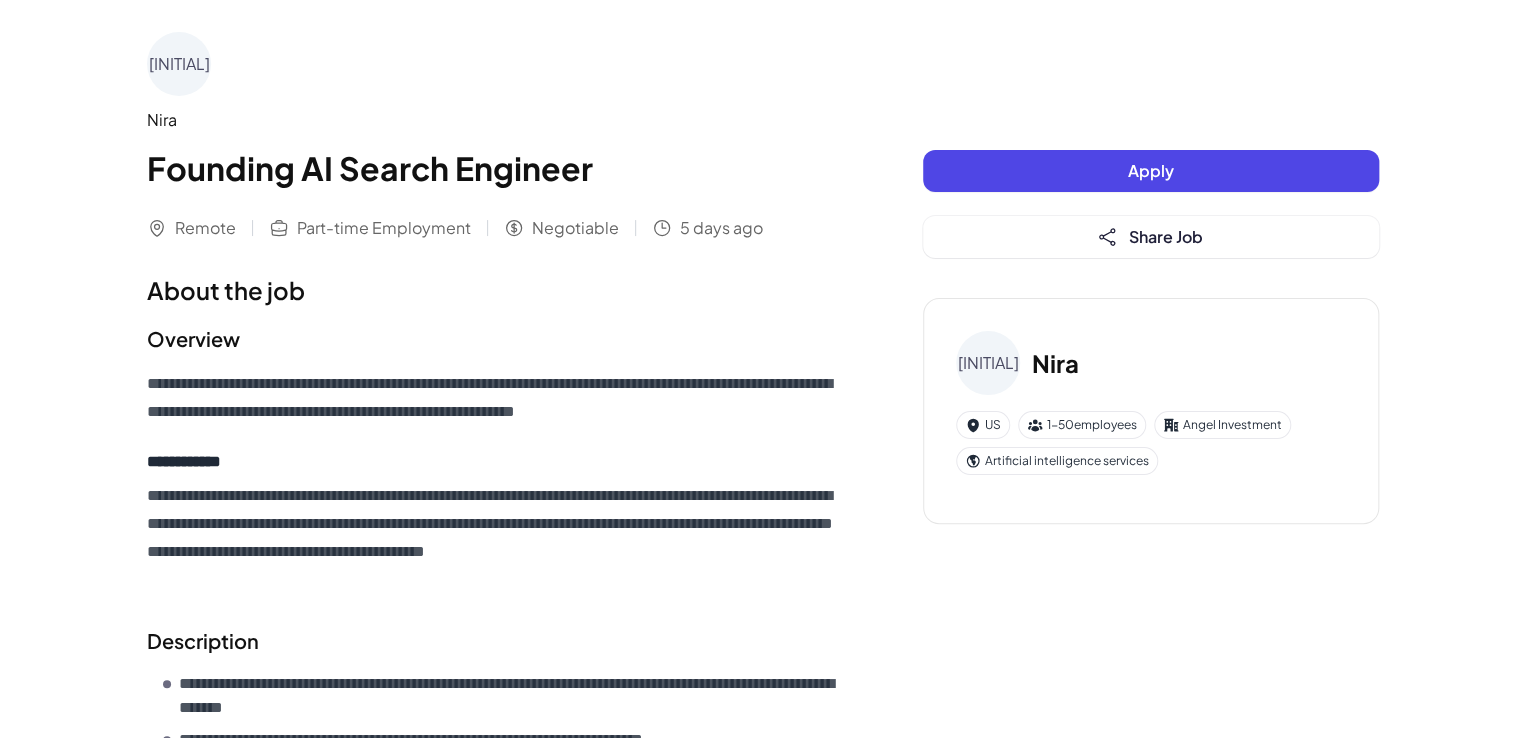 click on "Apply" at bounding box center (1151, 171) 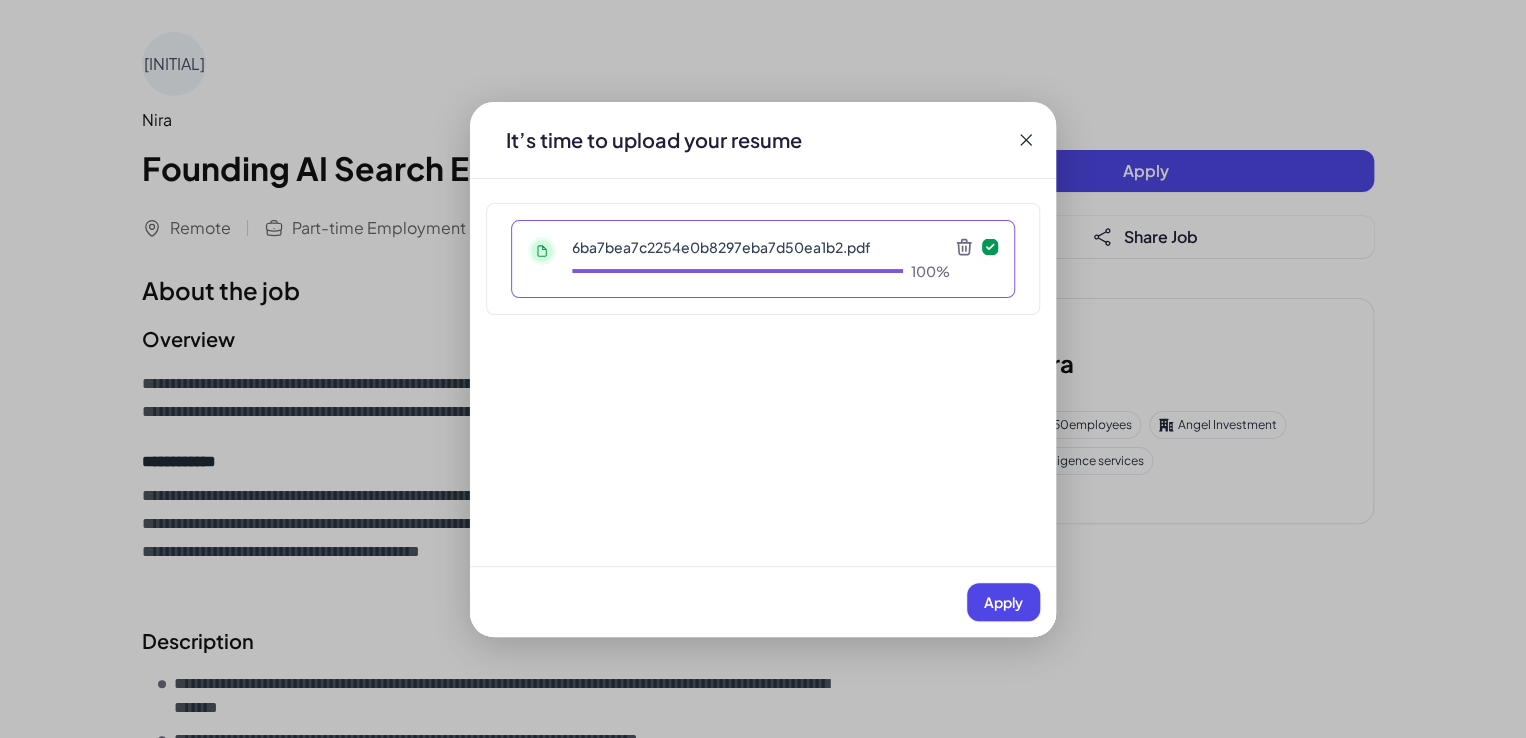 click on "6ba7bea7c2254e0b8297eba7d50ea1b2.pdf" at bounding box center [761, 247] 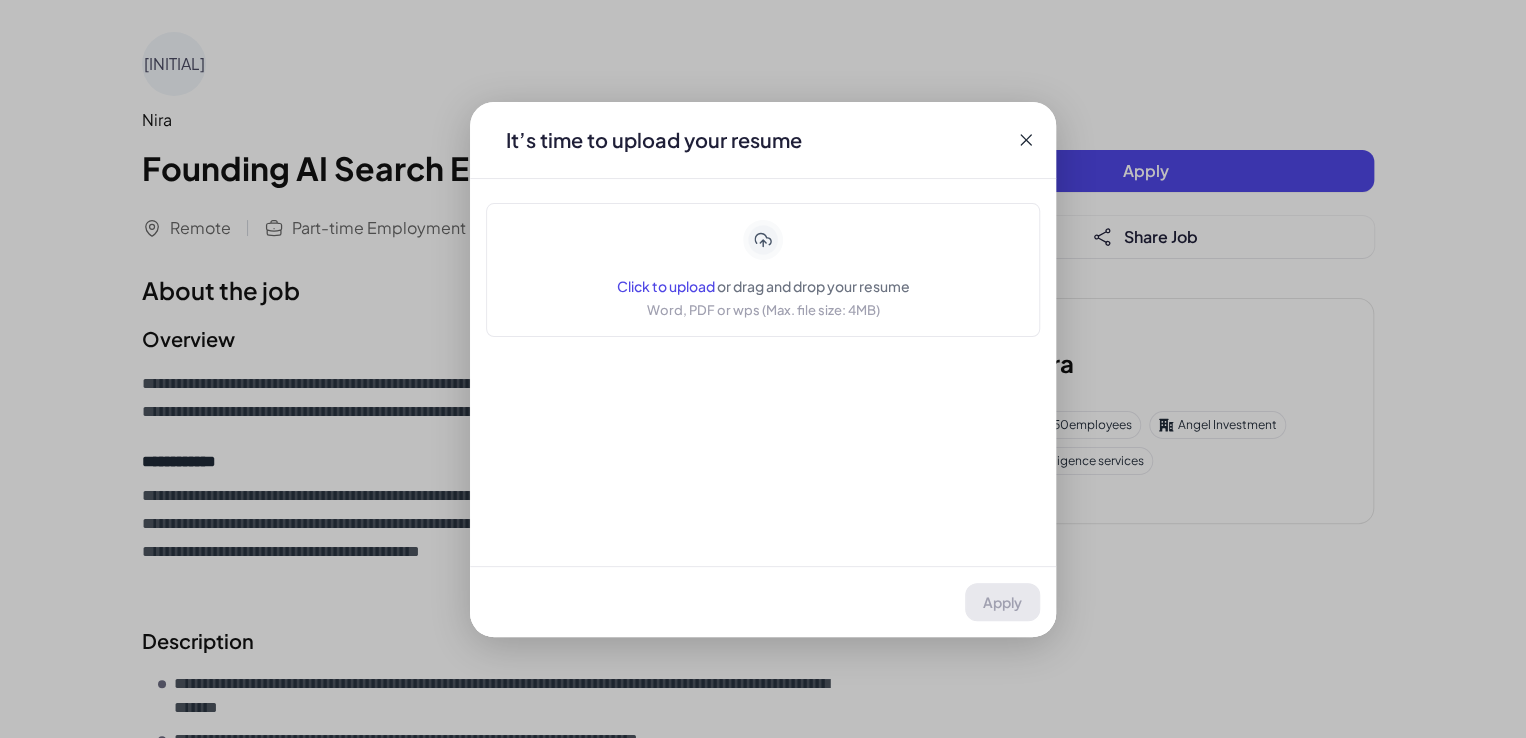 click on "Click to upload" at bounding box center (666, 286) 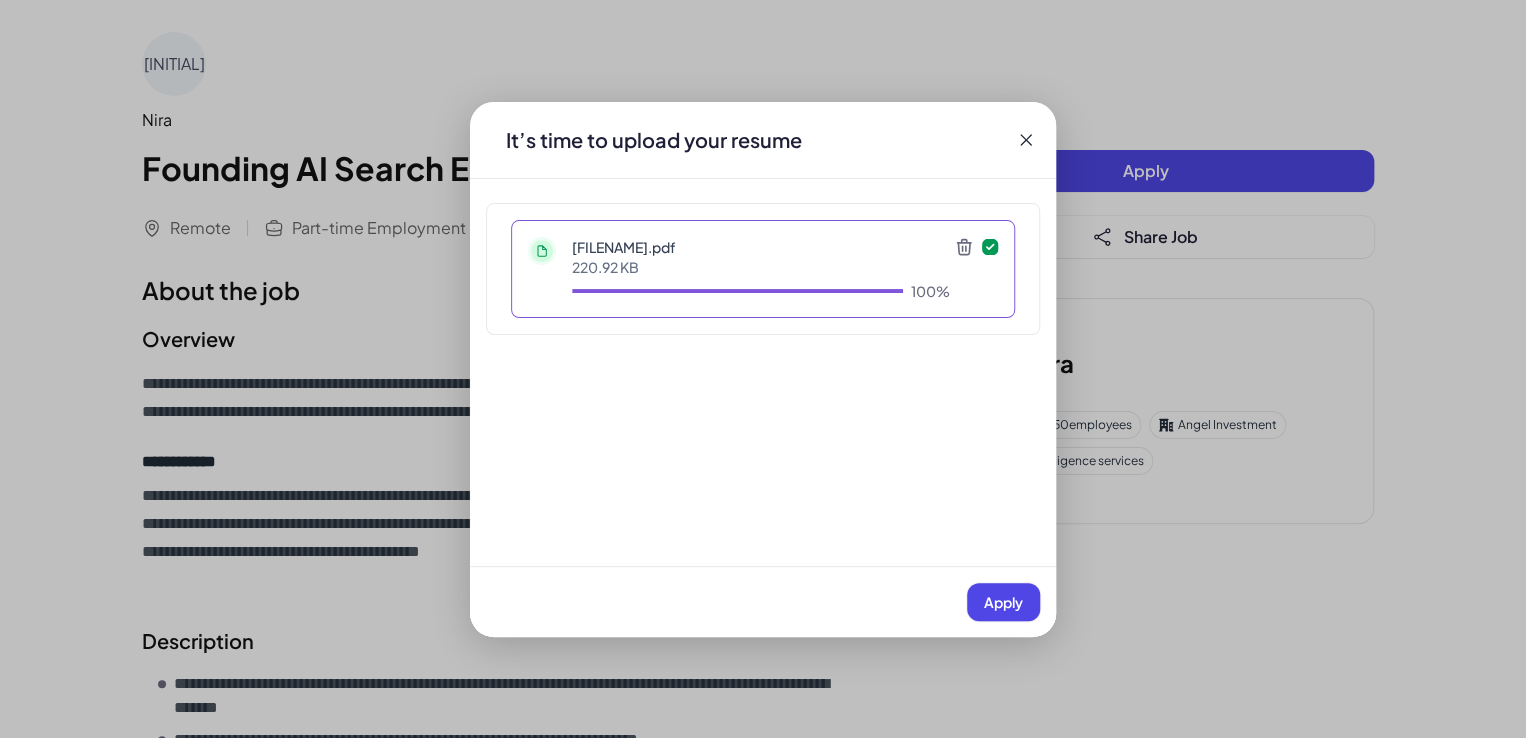 click on "Apply" at bounding box center [1003, 602] 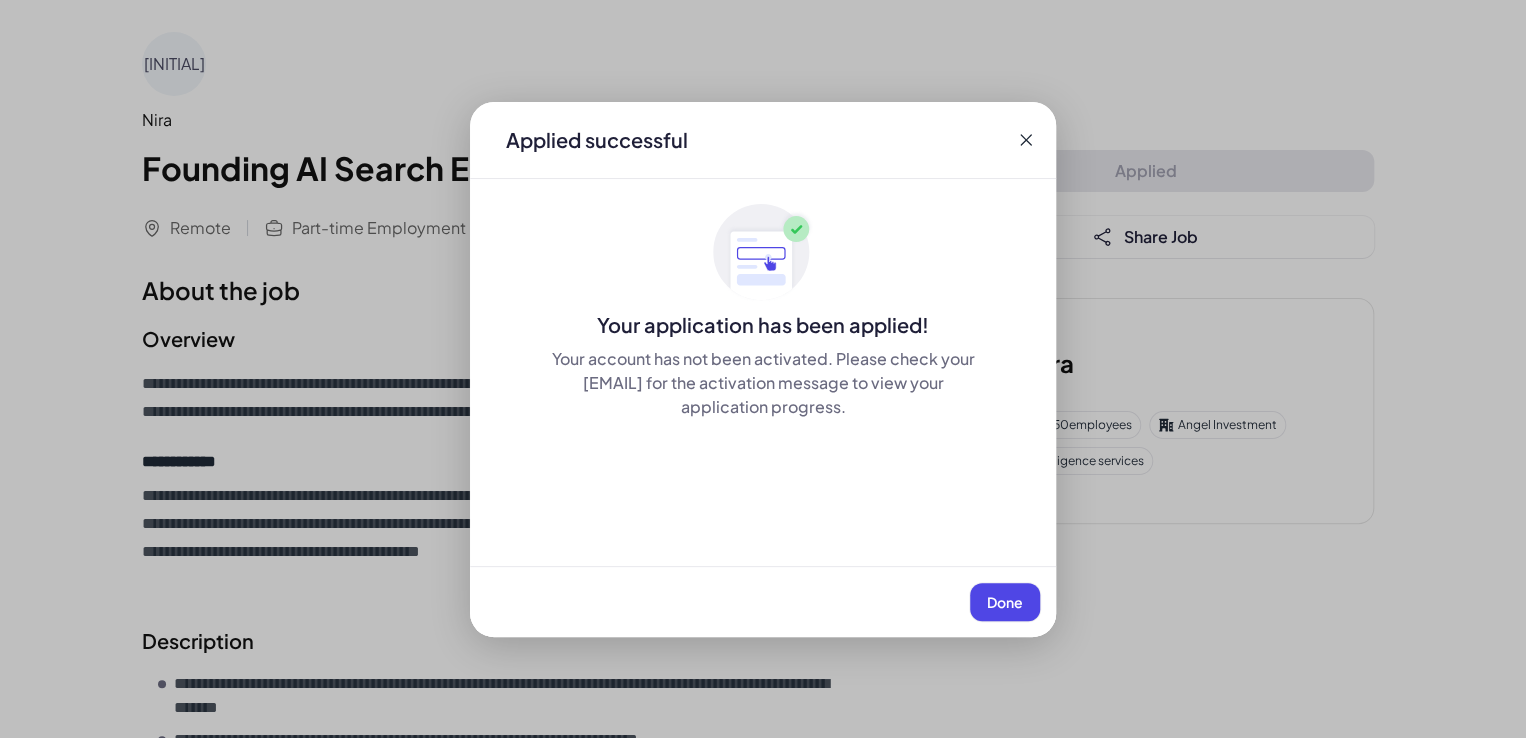 click on "Done" at bounding box center (1005, 602) 